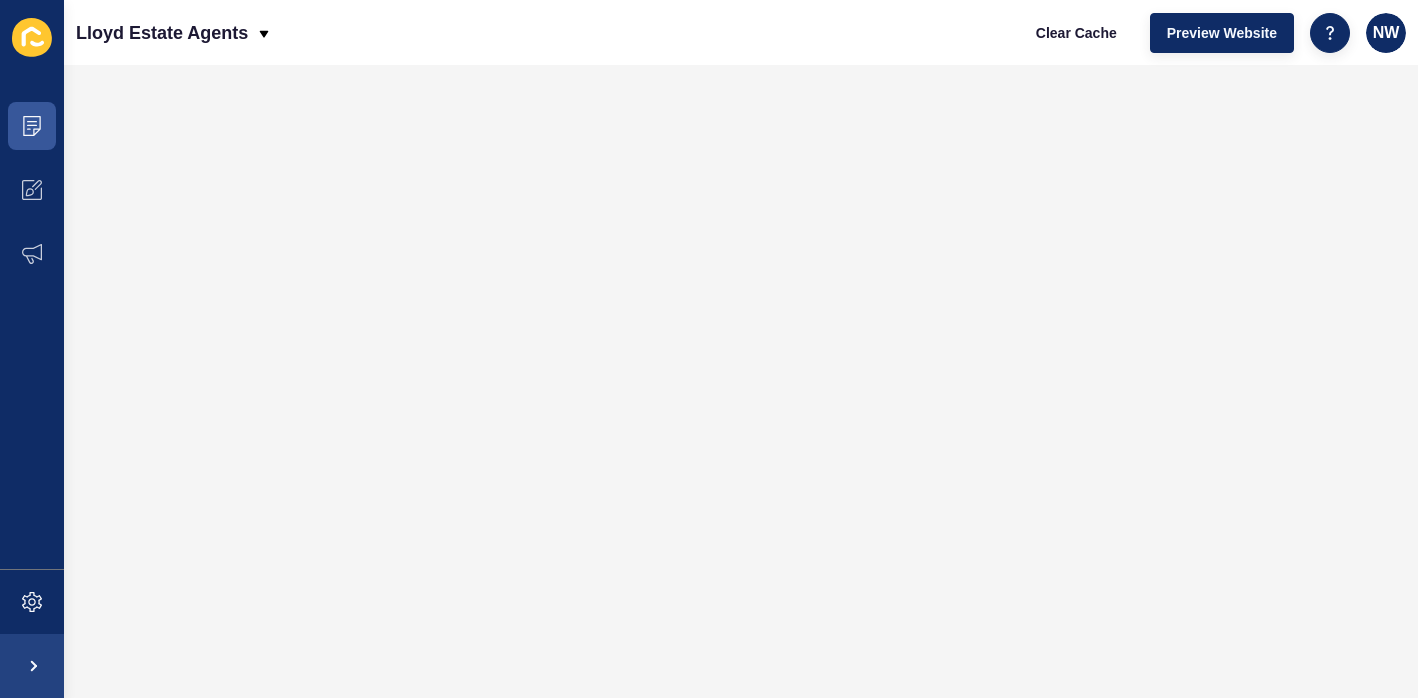 scroll, scrollTop: 0, scrollLeft: 0, axis: both 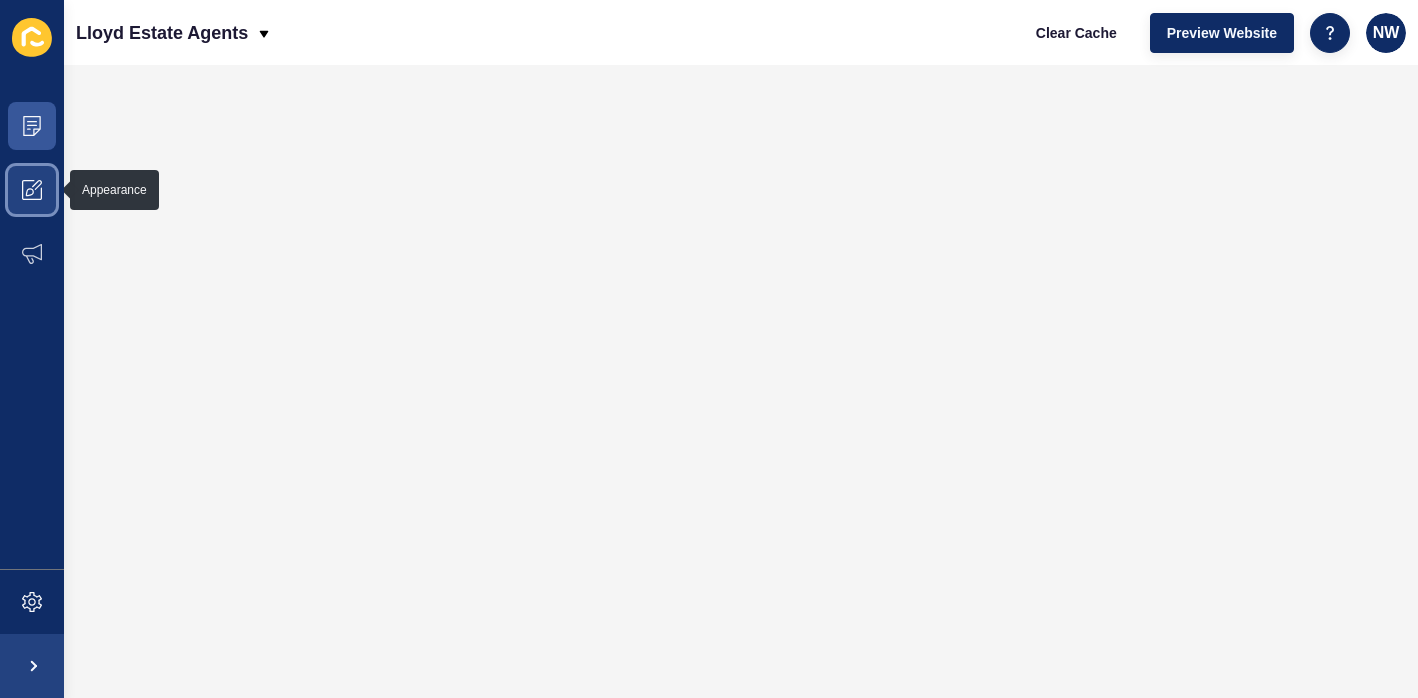 click at bounding box center [32, 190] 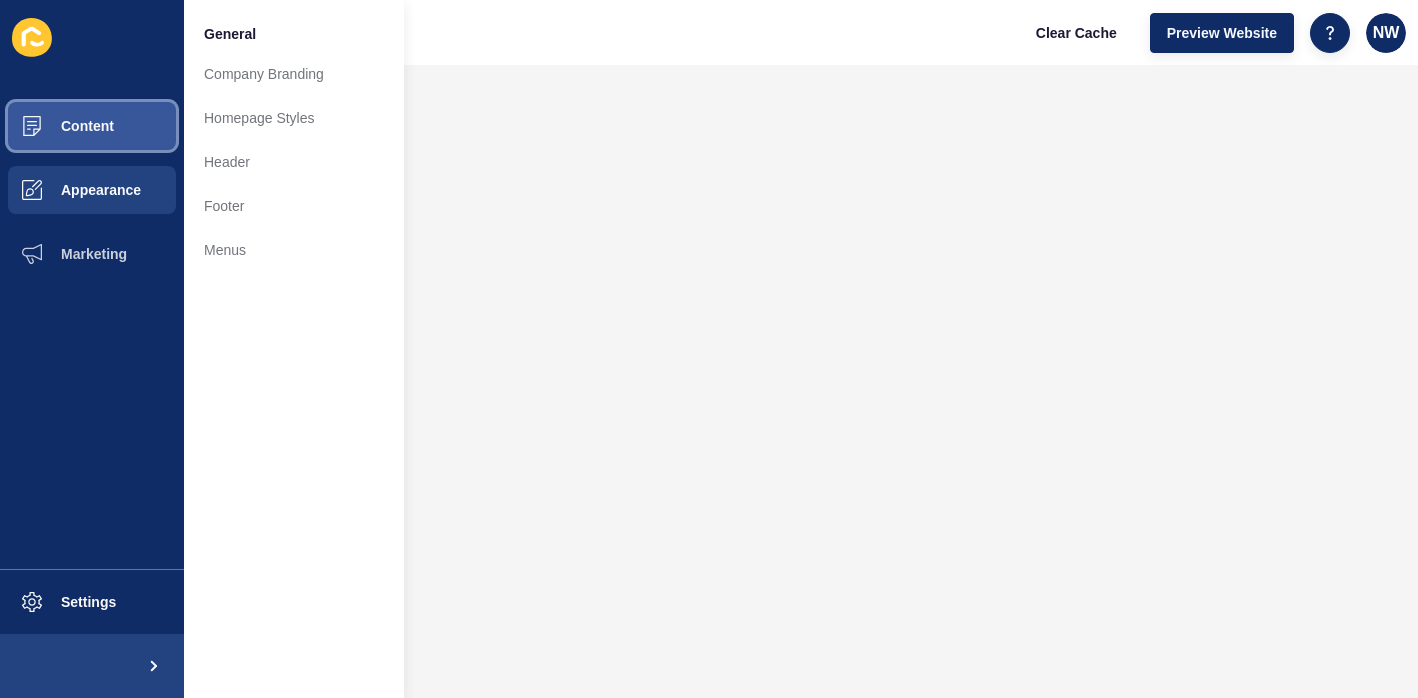 click on "Content" at bounding box center [55, 126] 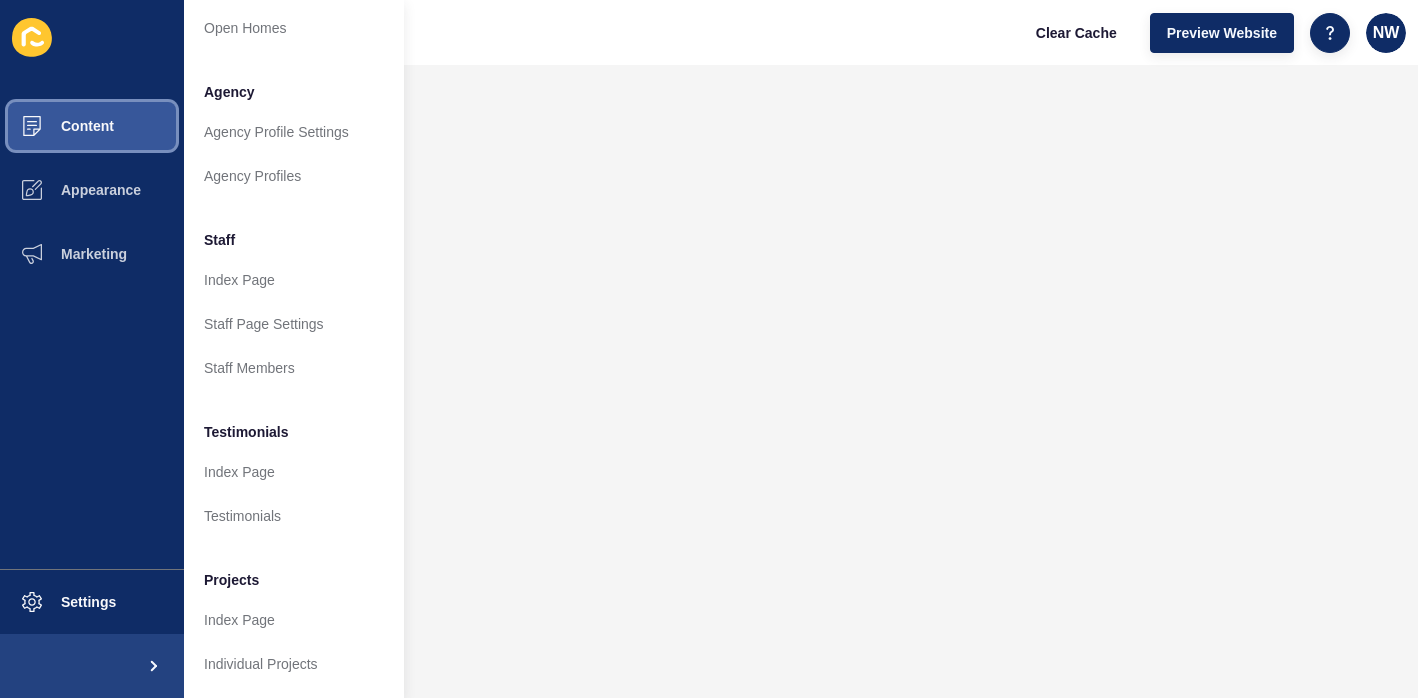 scroll, scrollTop: 0, scrollLeft: 0, axis: both 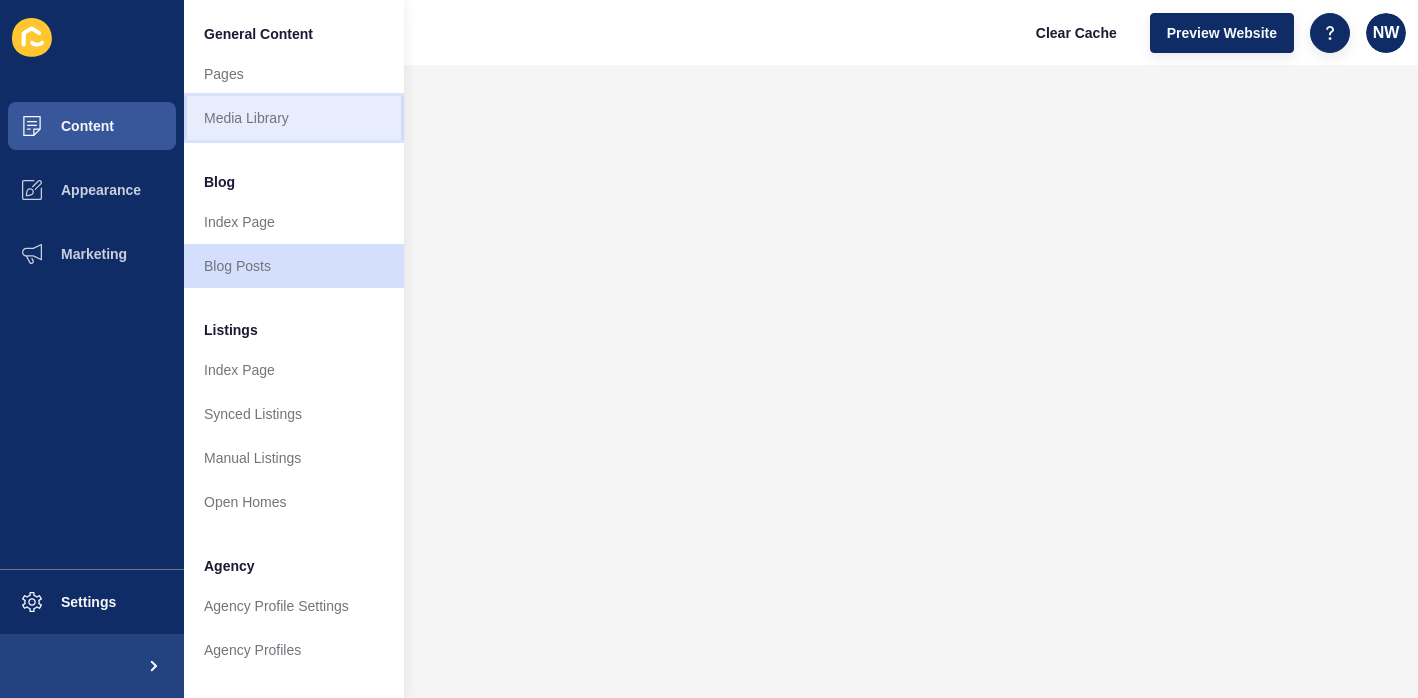 click on "Media Library" at bounding box center [294, 118] 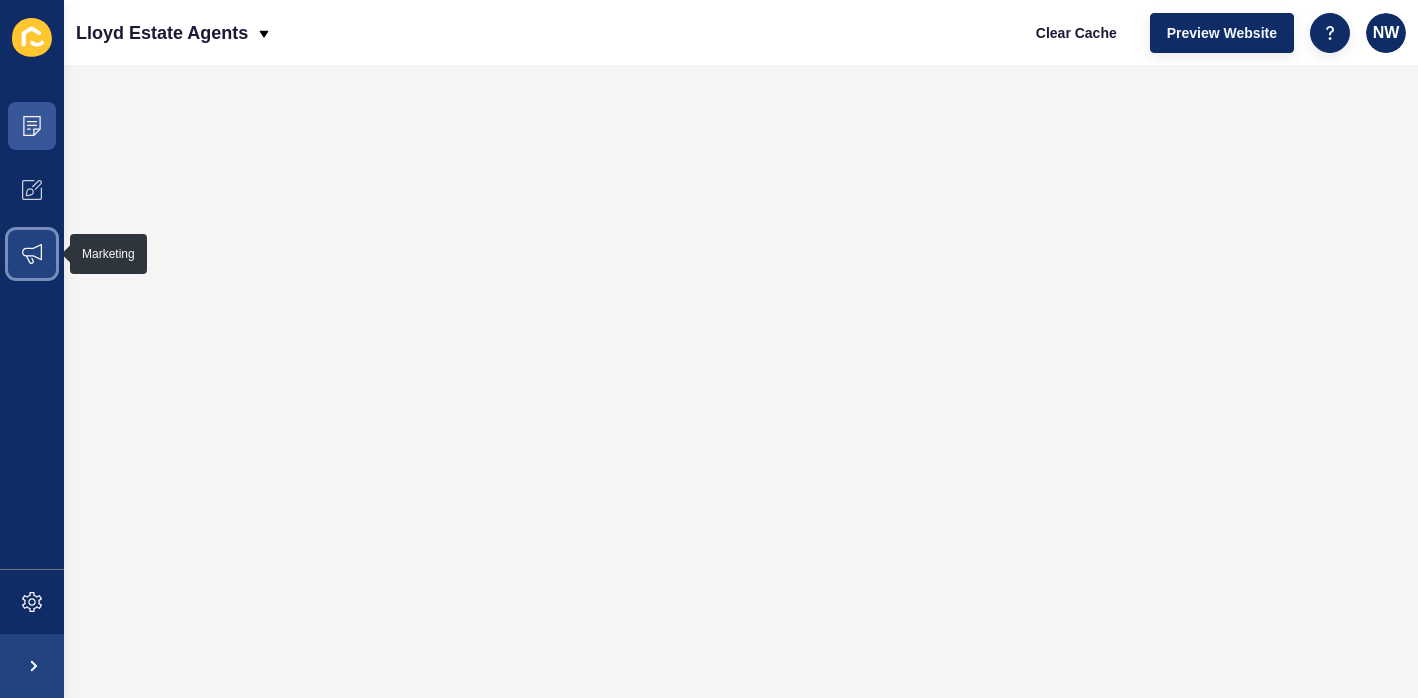 click at bounding box center [32, 254] 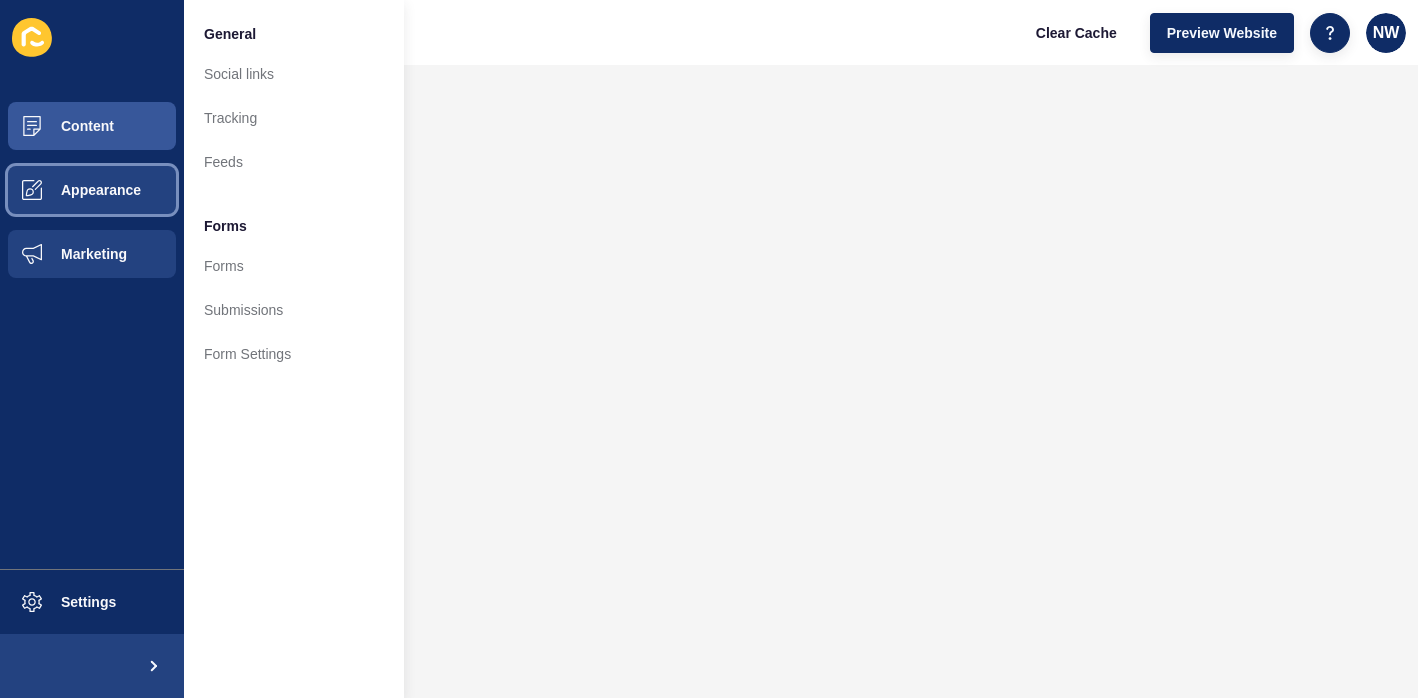 click on "Appearance" at bounding box center [69, 190] 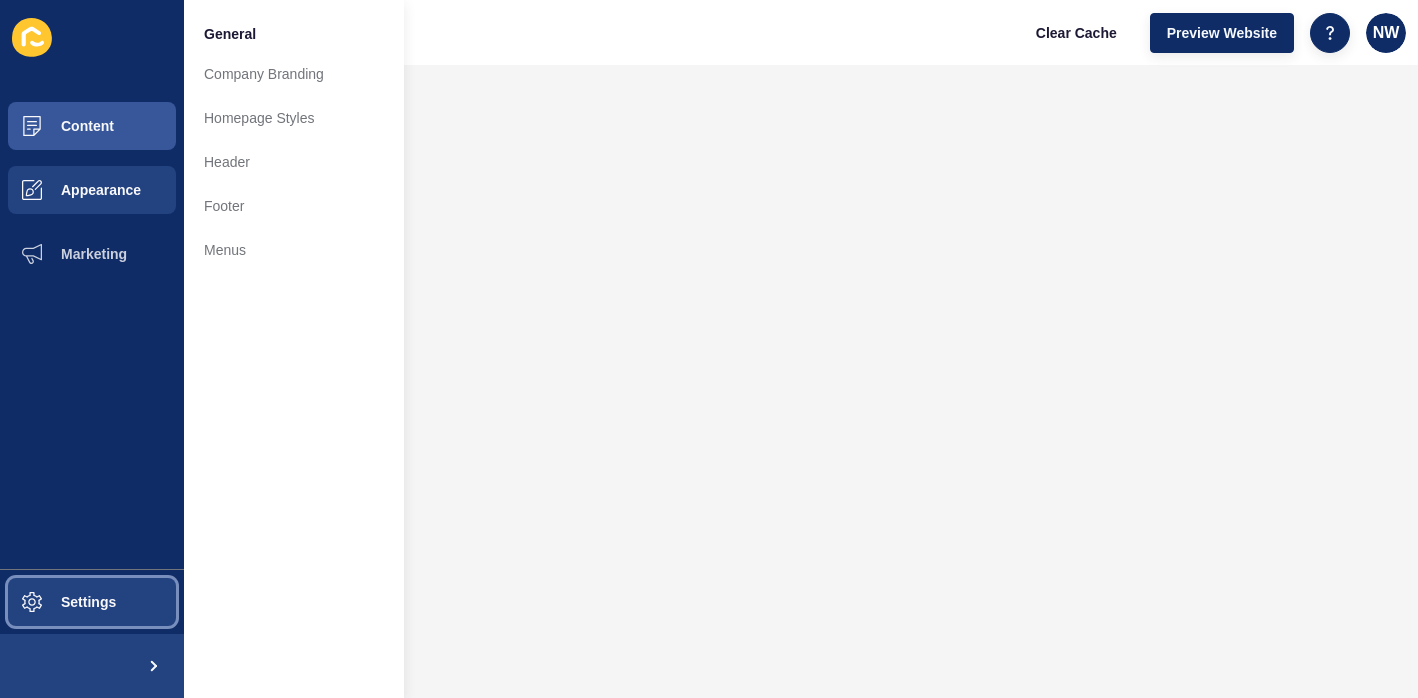 click on "Settings" at bounding box center [92, 602] 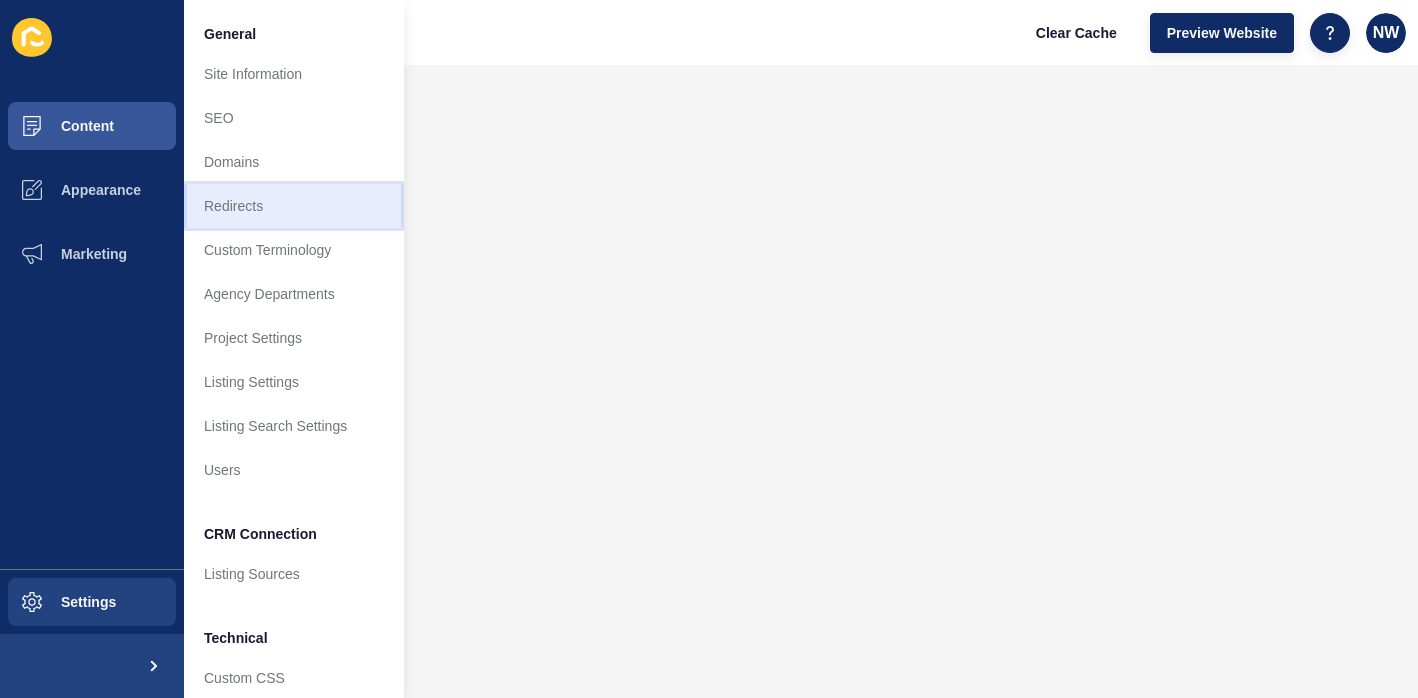 click on "Redirects" at bounding box center [294, 206] 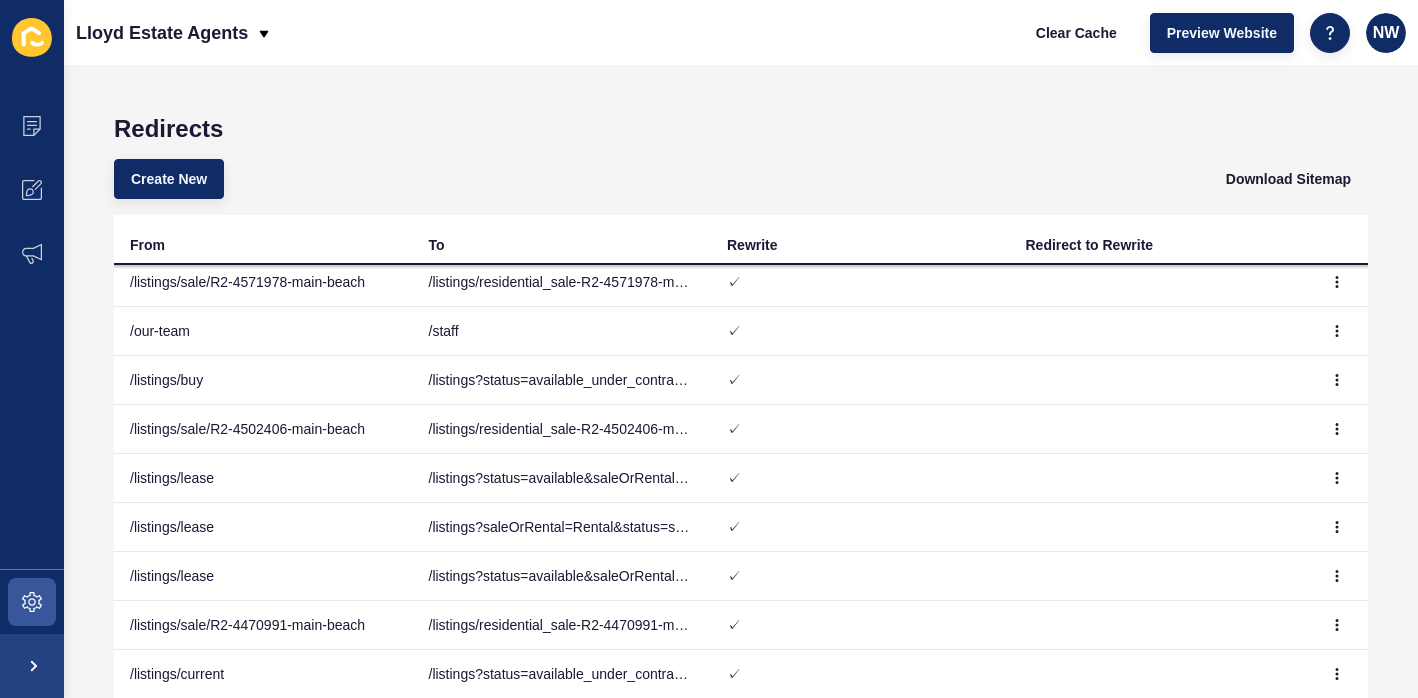 scroll, scrollTop: 7, scrollLeft: 0, axis: vertical 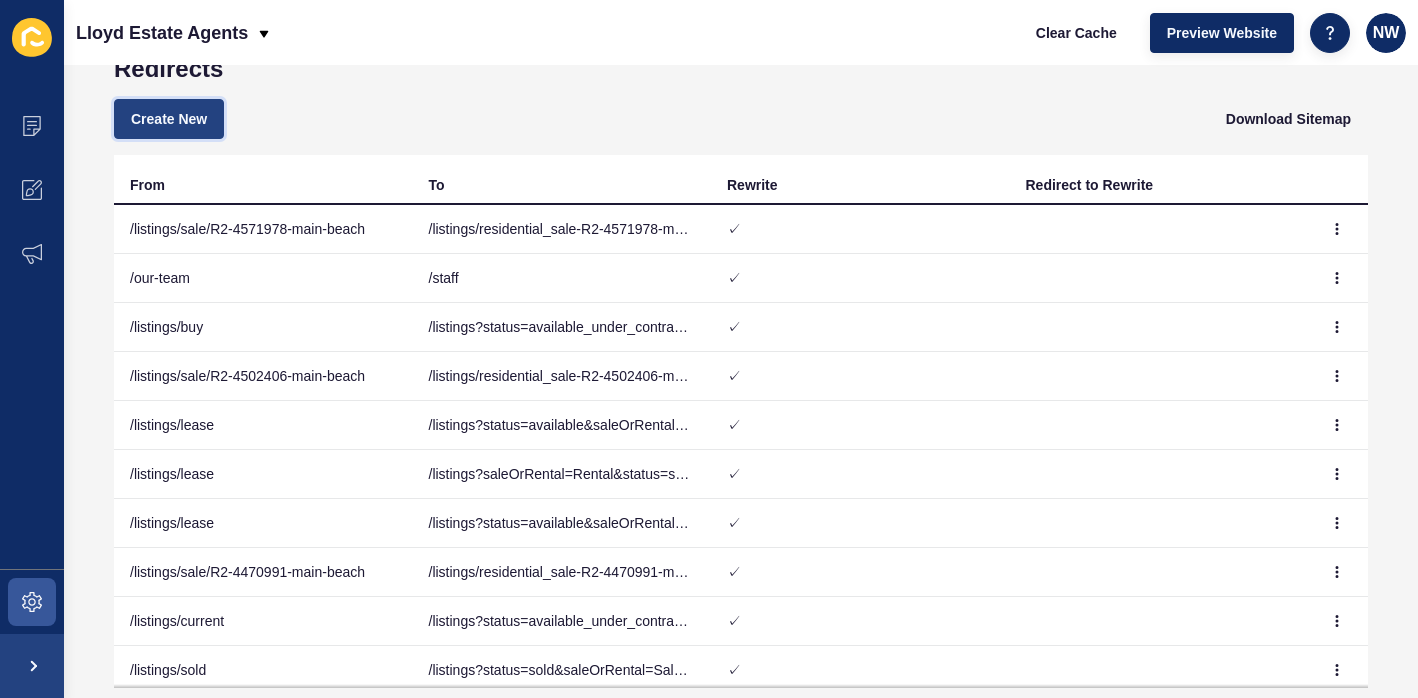 click on "Create New" at bounding box center (169, 119) 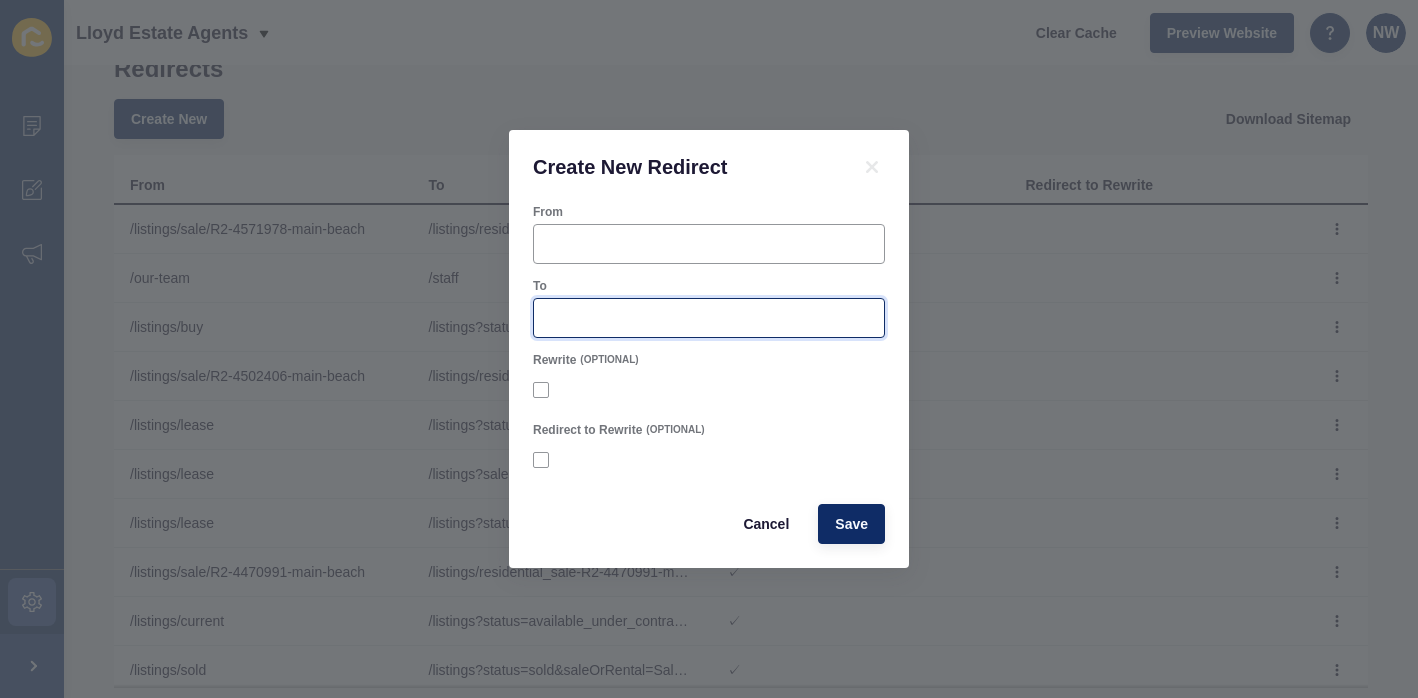 click on "To" at bounding box center (709, 318) 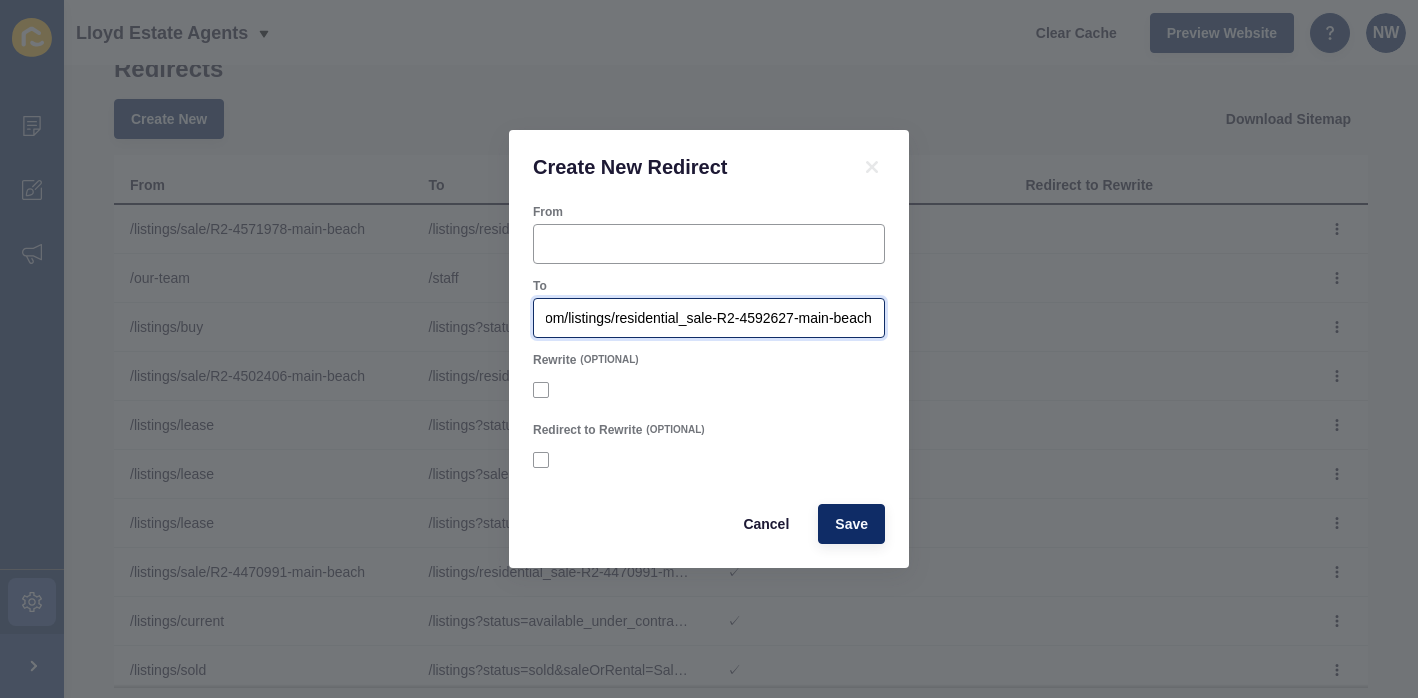 scroll, scrollTop: 0, scrollLeft: 0, axis: both 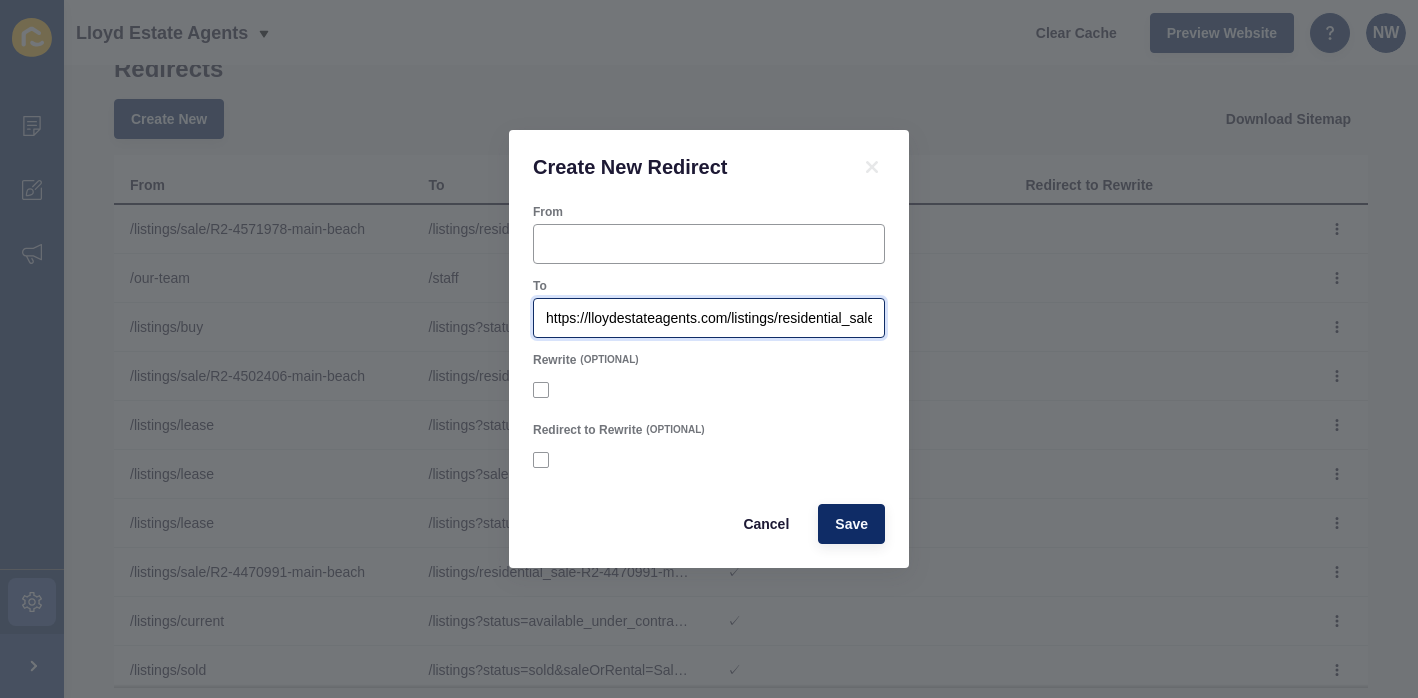 drag, startPoint x: 725, startPoint y: 322, endPoint x: 488, endPoint y: 320, distance: 237.00844 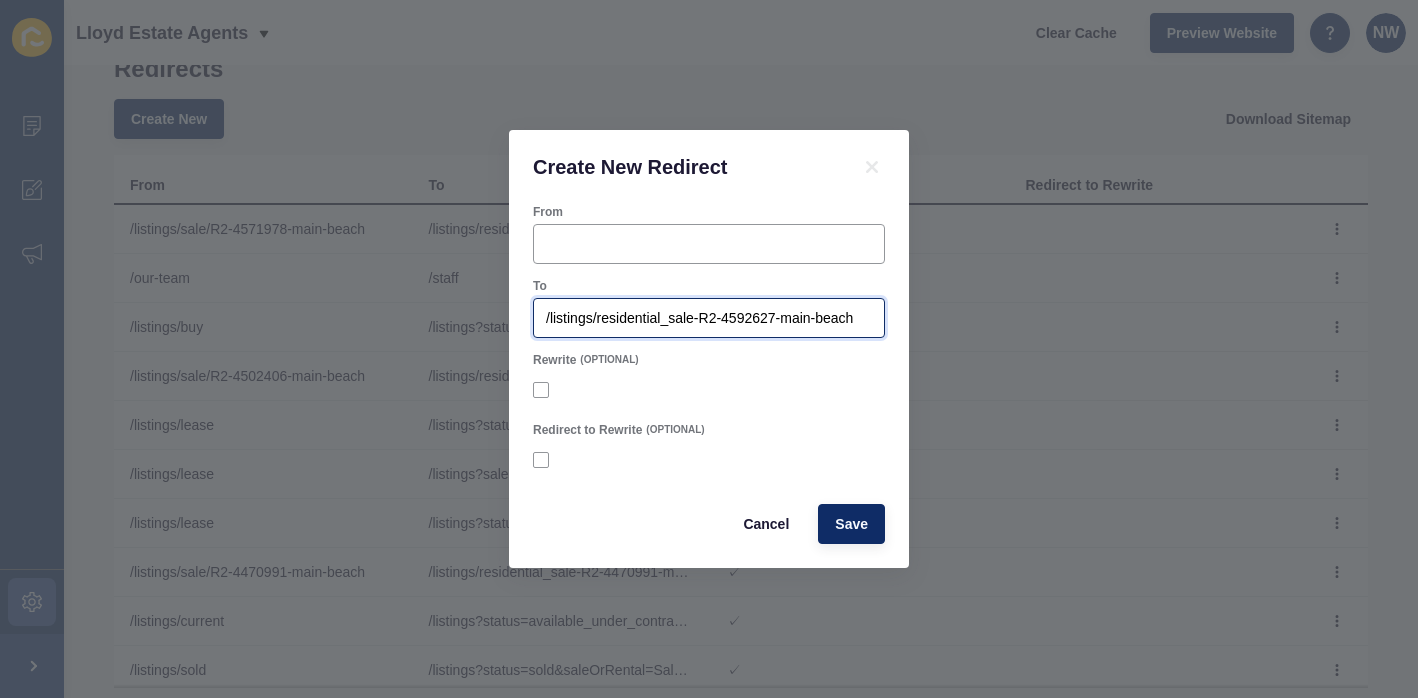 type on "/listings/residential_sale-R2-4592627-main-beach" 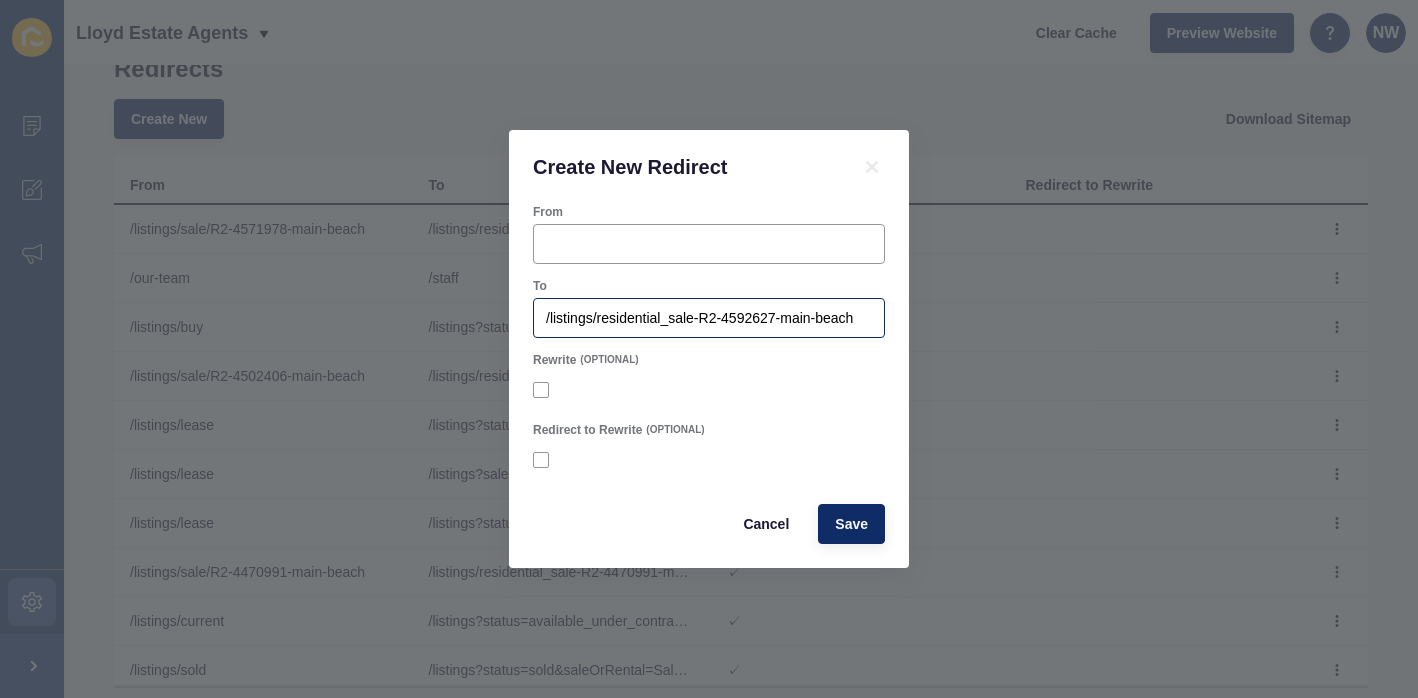 drag, startPoint x: 875, startPoint y: 317, endPoint x: 850, endPoint y: 315, distance: 25.079872 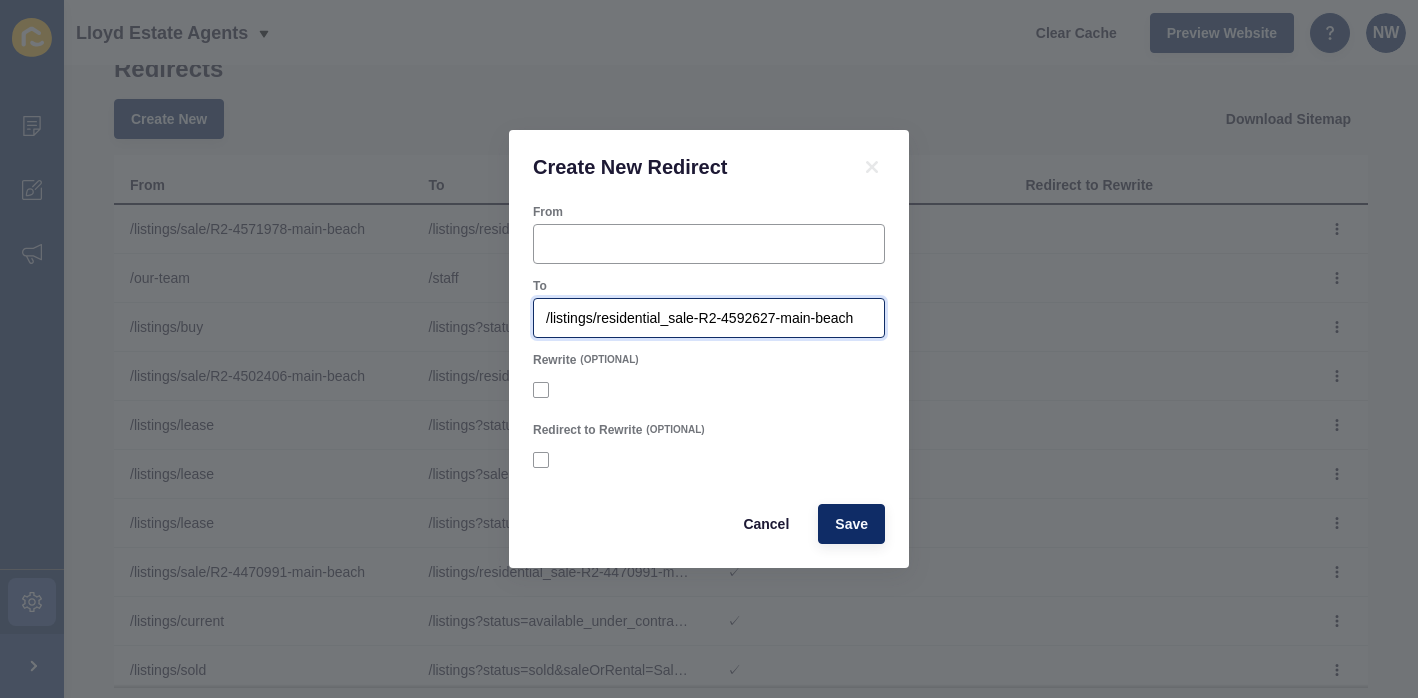 drag, startPoint x: 861, startPoint y: 320, endPoint x: 533, endPoint y: 303, distance: 328.44025 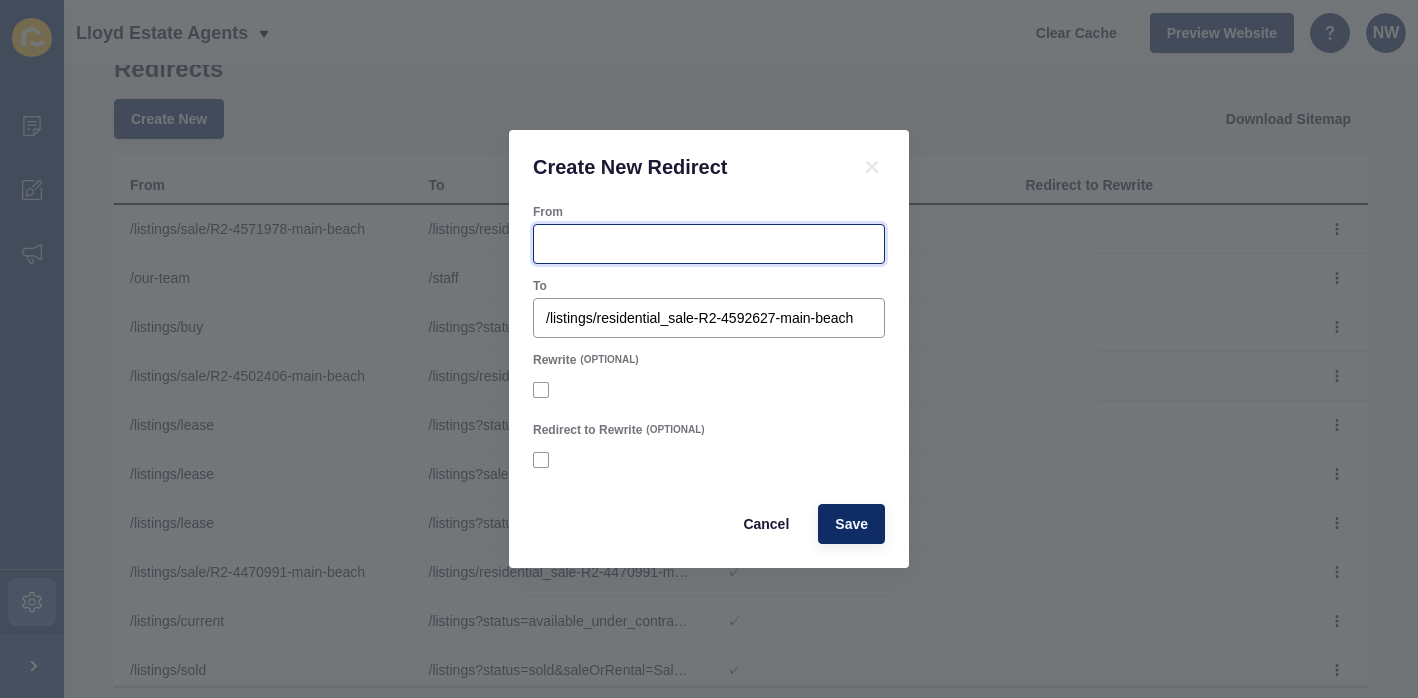 click on "From" at bounding box center [709, 244] 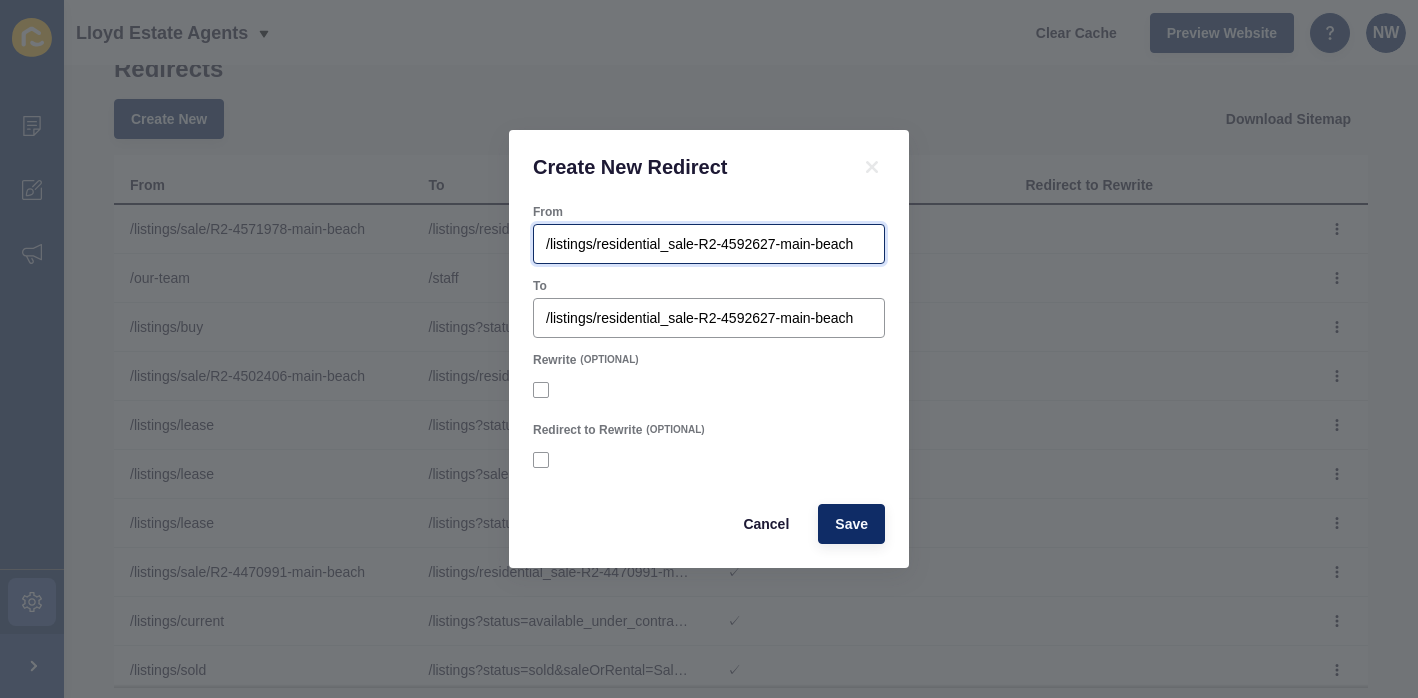 click on "/listings/residential_sale-R2-4592627-main-beach" at bounding box center (709, 244) 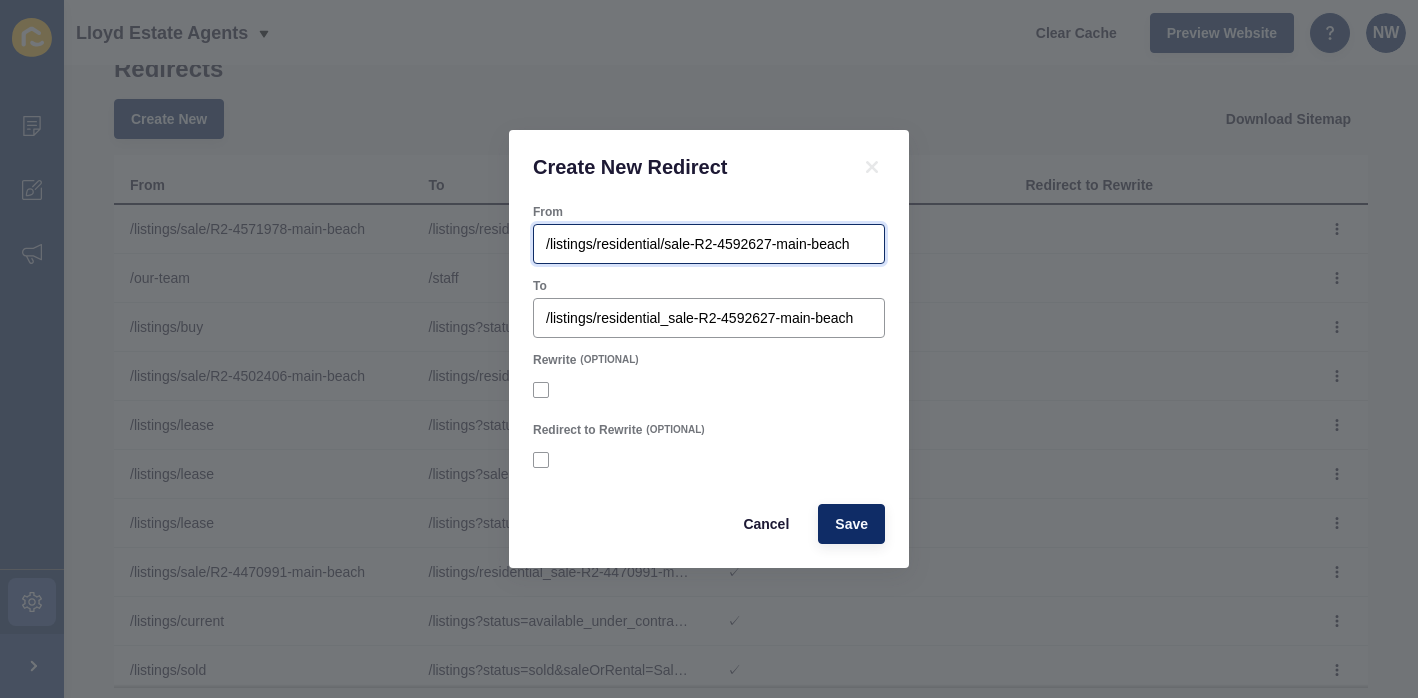 click on "/listings/residential/sale-R2-4592627-main-beach" at bounding box center (709, 244) 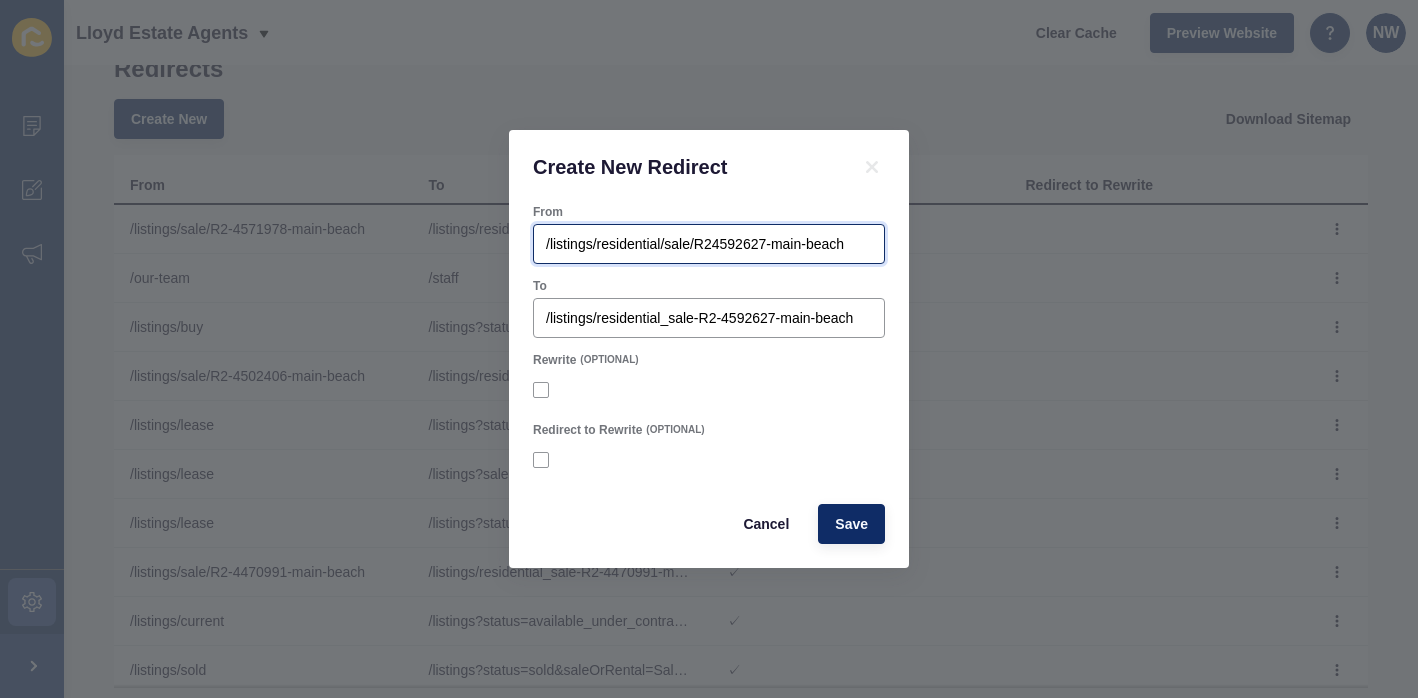 drag, startPoint x: 849, startPoint y: 248, endPoint x: 775, endPoint y: 251, distance: 74.06078 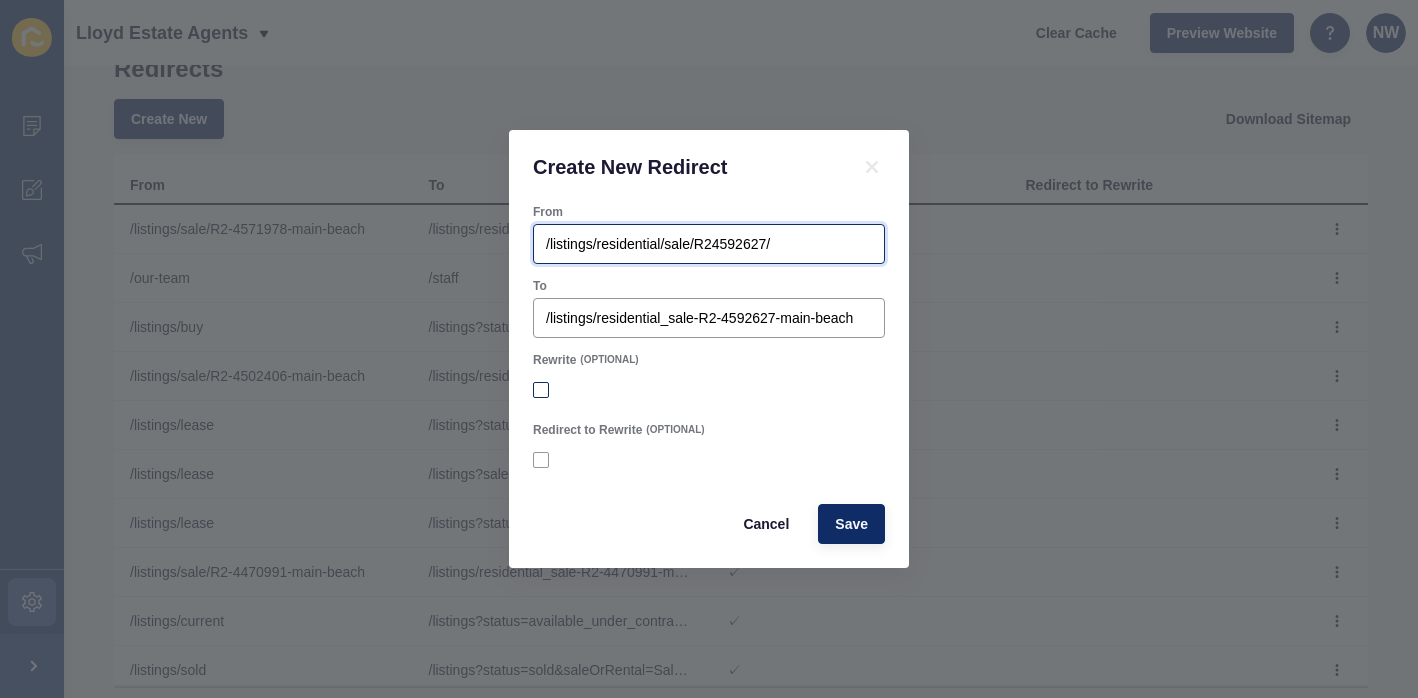 type on "/listings/residential/sale/R24592627/" 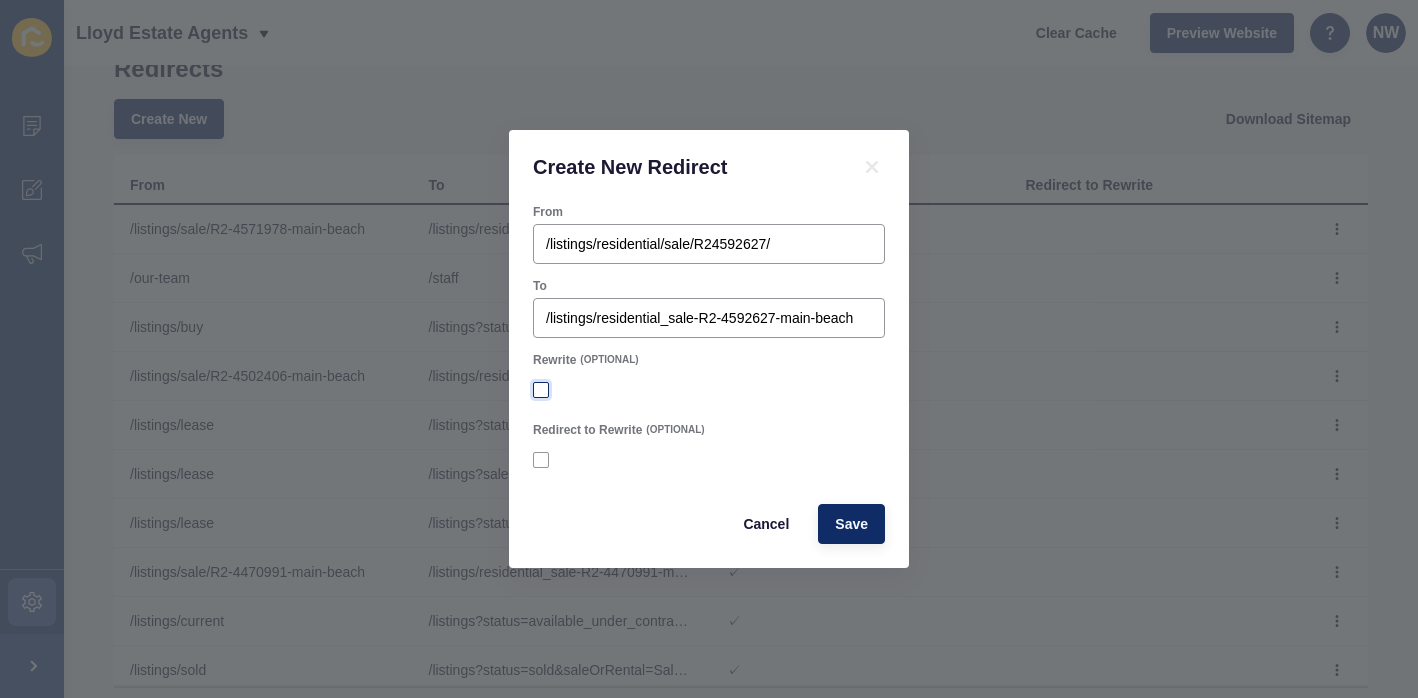 click at bounding box center (541, 390) 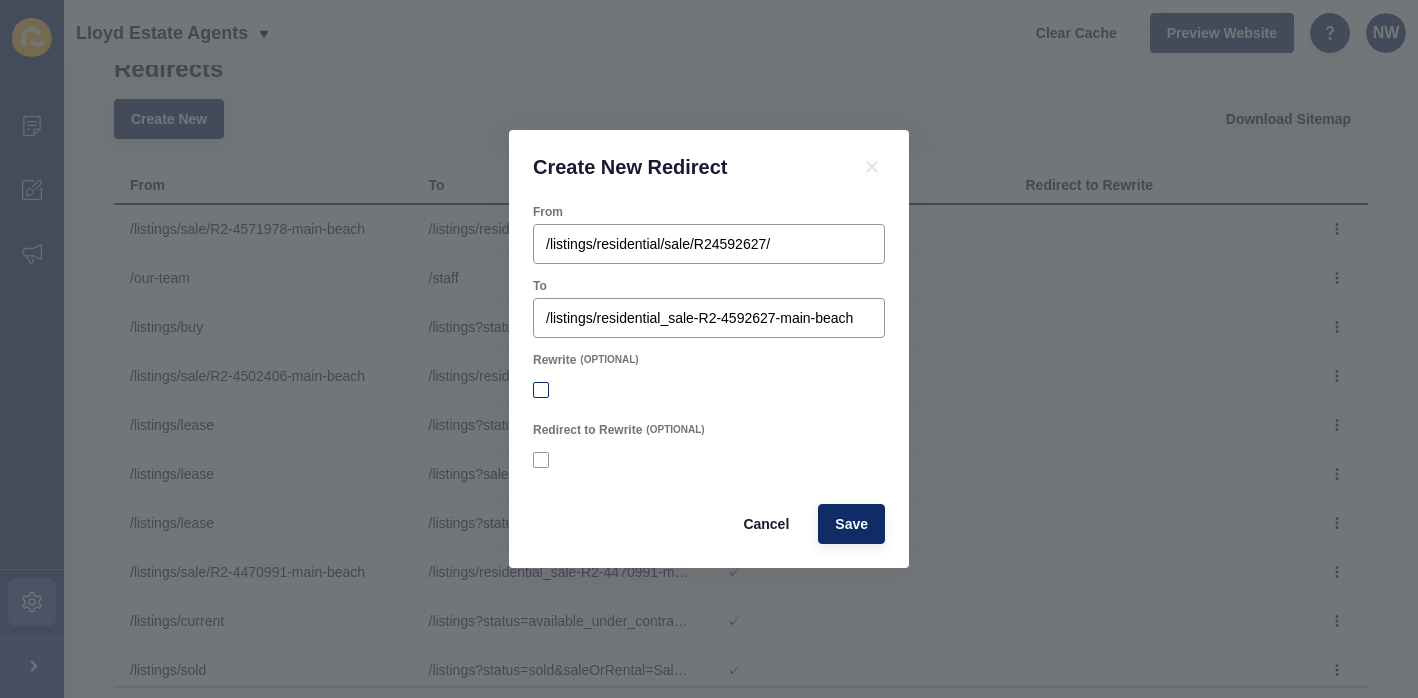 click on "Rewrite" at bounding box center (543, 390) 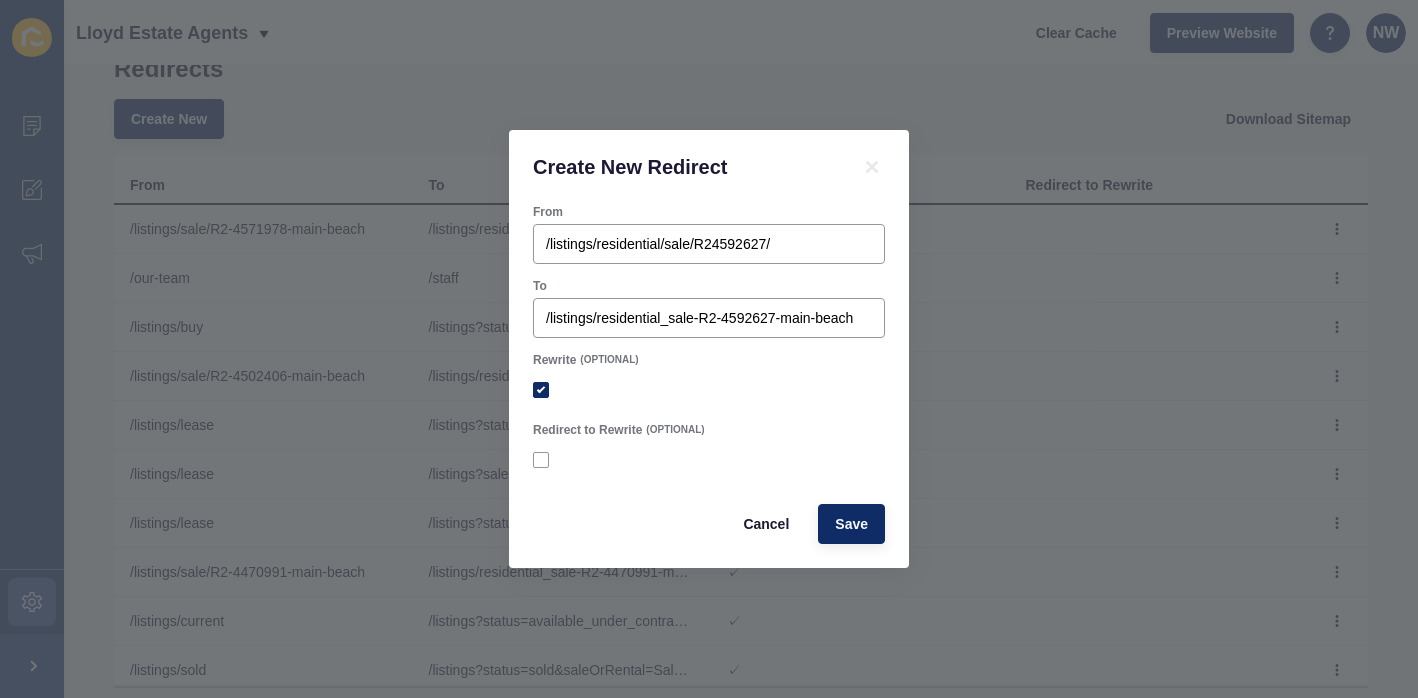 checkbox on "true" 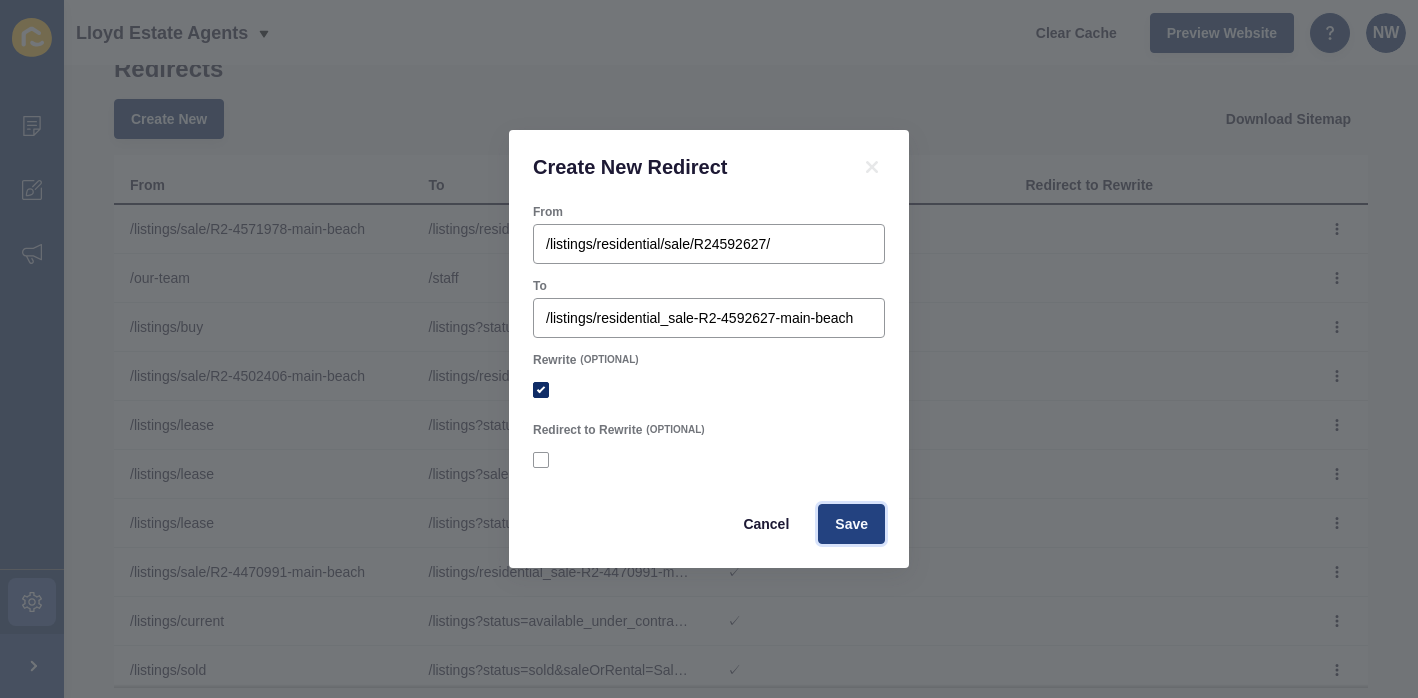 click on "Save" at bounding box center [851, 524] 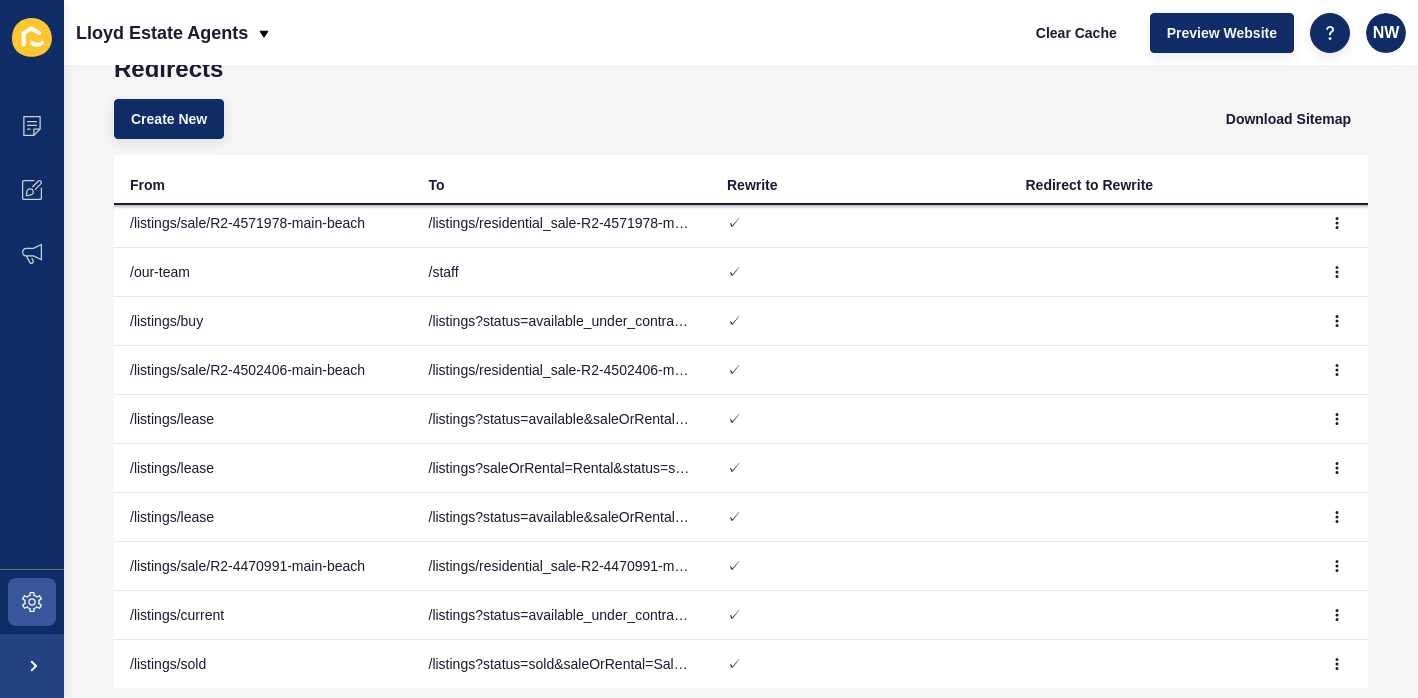 scroll, scrollTop: 7, scrollLeft: 0, axis: vertical 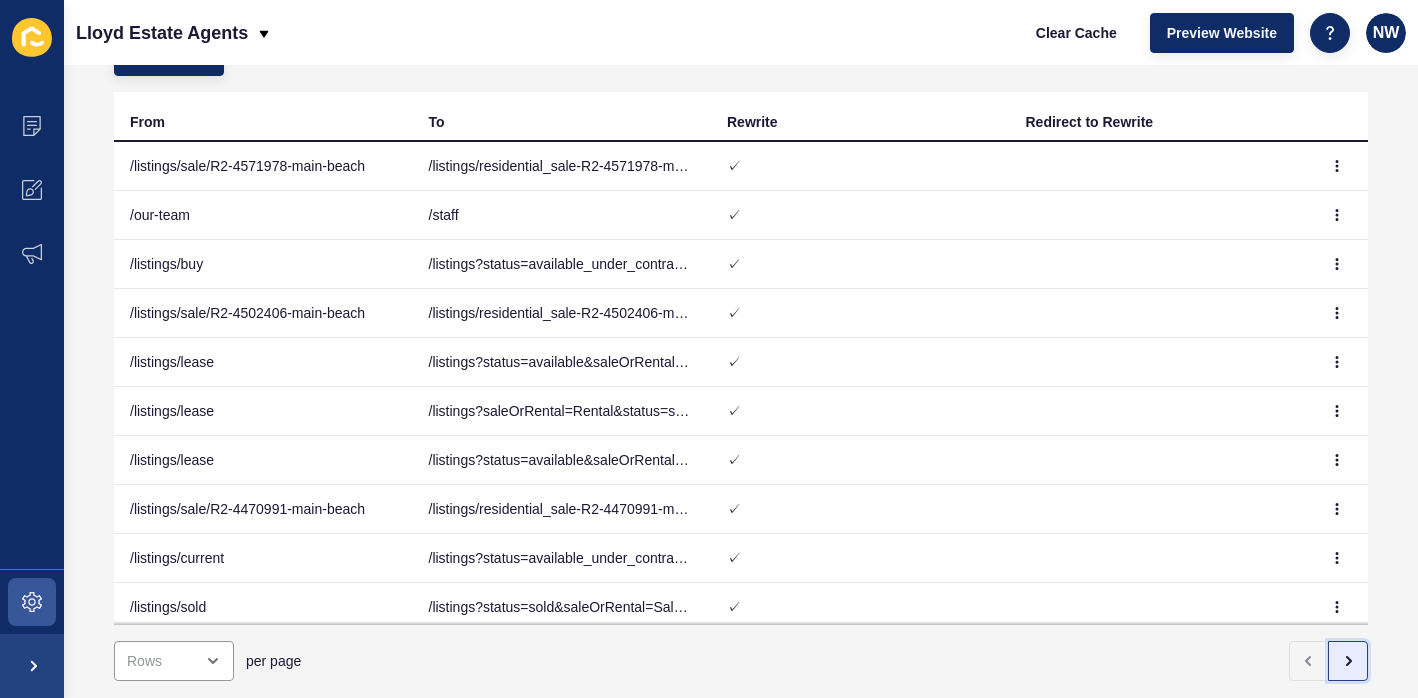 click at bounding box center [1349, 661] 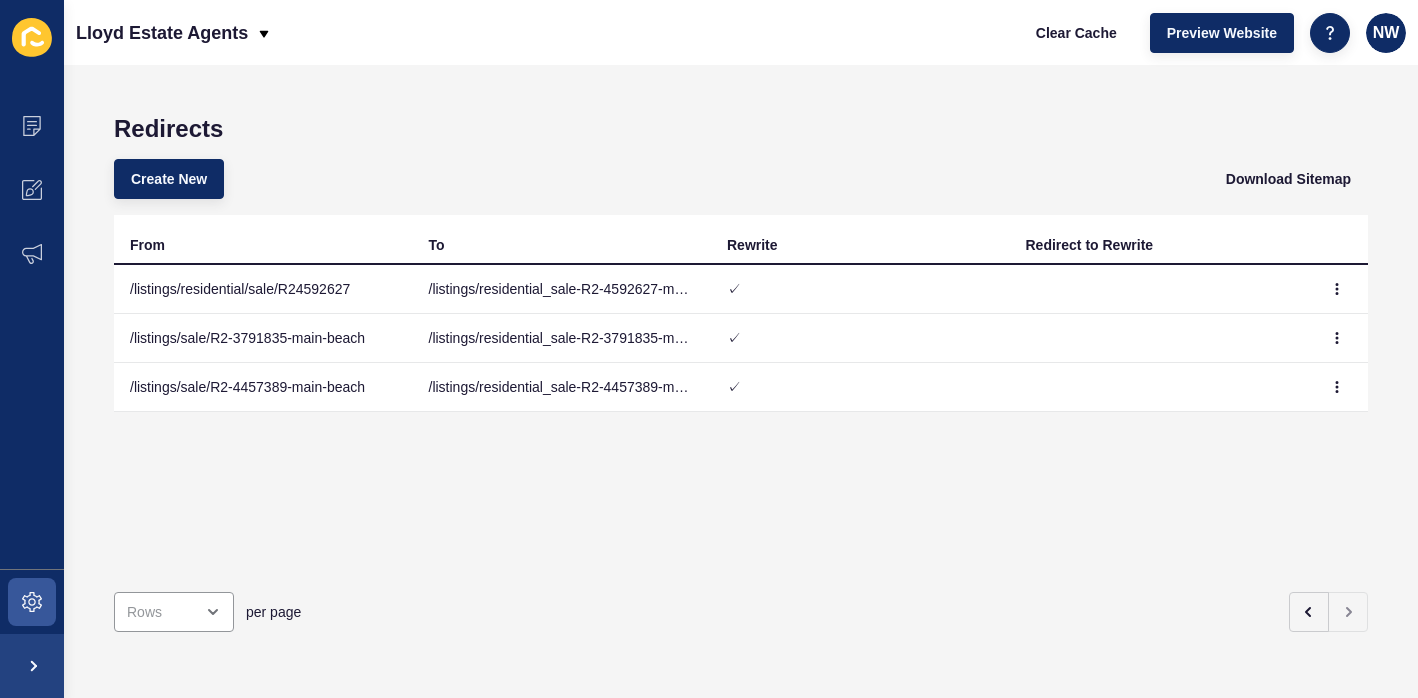 scroll, scrollTop: 0, scrollLeft: 0, axis: both 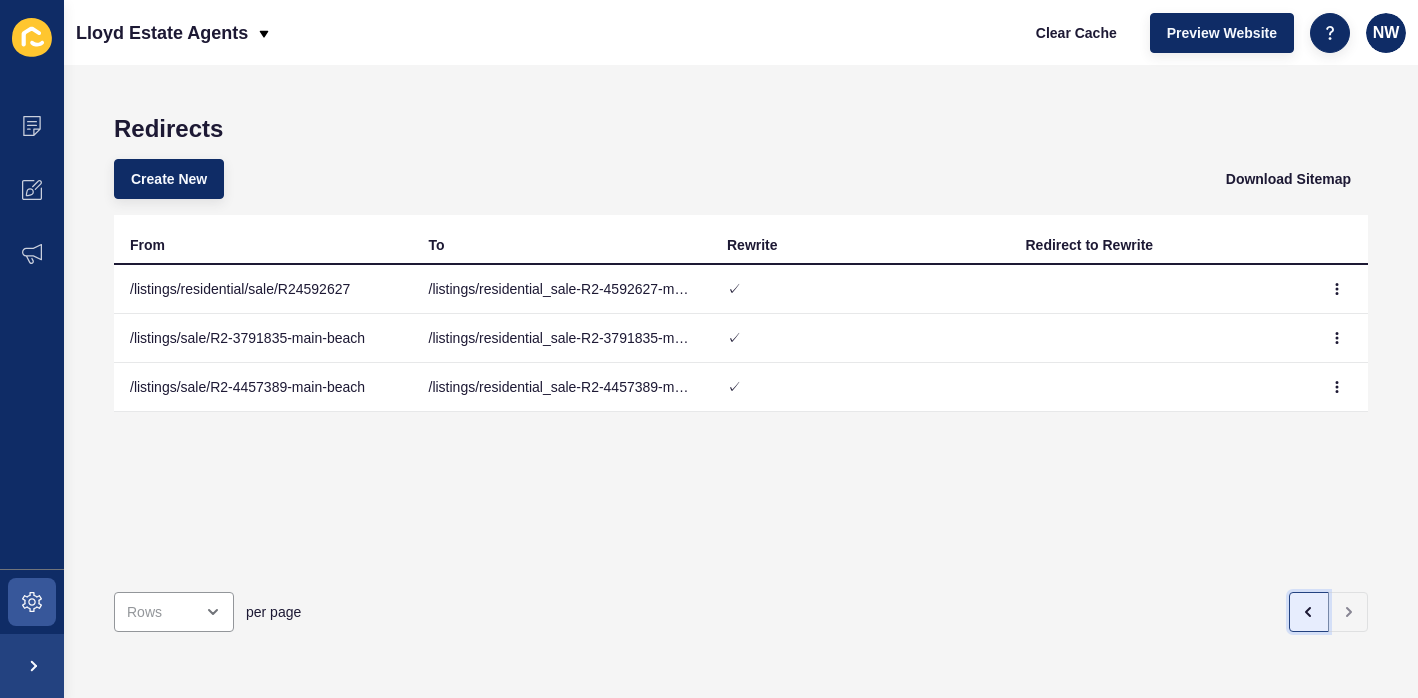 click at bounding box center (1309, 612) 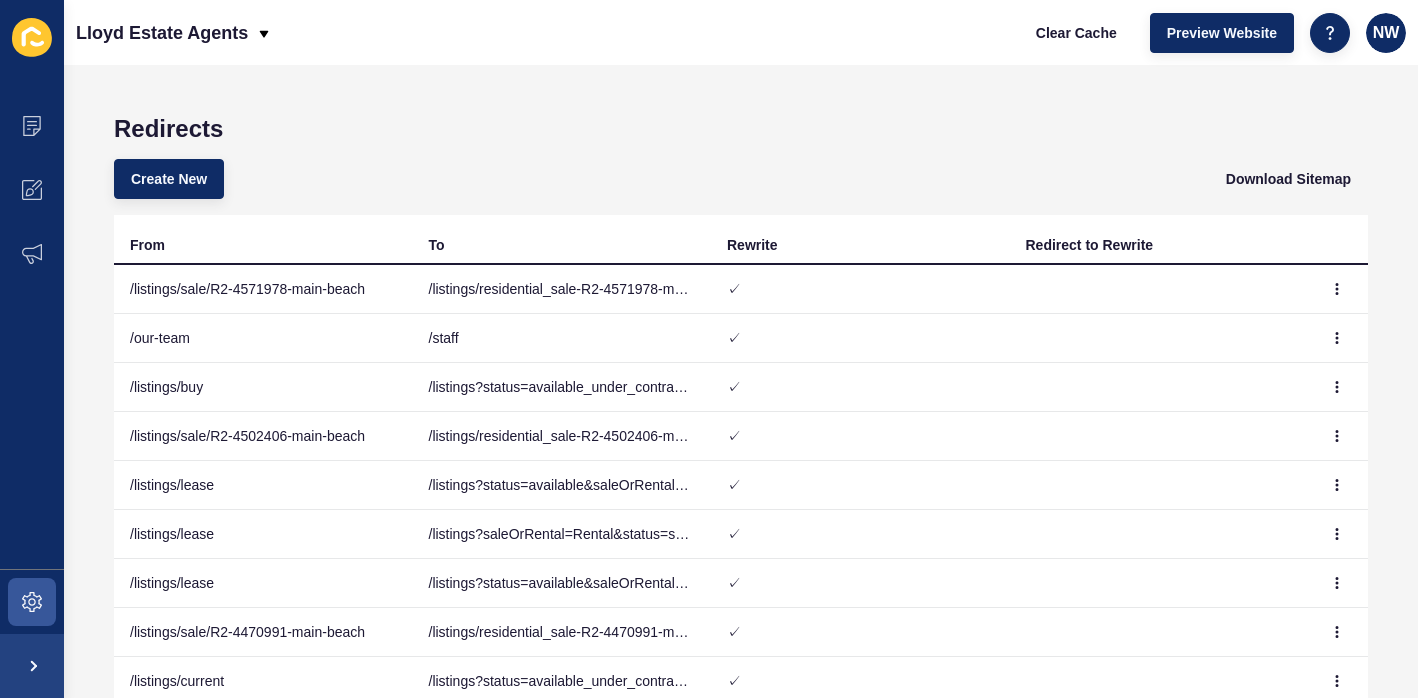 scroll, scrollTop: 7, scrollLeft: 0, axis: vertical 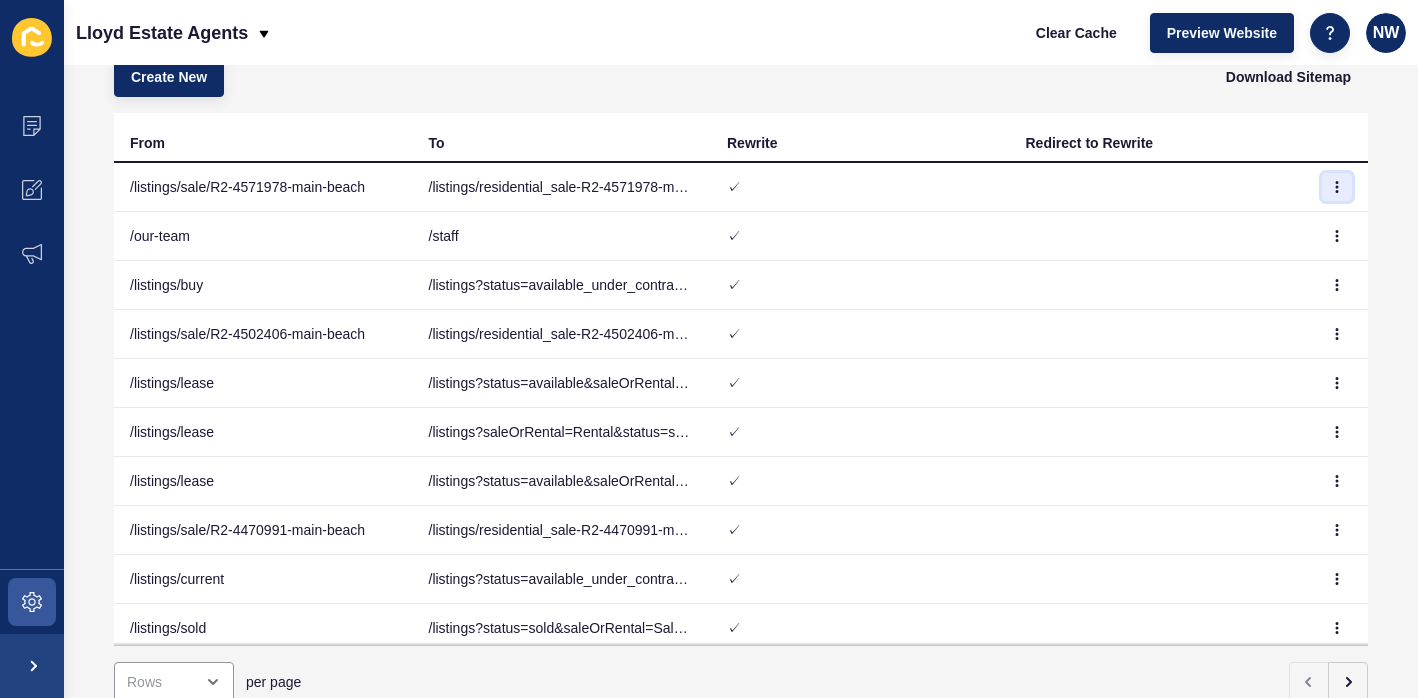 click at bounding box center (1337, 187) 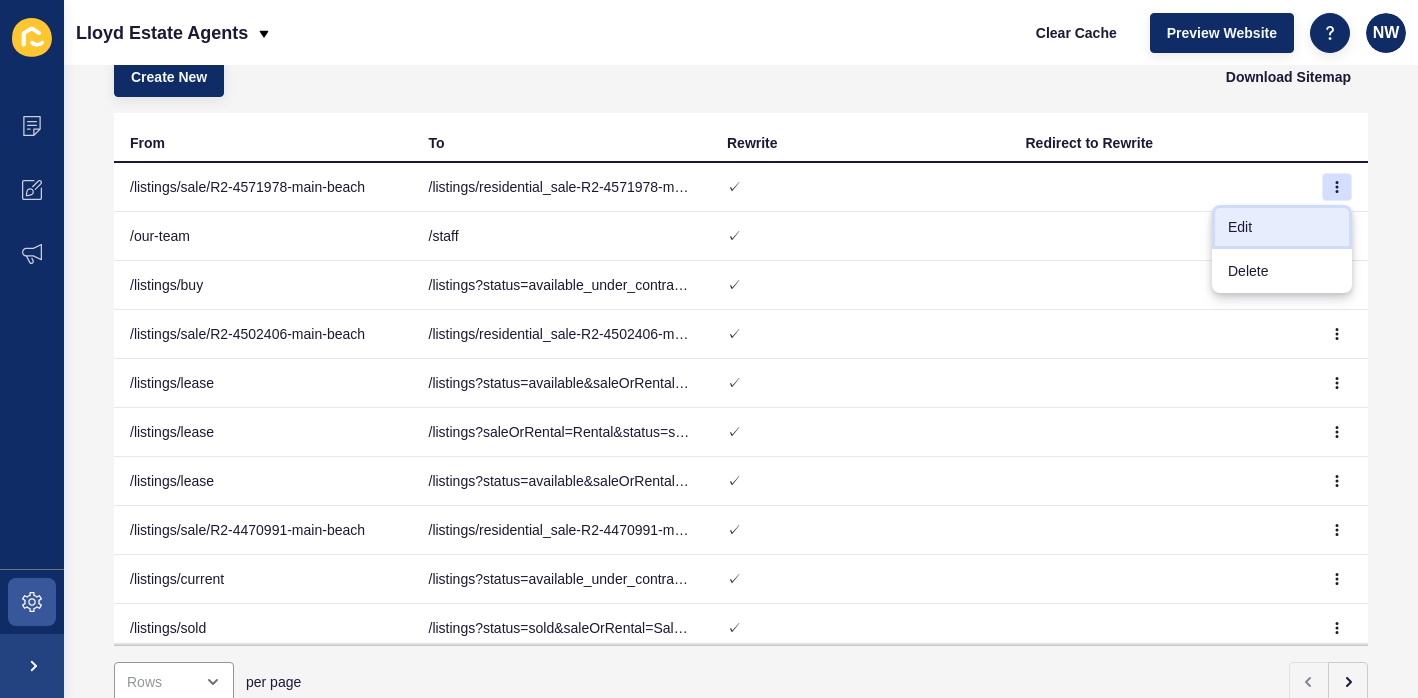 click on "Edit" at bounding box center (1282, 227) 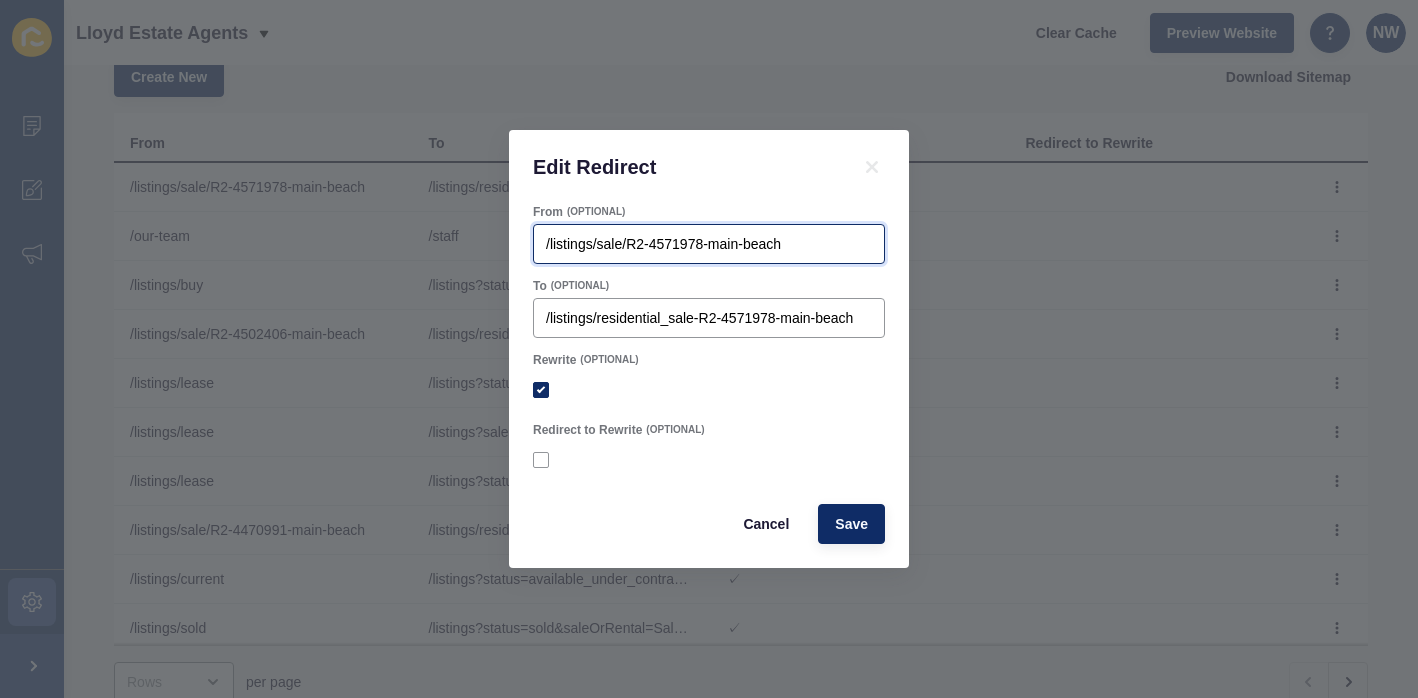 click on "/listings/sale/R2-4571978-main-beach" at bounding box center (709, 244) 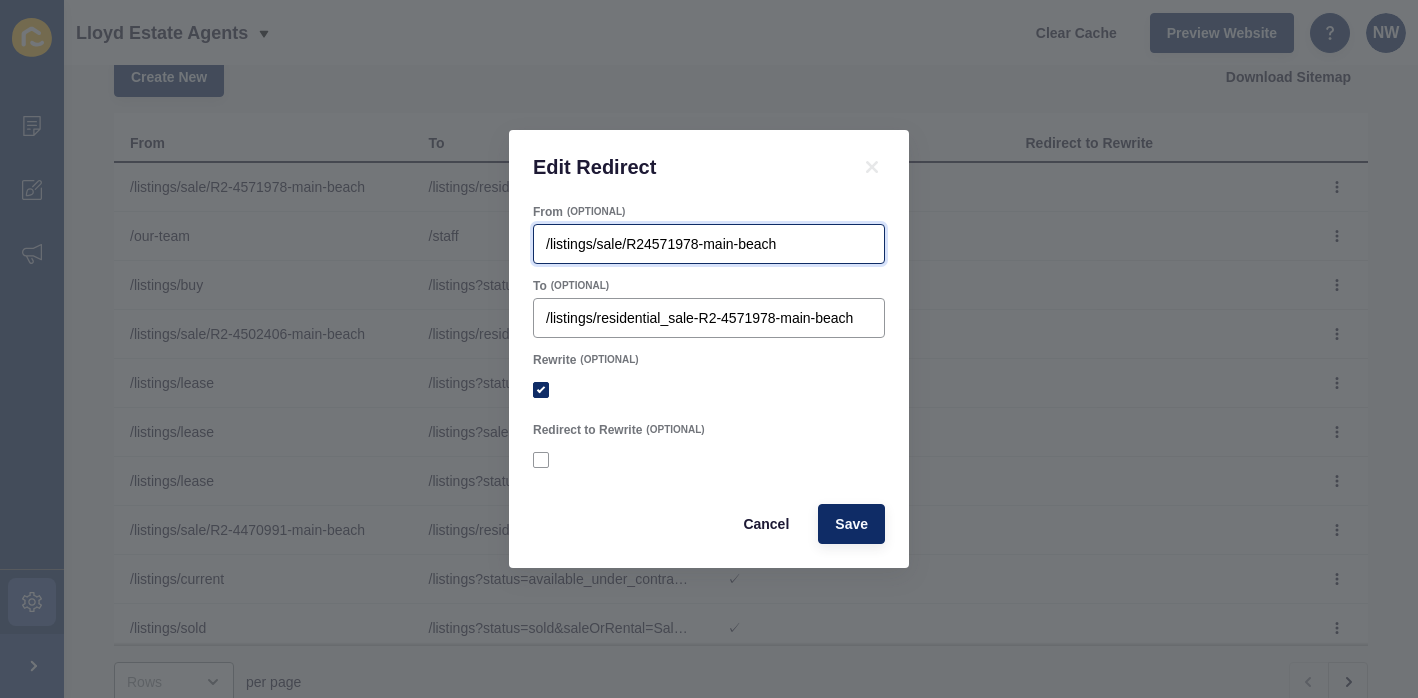 drag, startPoint x: 807, startPoint y: 246, endPoint x: 706, endPoint y: 246, distance: 101 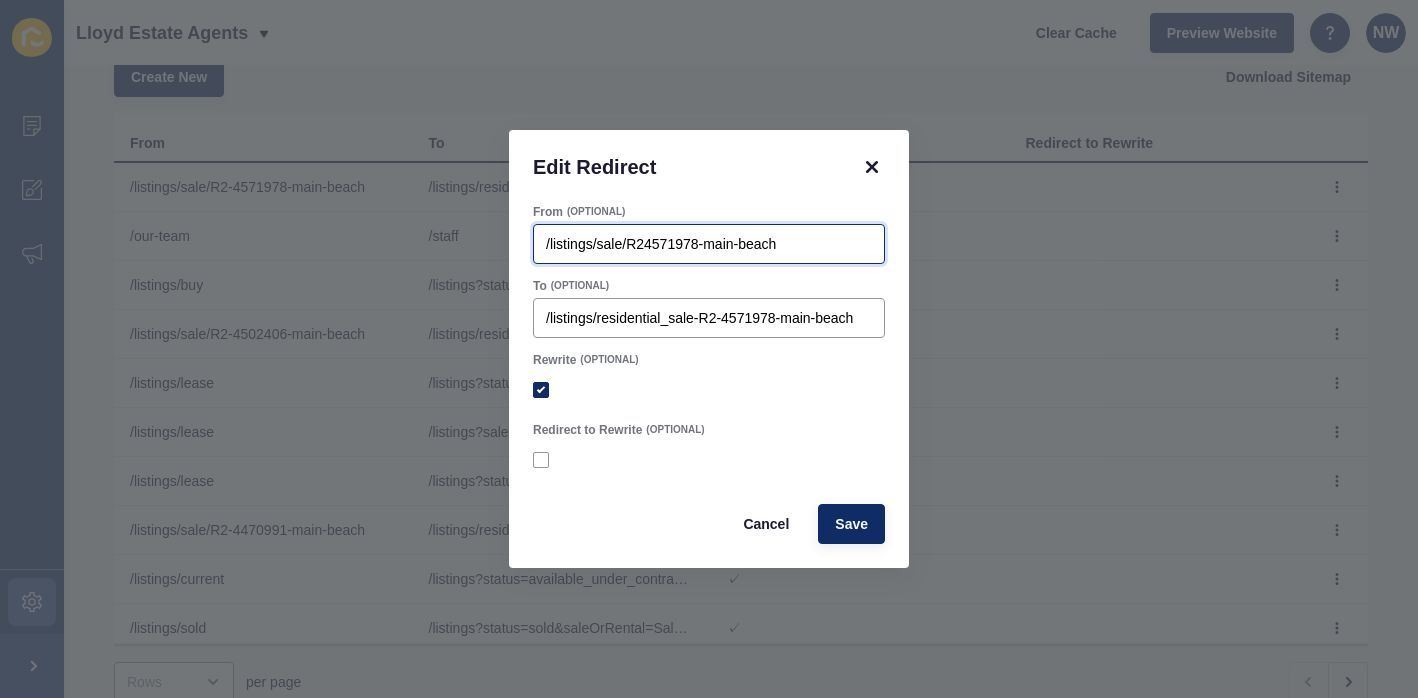 type on "/listings/sale/R24571978-main-beach" 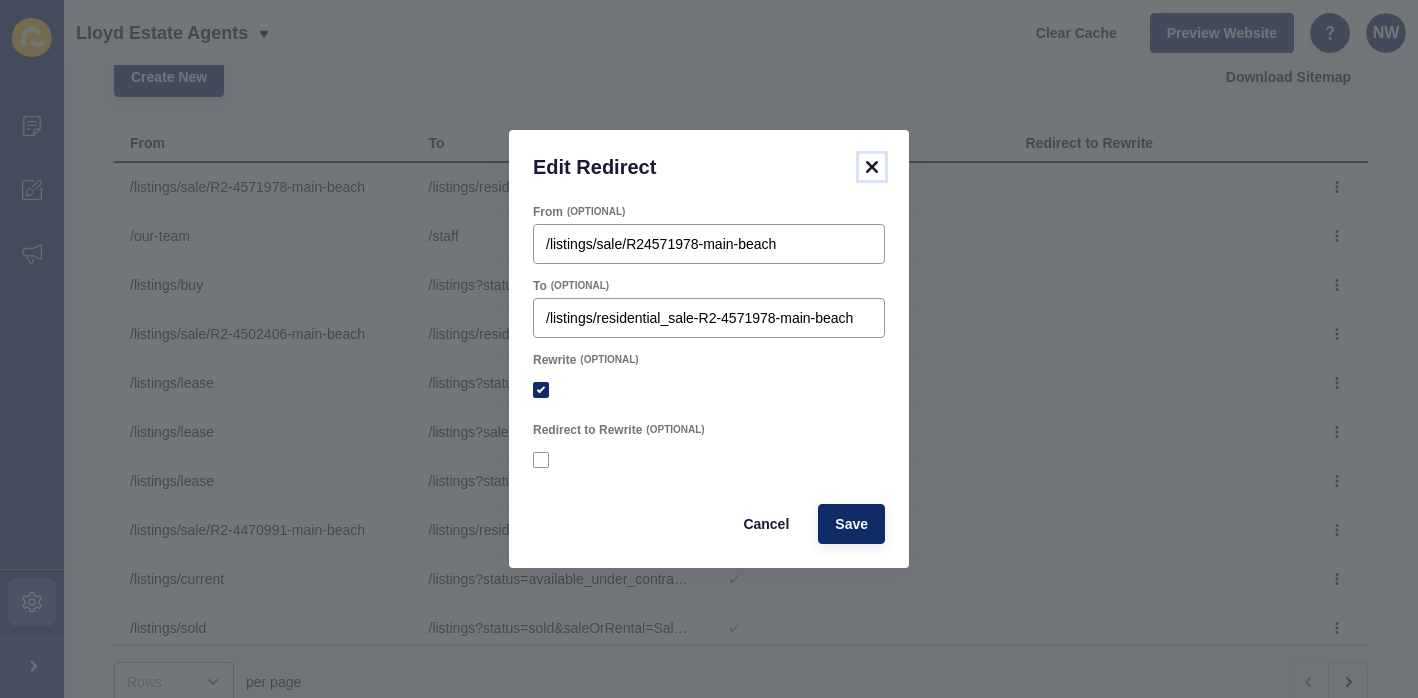 click at bounding box center [872, 167] 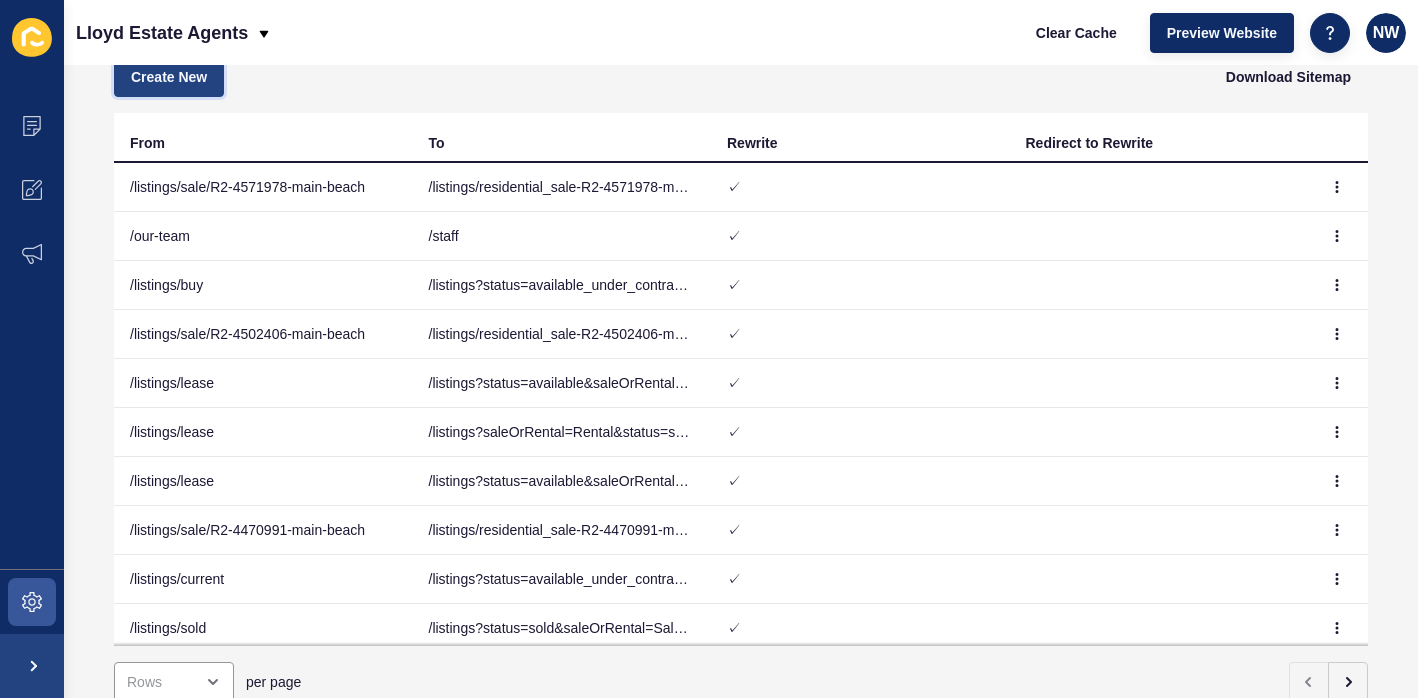click on "Create New" at bounding box center (169, 77) 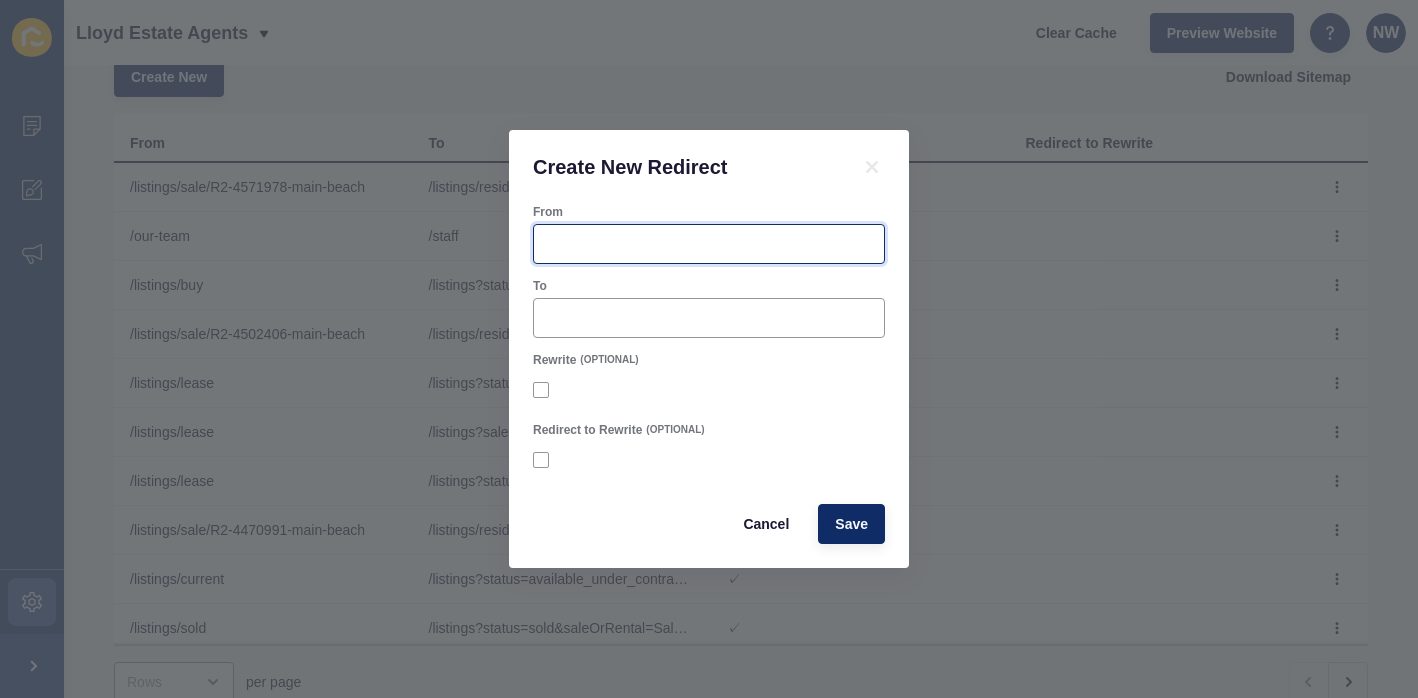 click on "From" at bounding box center [709, 244] 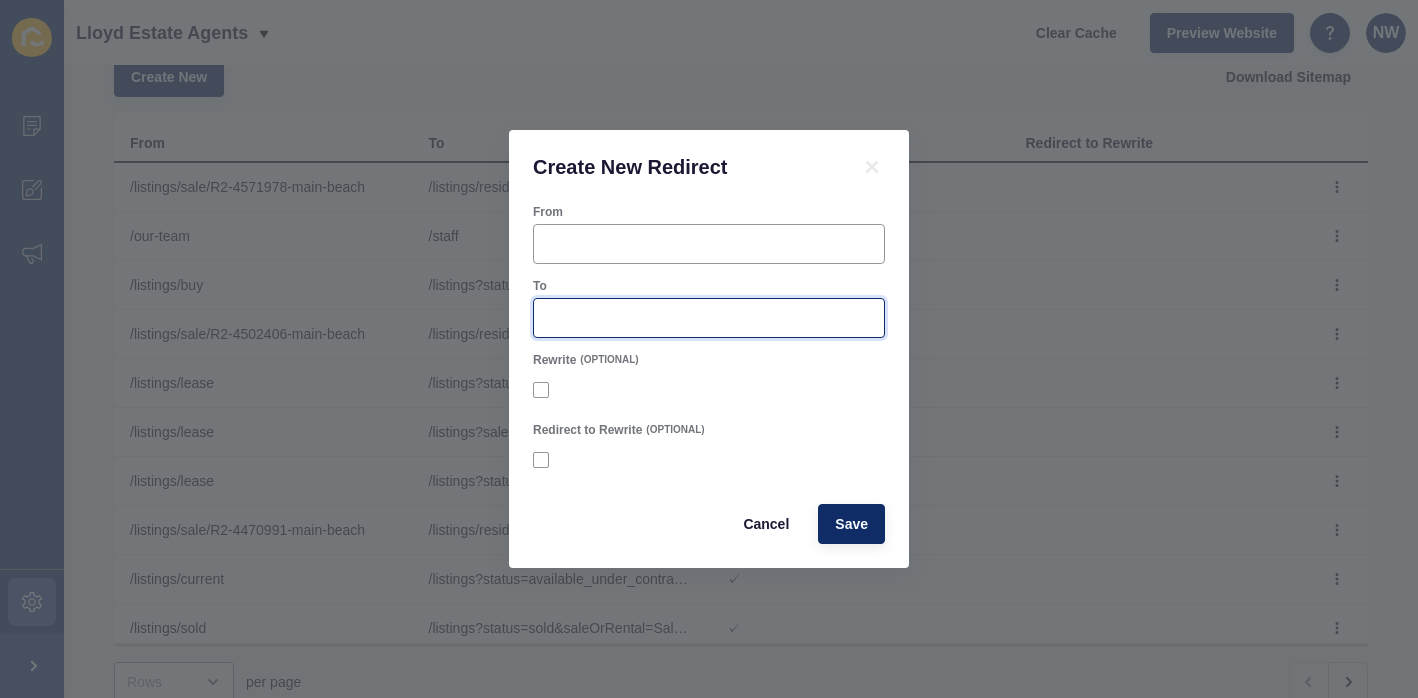 click on "To" at bounding box center [709, 318] 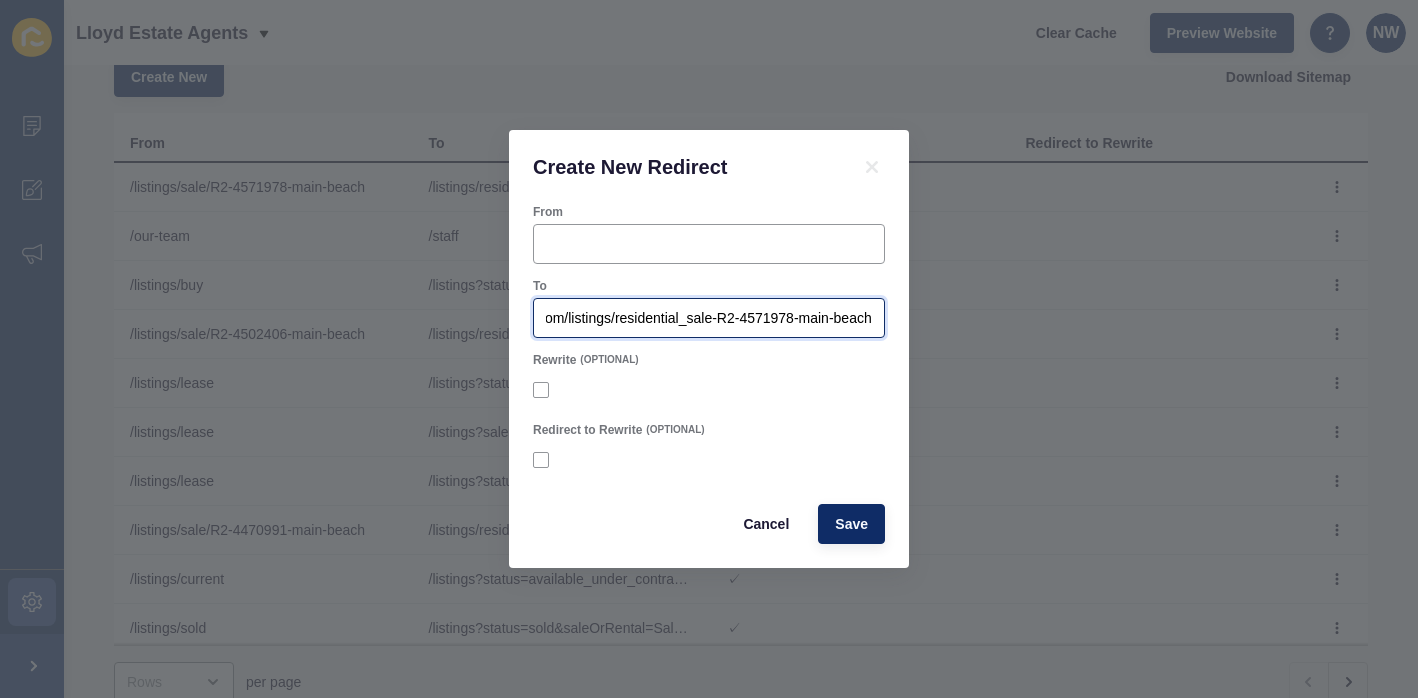 scroll, scrollTop: 0, scrollLeft: 0, axis: both 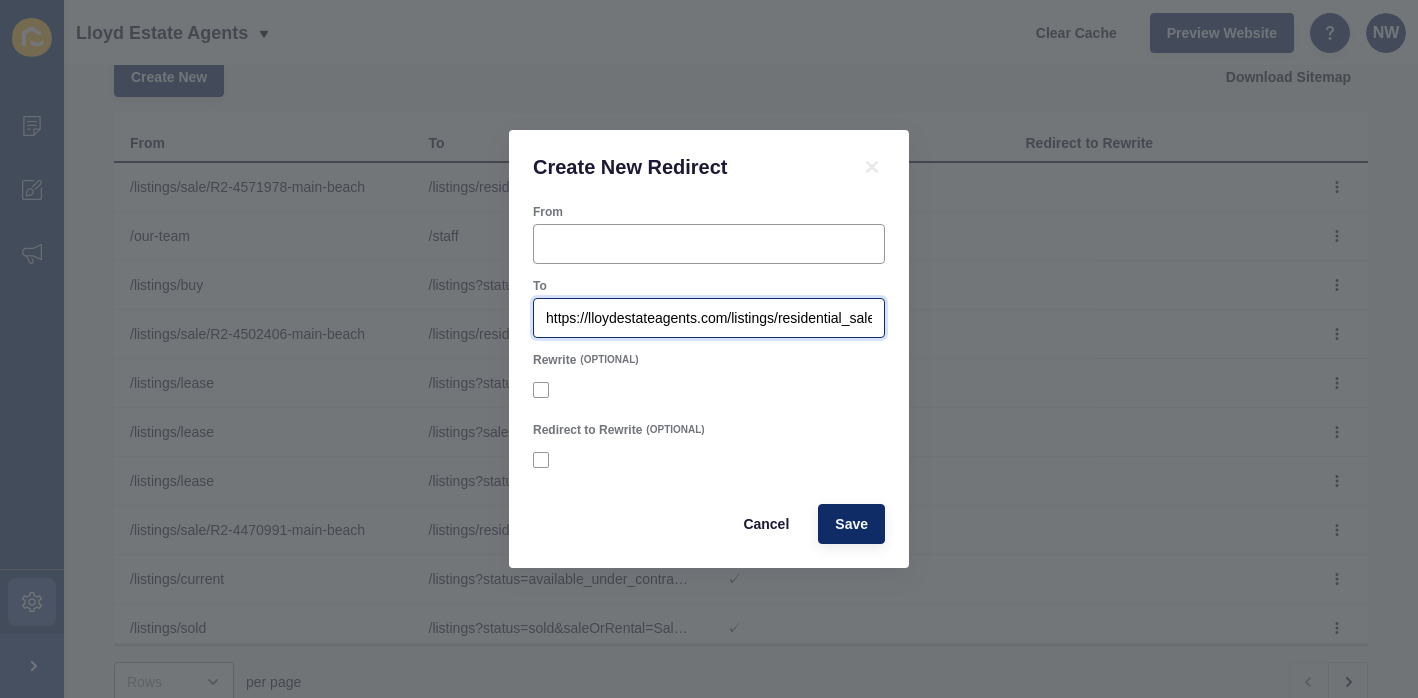 drag, startPoint x: 725, startPoint y: 319, endPoint x: 507, endPoint y: 309, distance: 218.22923 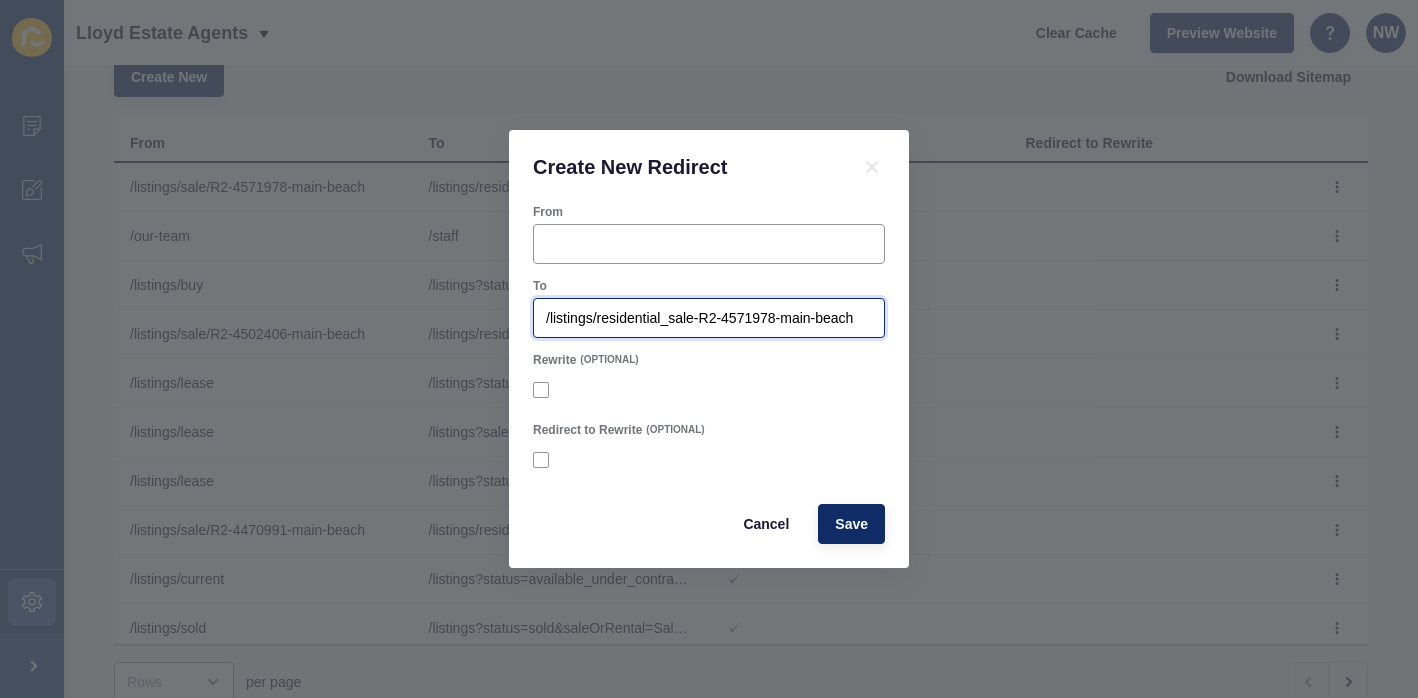 drag, startPoint x: 862, startPoint y: 318, endPoint x: 484, endPoint y: 314, distance: 378.02115 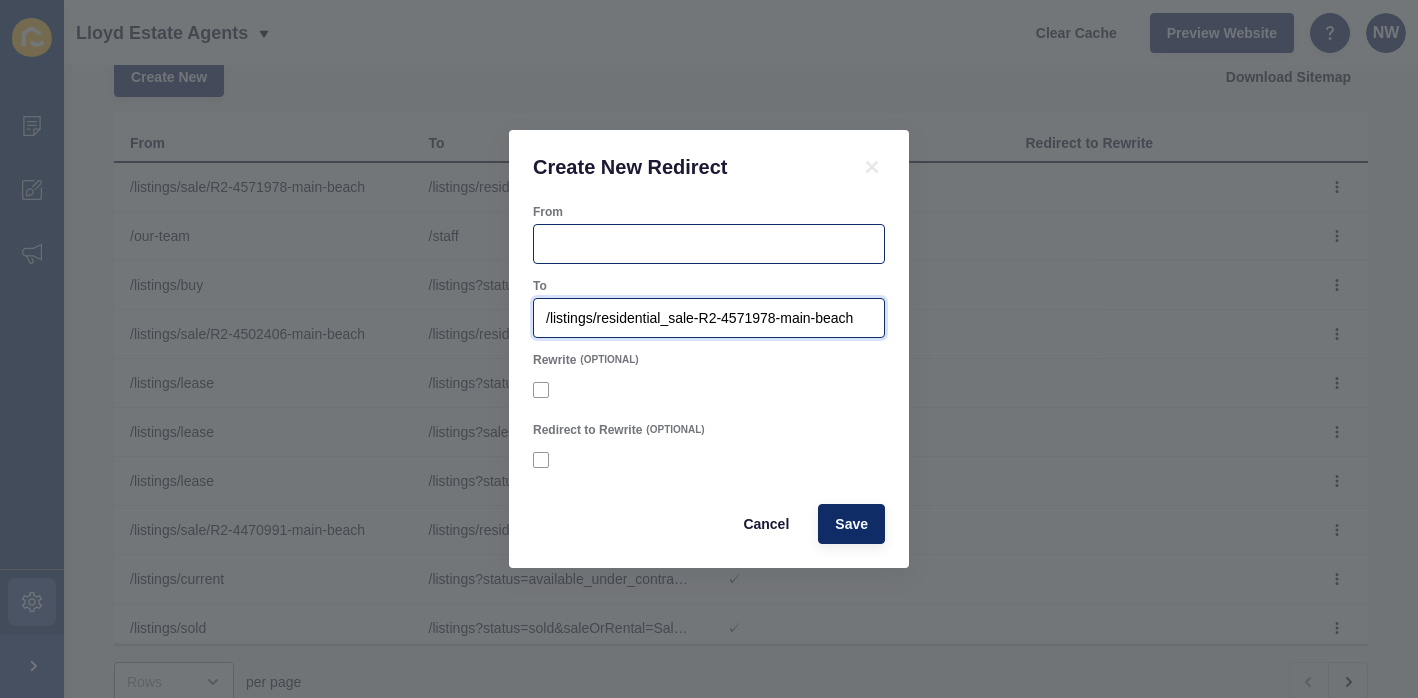 type on "/listings/residential_sale-R2-4571978-main-beach" 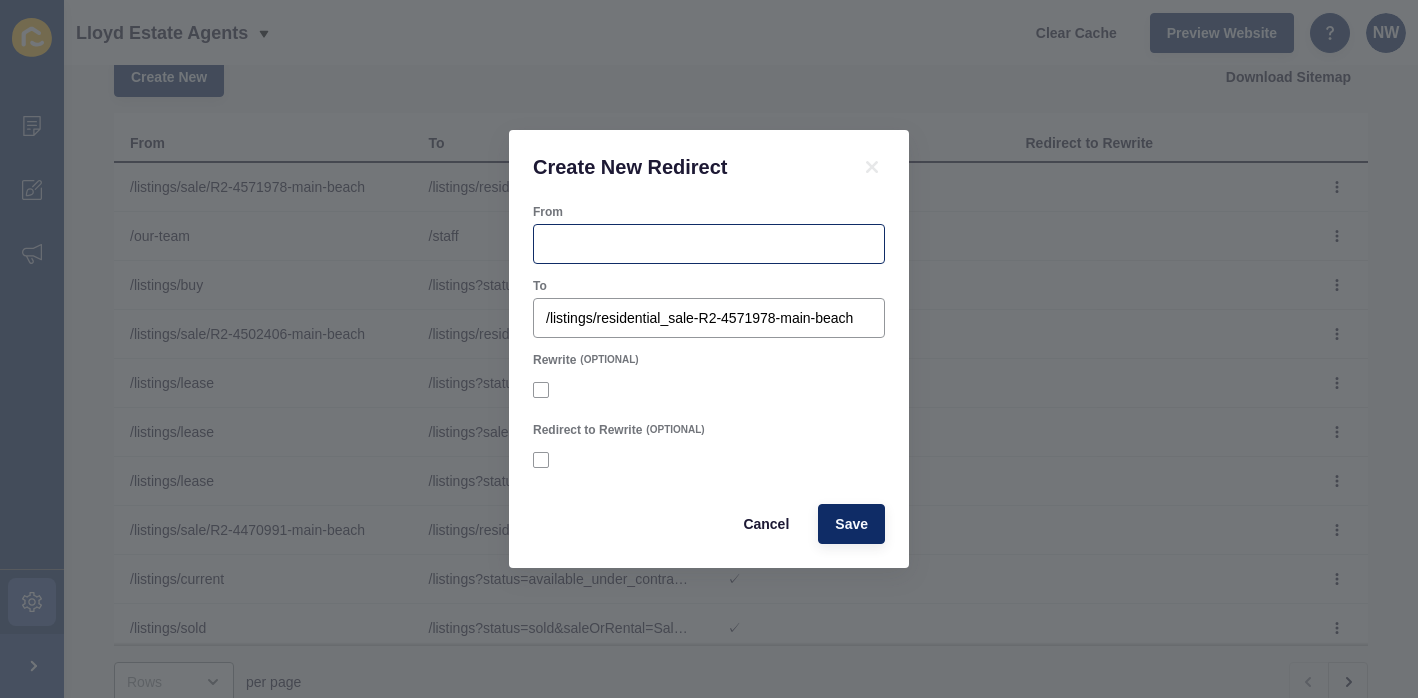 click at bounding box center (709, 244) 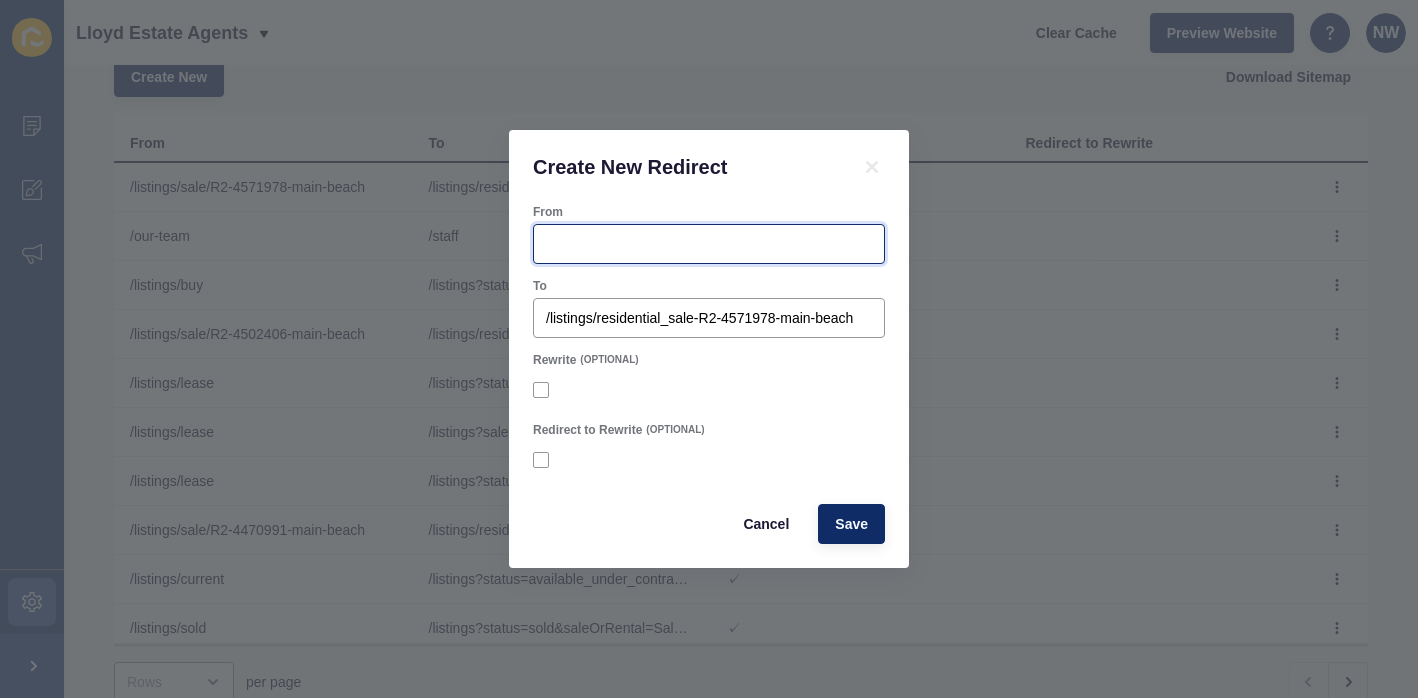 paste on "/listings/residential_sale-R2-4571978-main-beach" 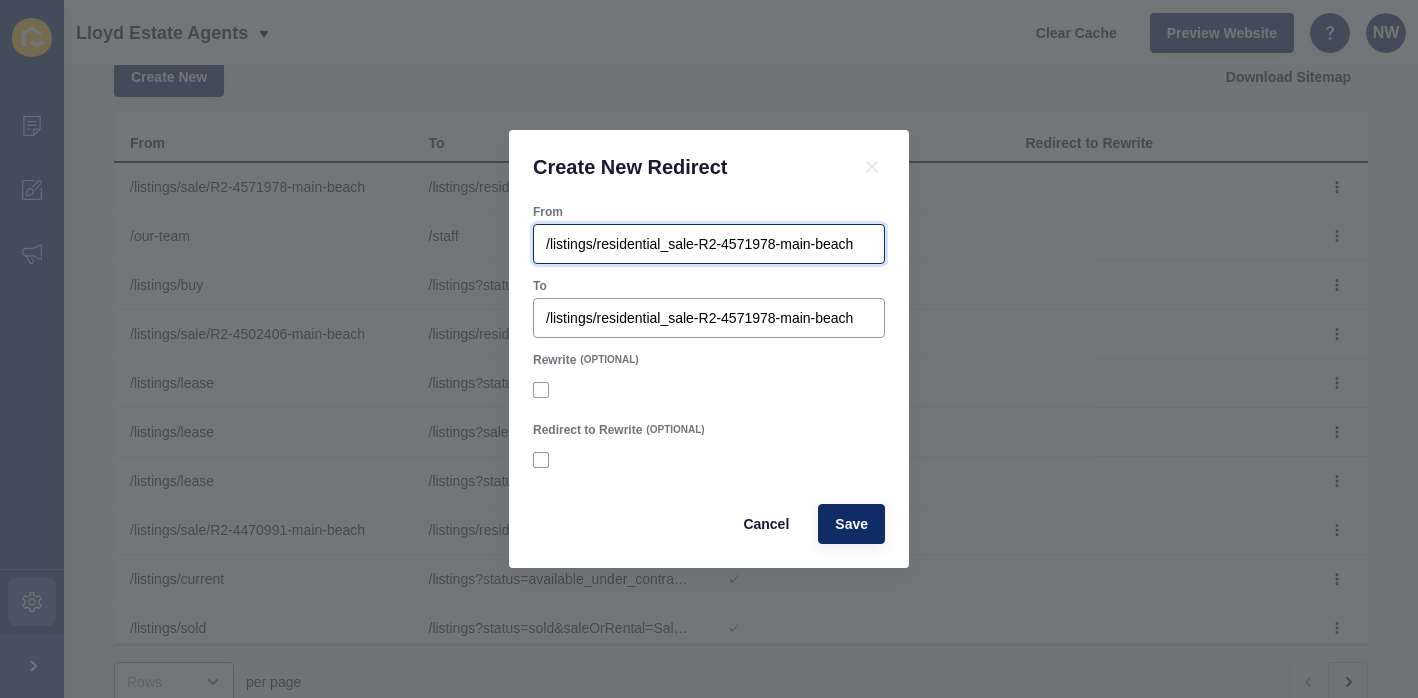 click on "/listings/residential_sale-R2-4571978-main-beach" at bounding box center (709, 244) 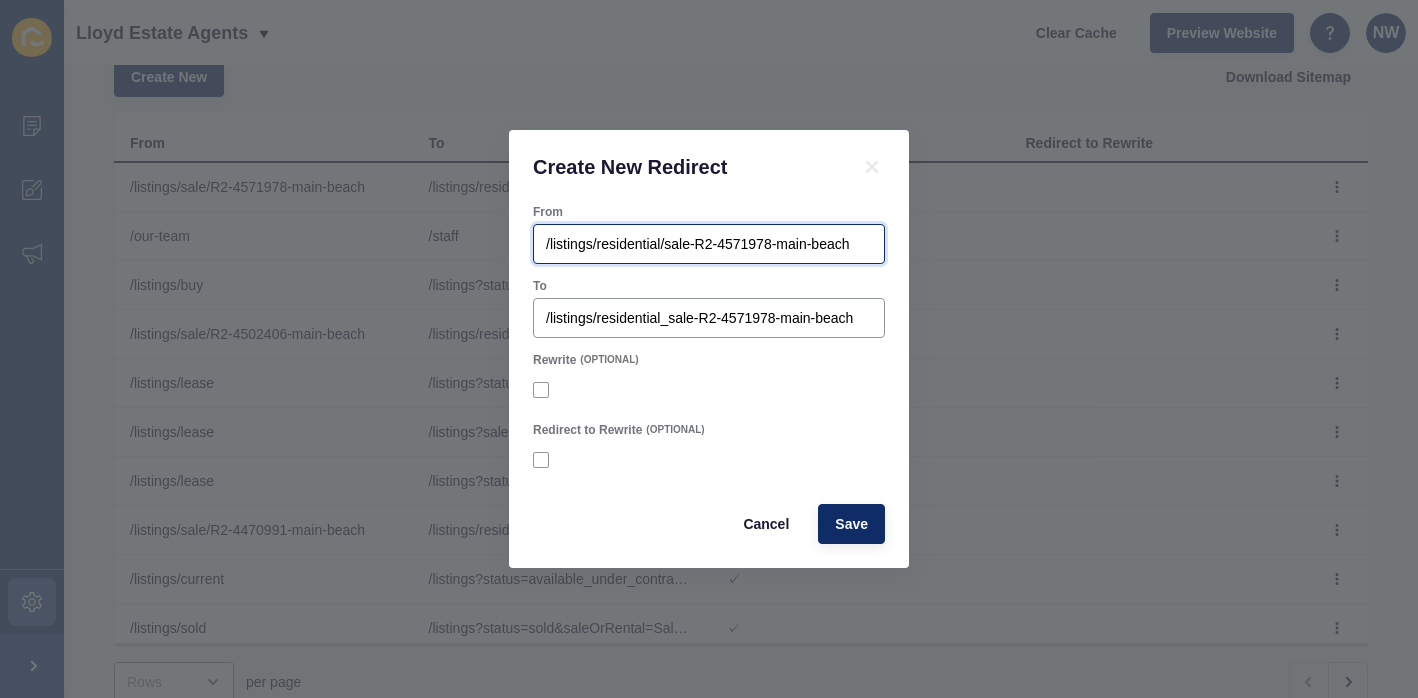 drag, startPoint x: 770, startPoint y: 247, endPoint x: 900, endPoint y: 240, distance: 130.18832 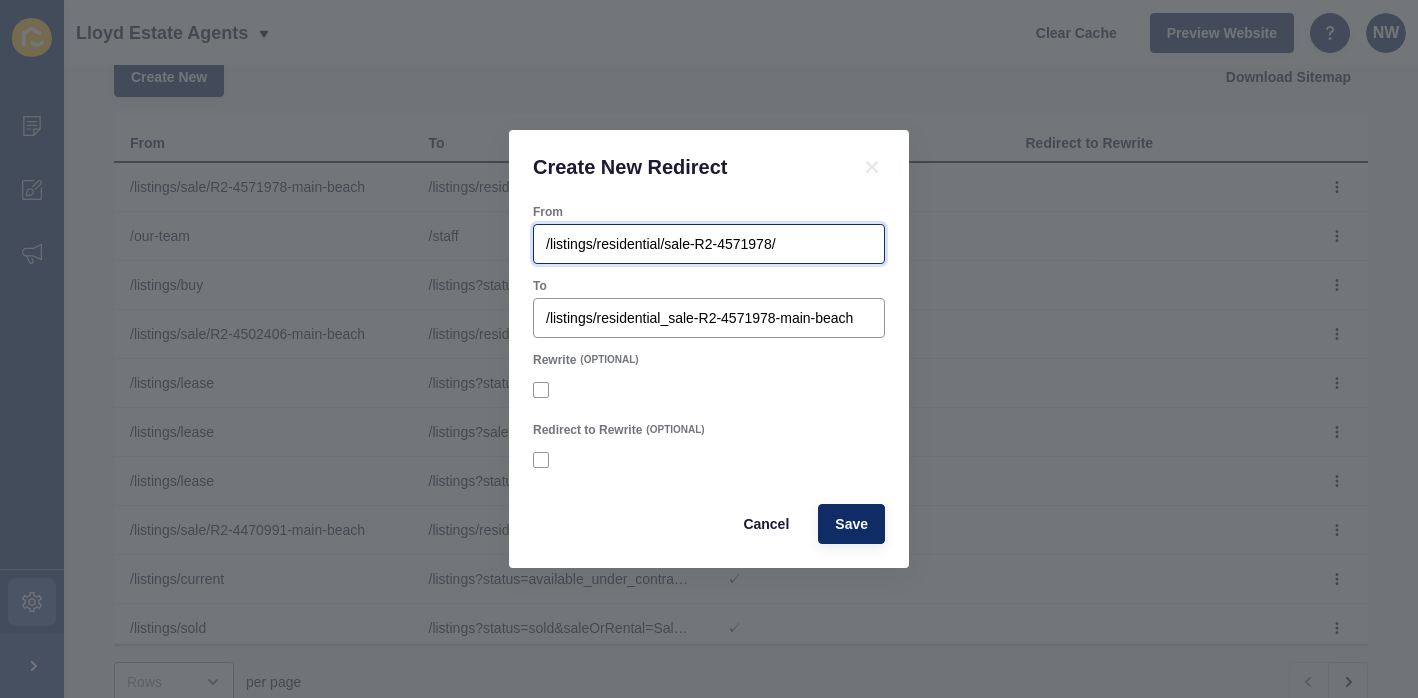 click on "/listings/residential/sale-R2-4571978/" at bounding box center (709, 244) 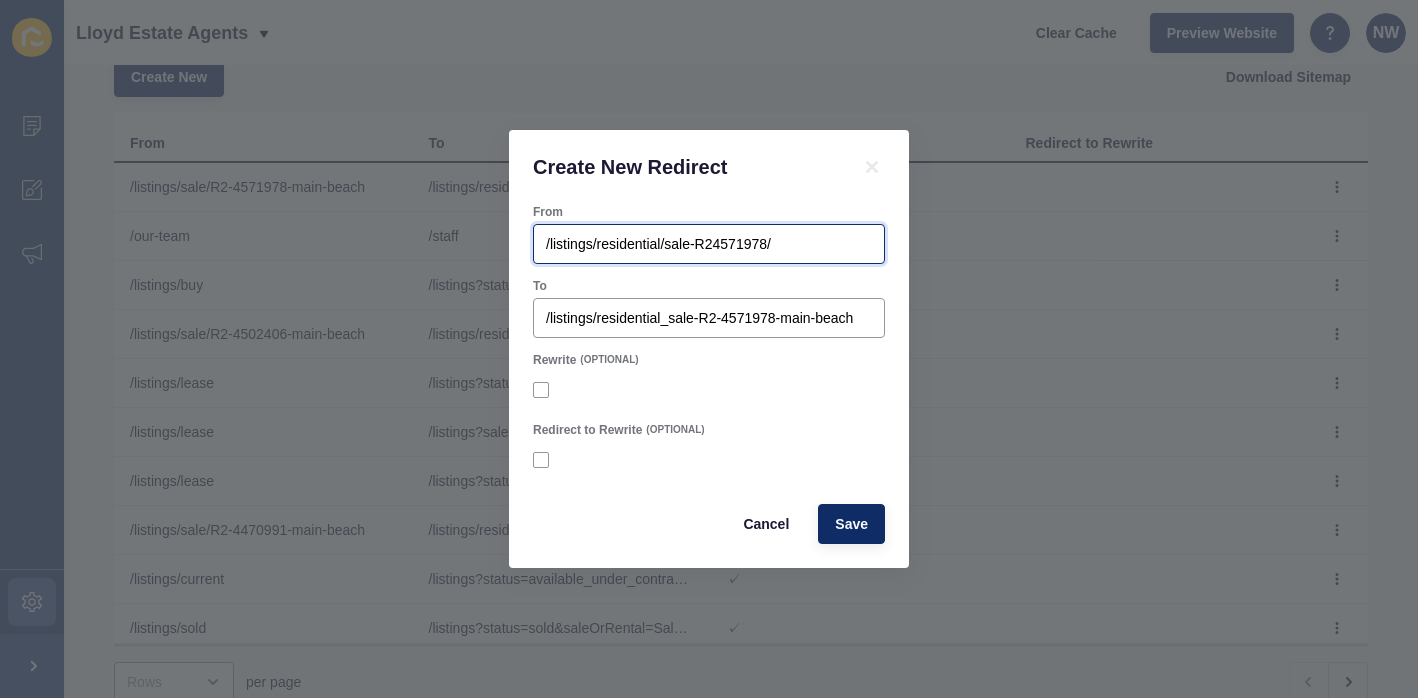 click on "/listings/residential/sale-R24571978/" at bounding box center (709, 244) 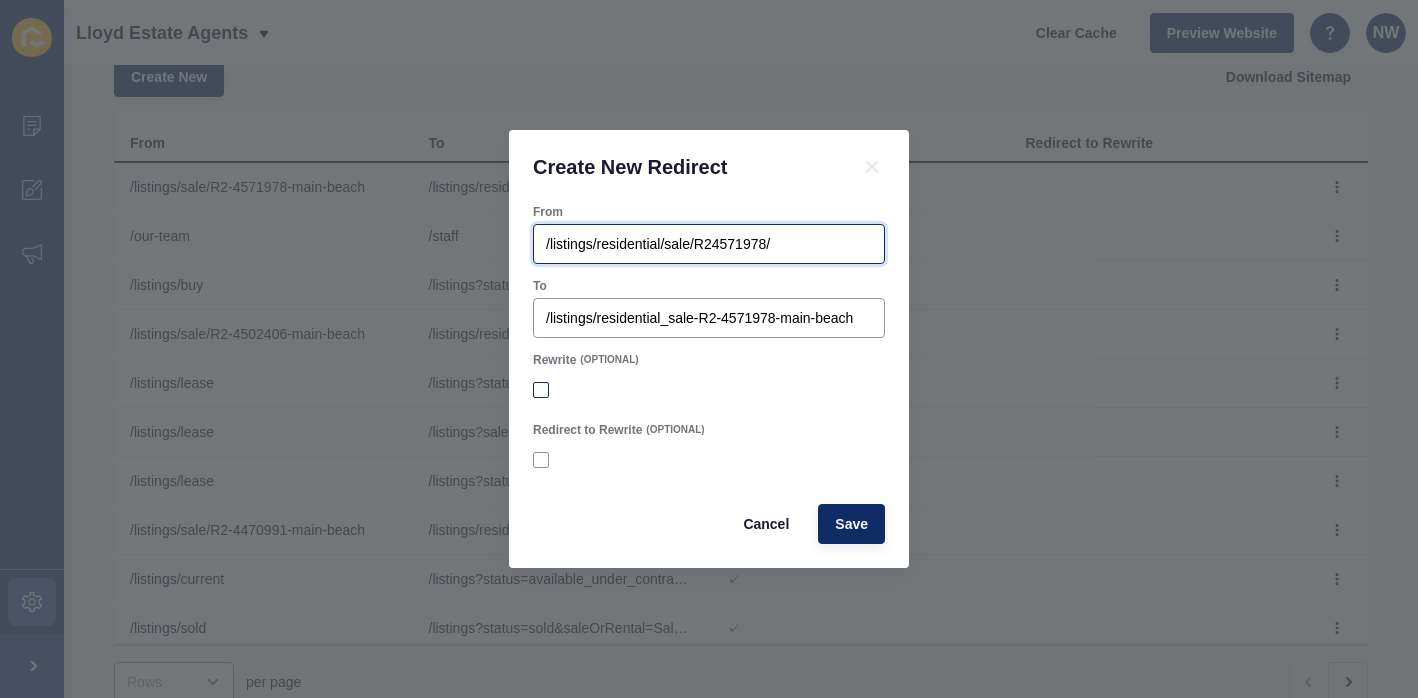 type on "/listings/residential/sale/R24571978/" 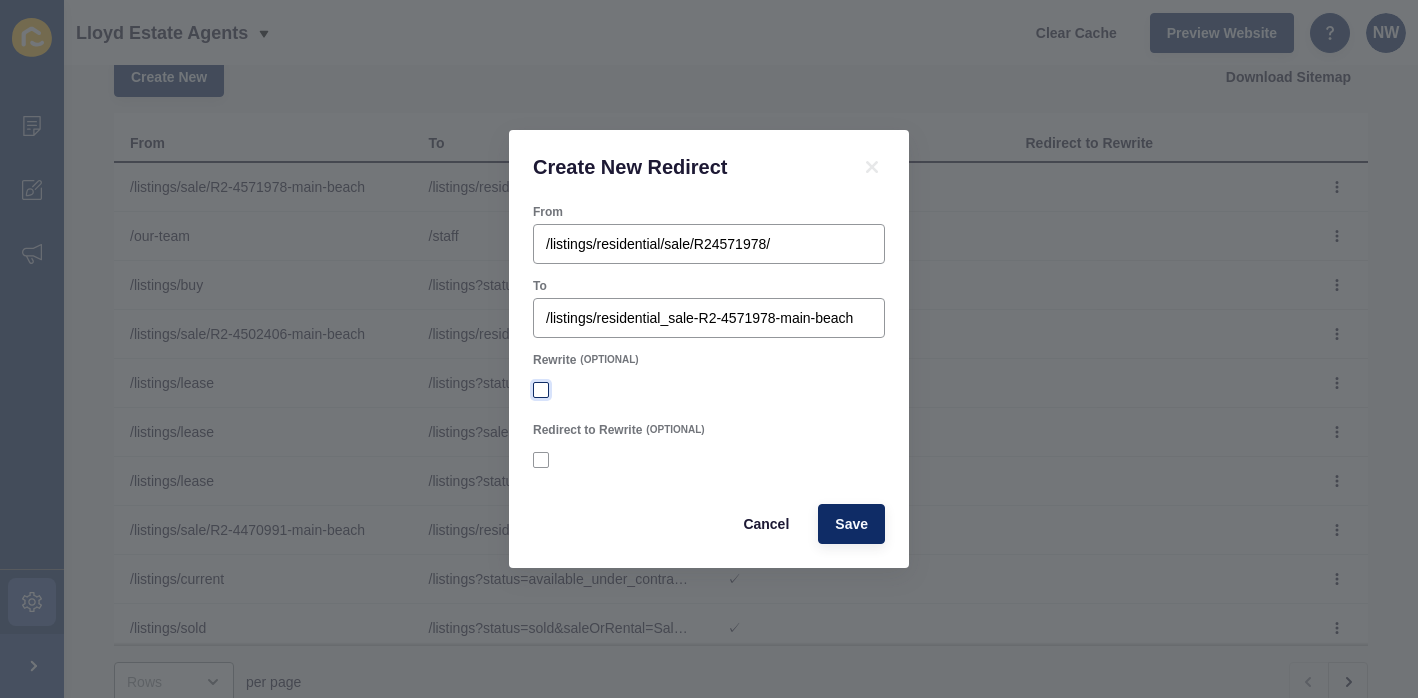 click at bounding box center (541, 390) 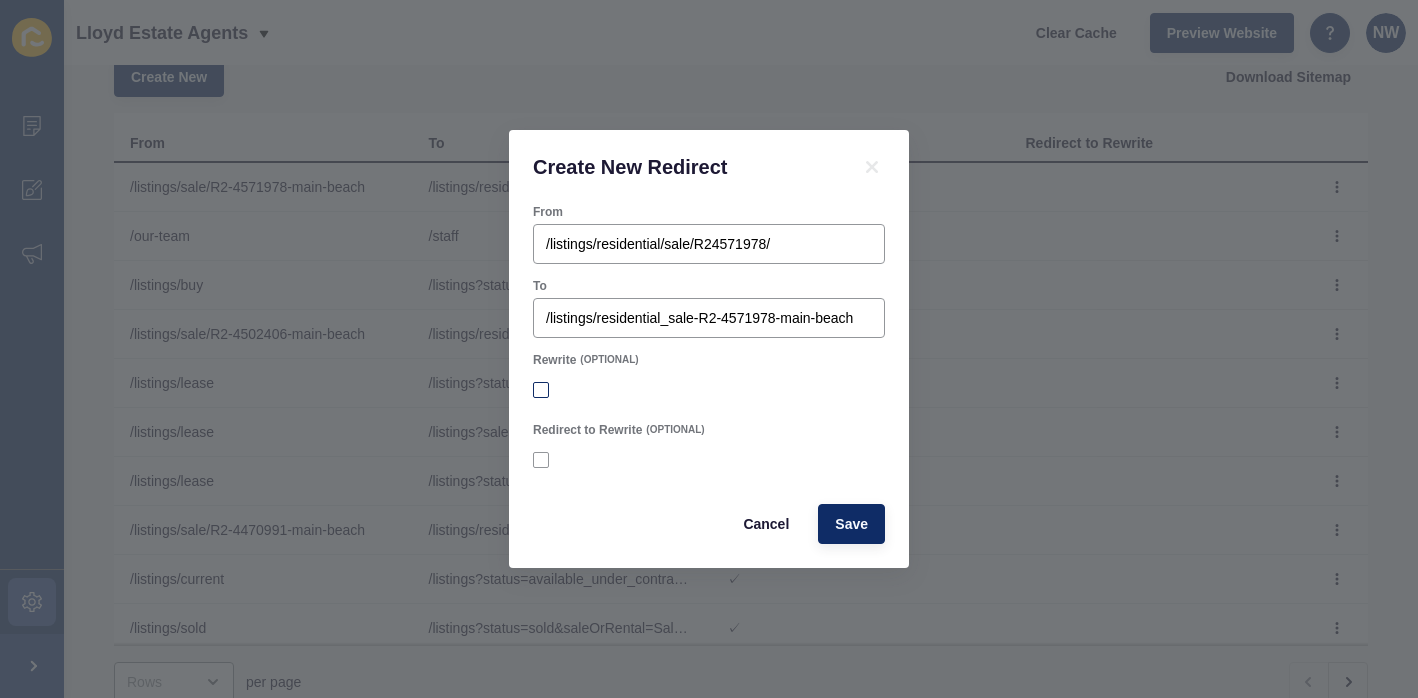 click on "Rewrite" at bounding box center [543, 390] 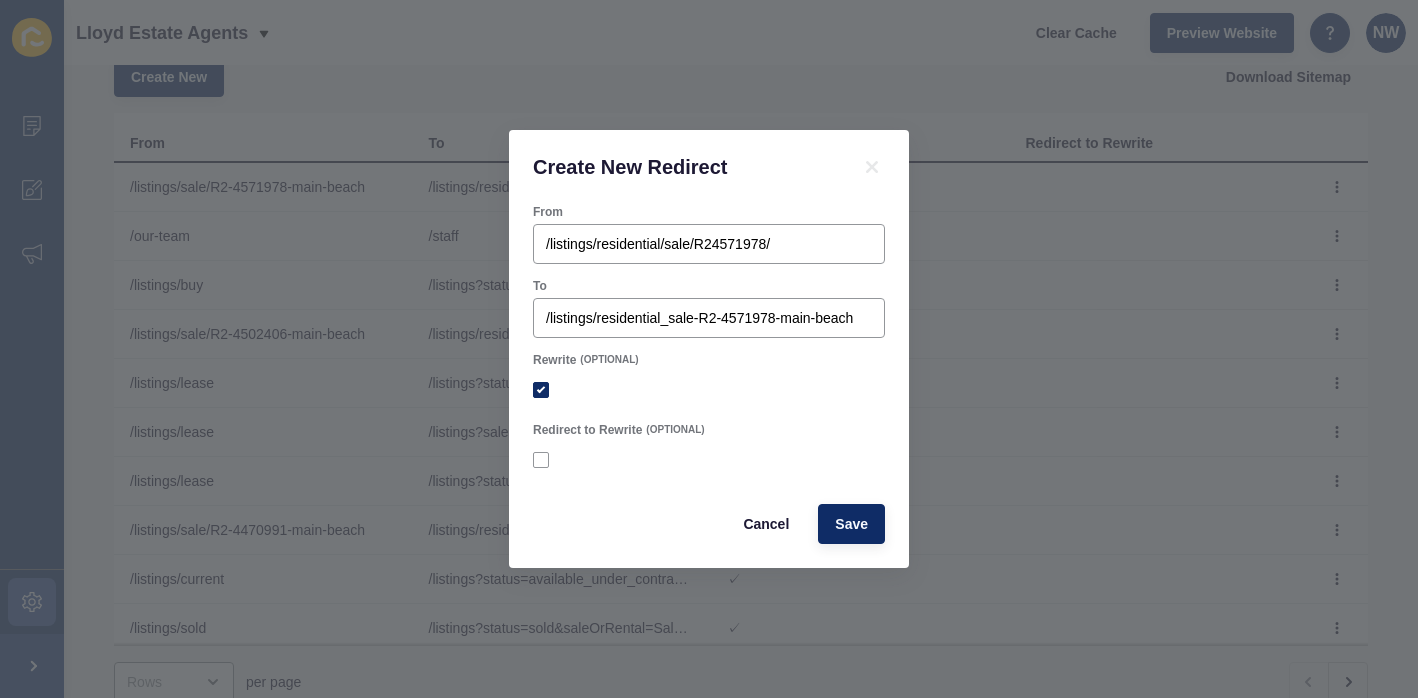 checkbox on "true" 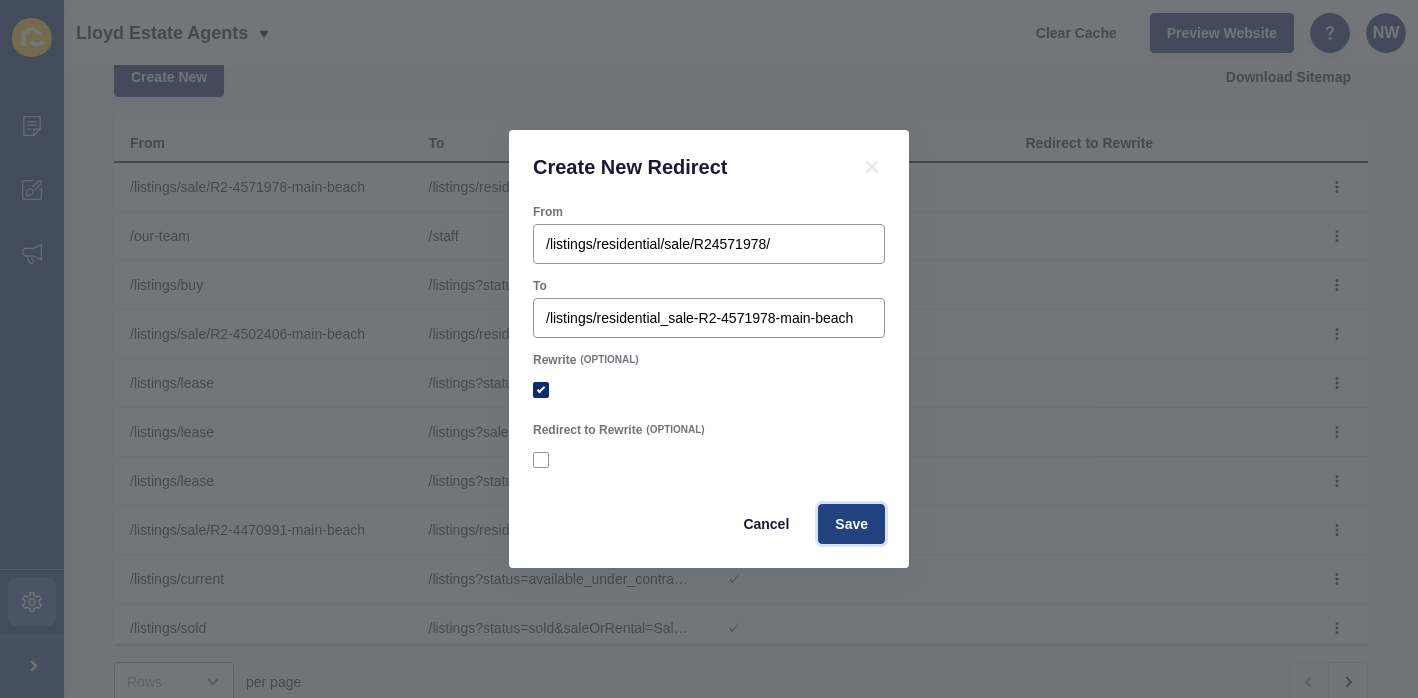 click on "Save" at bounding box center (851, 524) 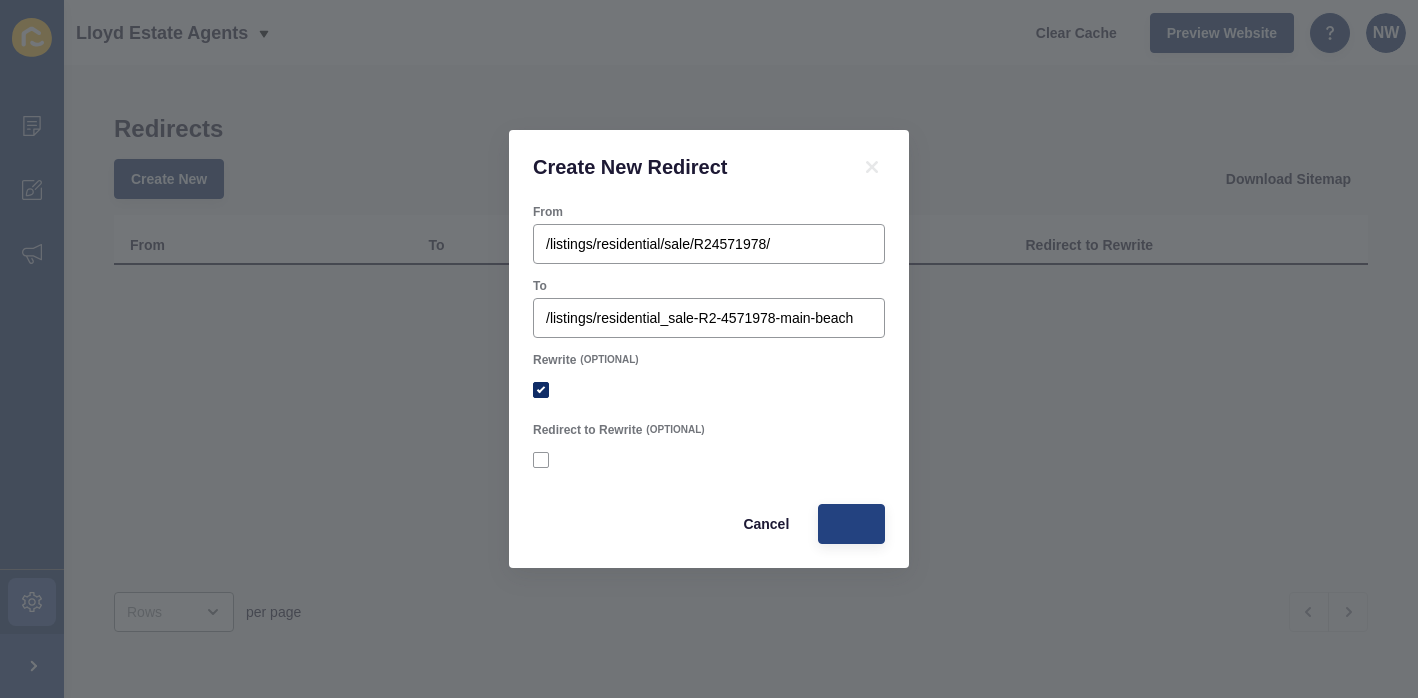 scroll, scrollTop: 0, scrollLeft: 0, axis: both 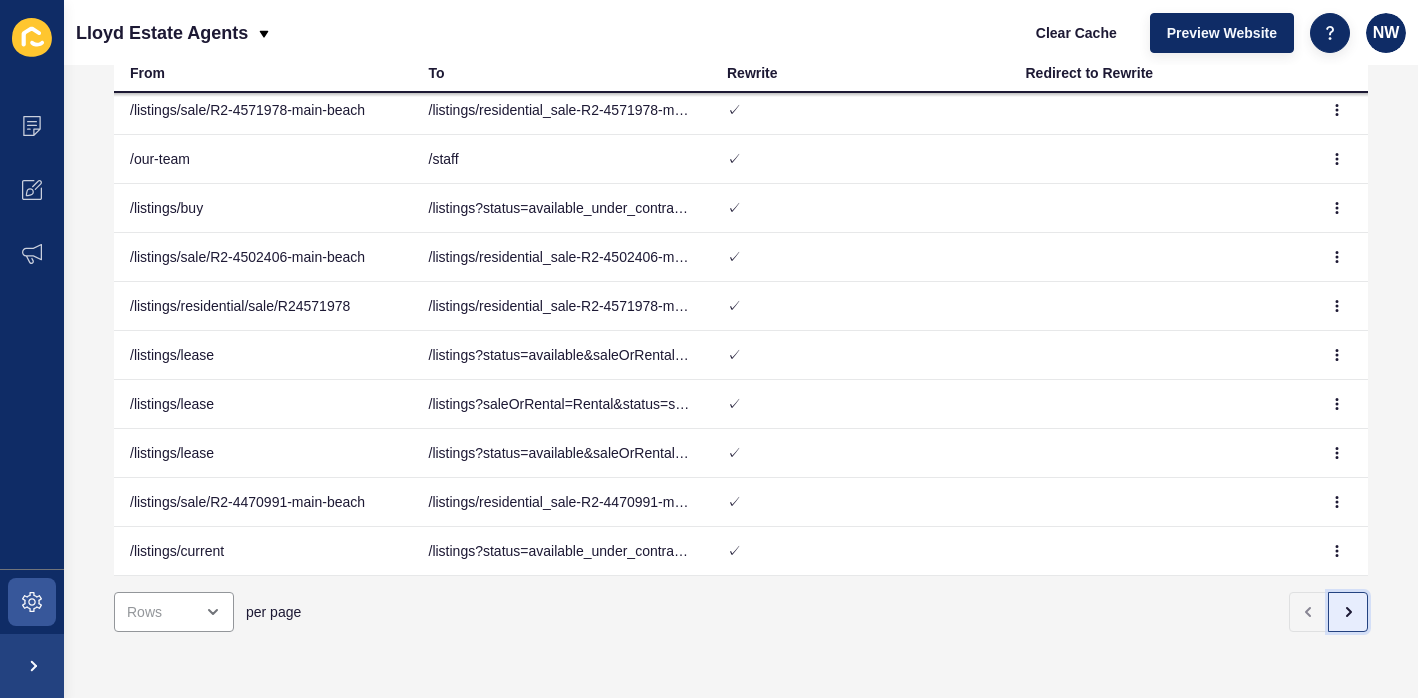 click at bounding box center [1349, 612] 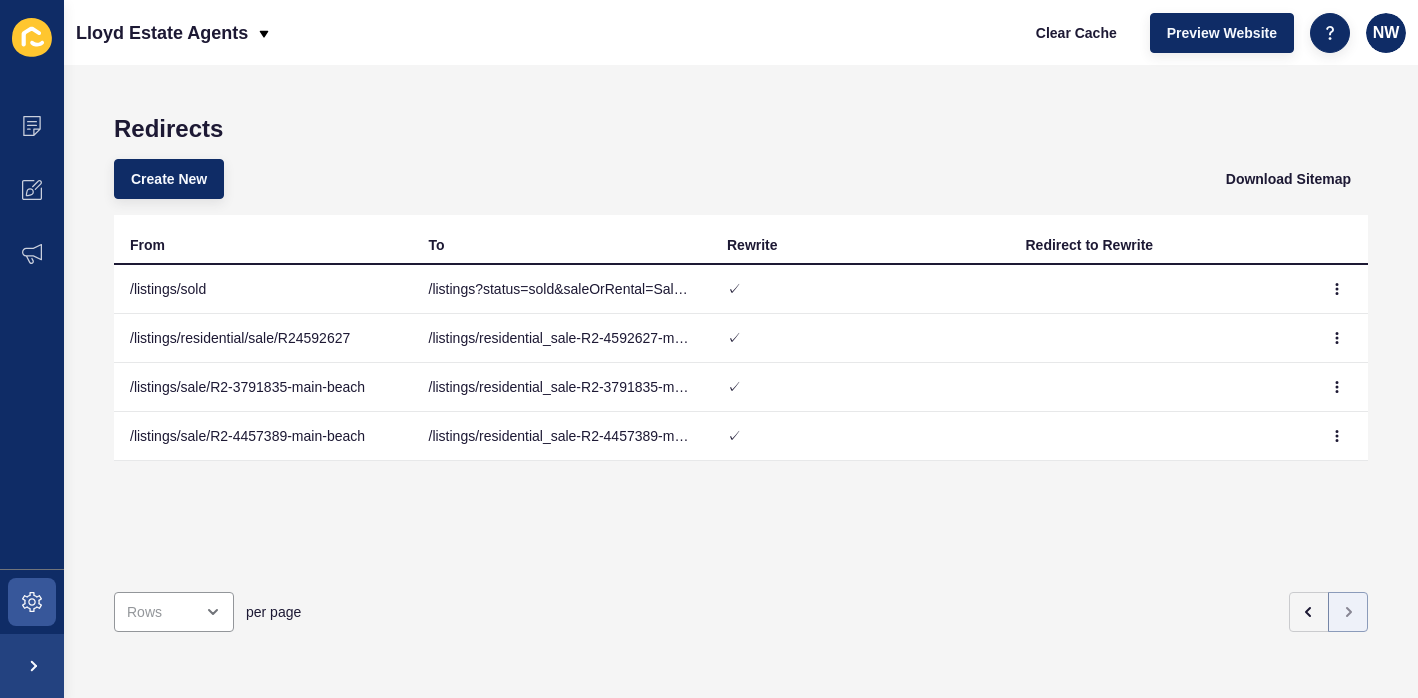 scroll, scrollTop: 0, scrollLeft: 0, axis: both 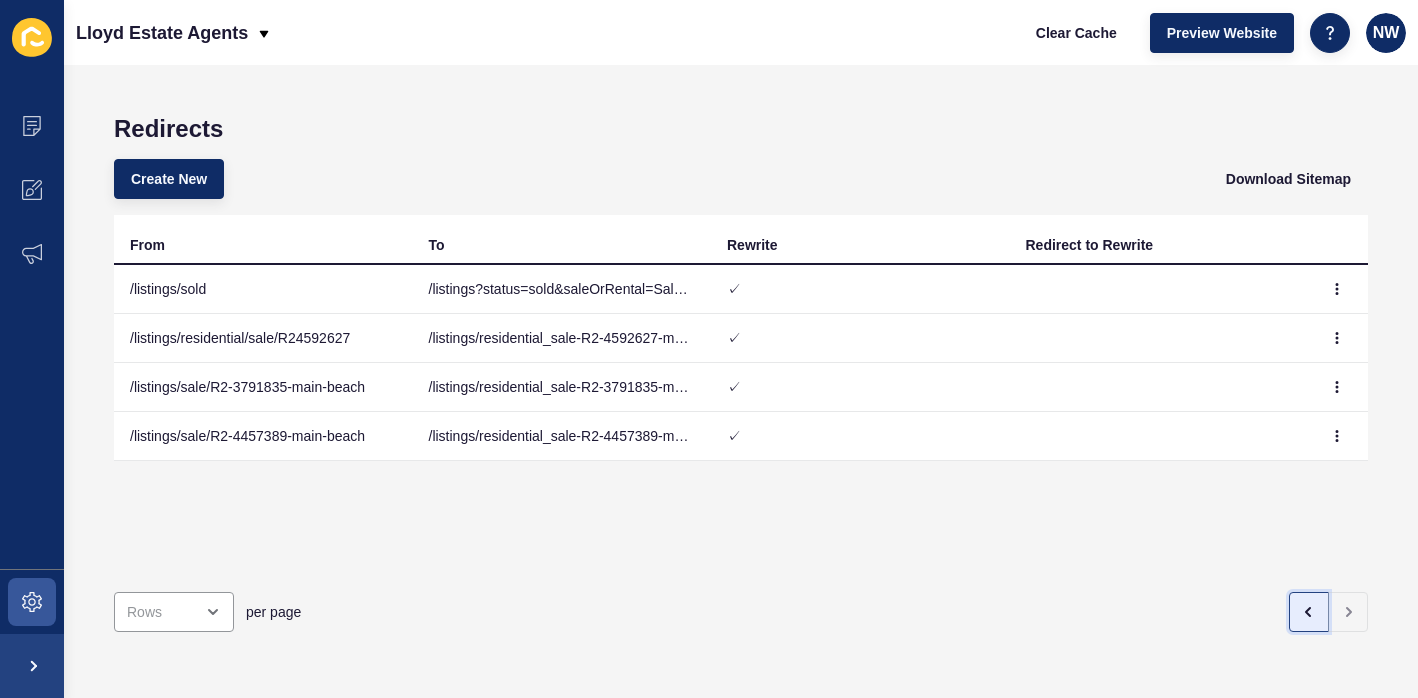 click at bounding box center (1309, 612) 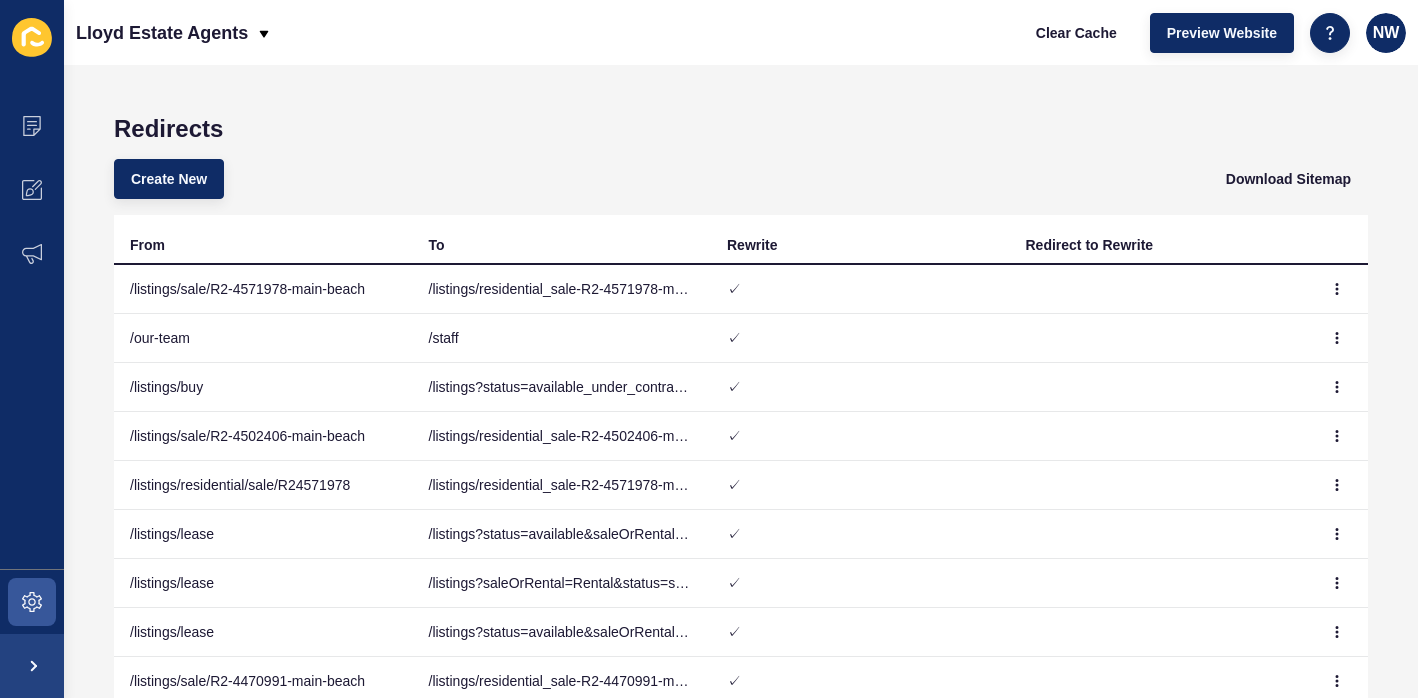 scroll, scrollTop: 7, scrollLeft: 0, axis: vertical 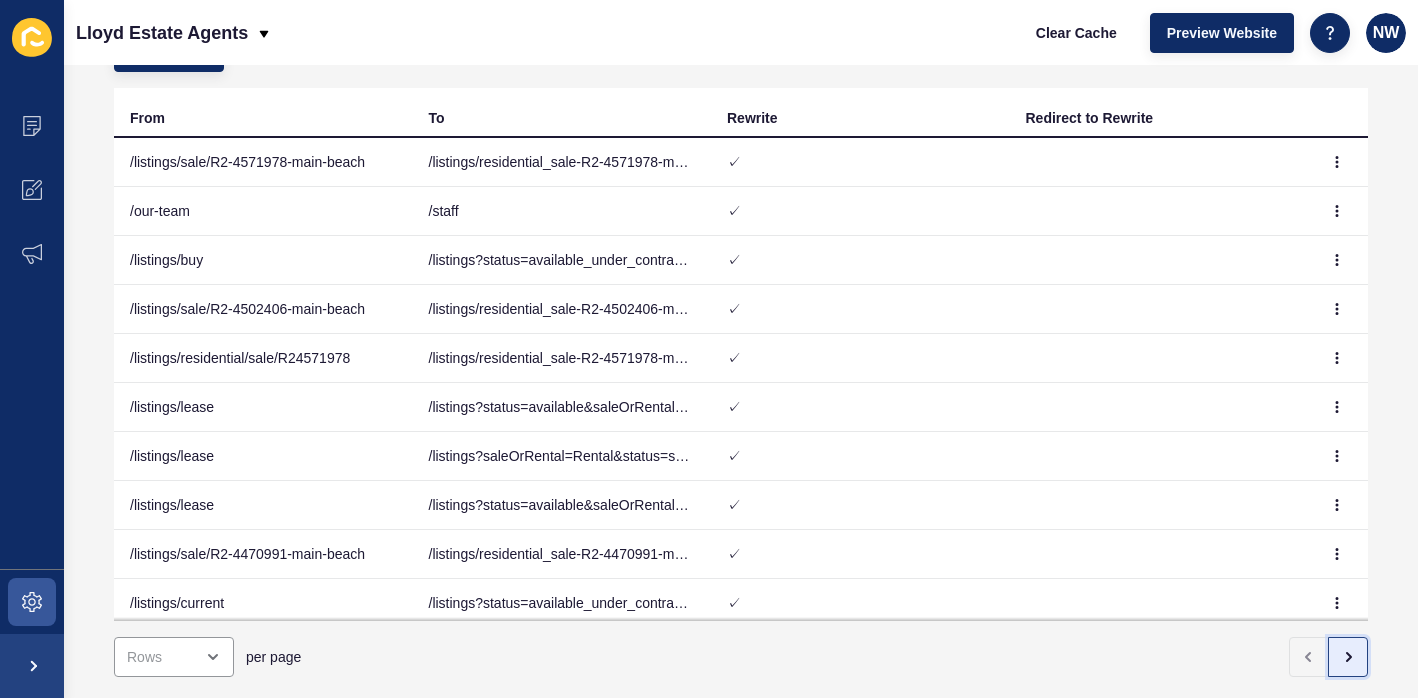 click at bounding box center [1348, 657] 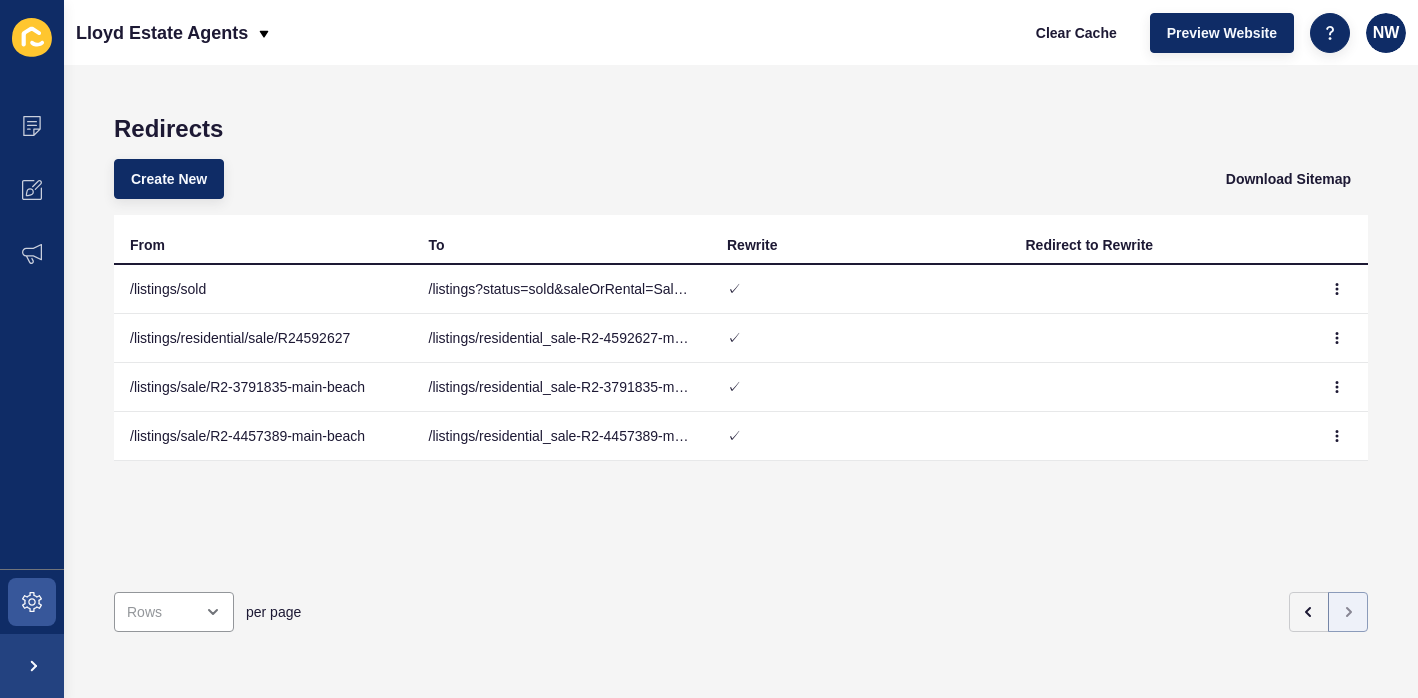 scroll, scrollTop: 0, scrollLeft: 0, axis: both 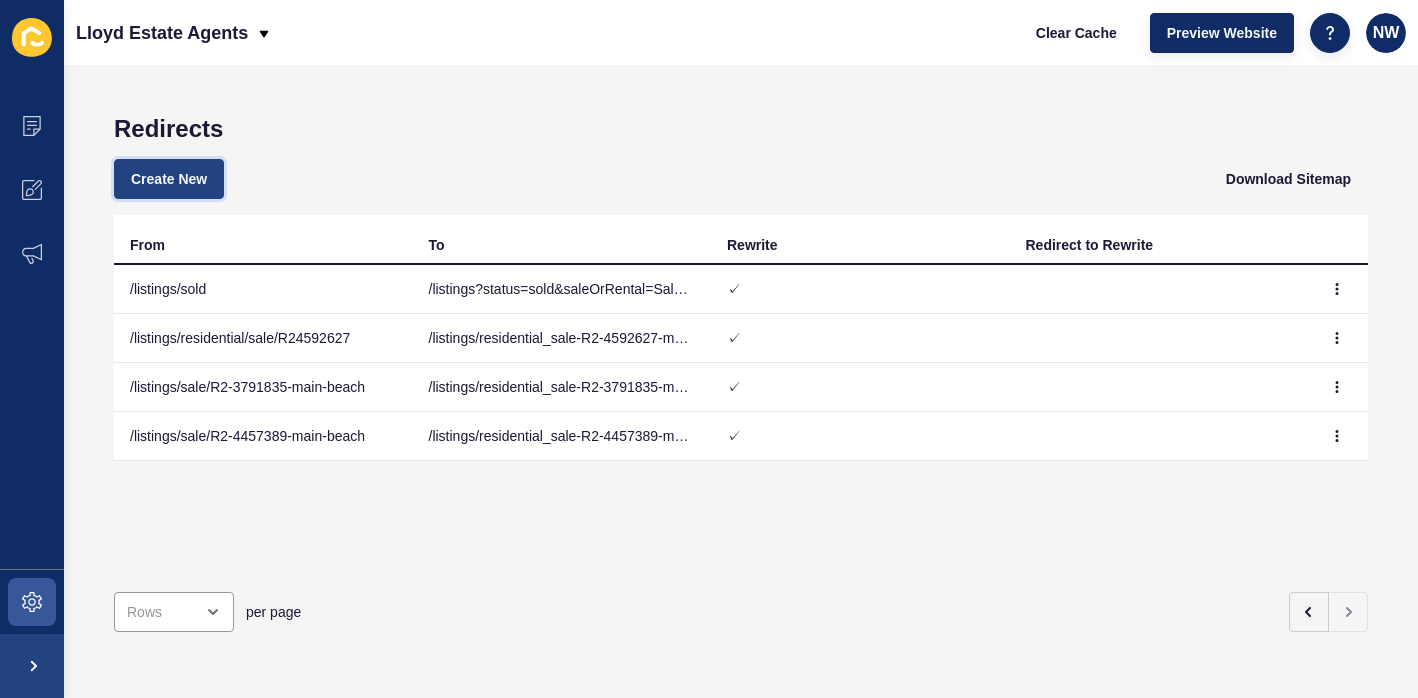 click on "Create New" at bounding box center [169, 179] 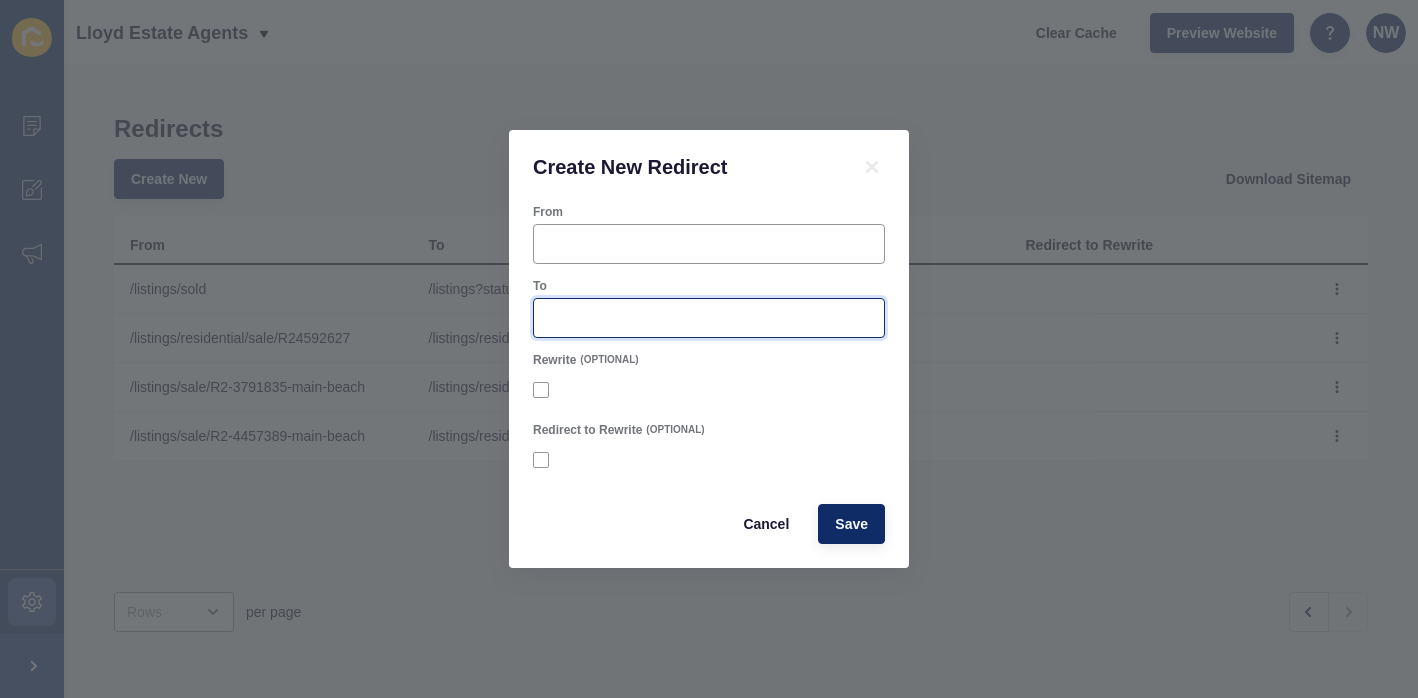 click on "To" at bounding box center (709, 318) 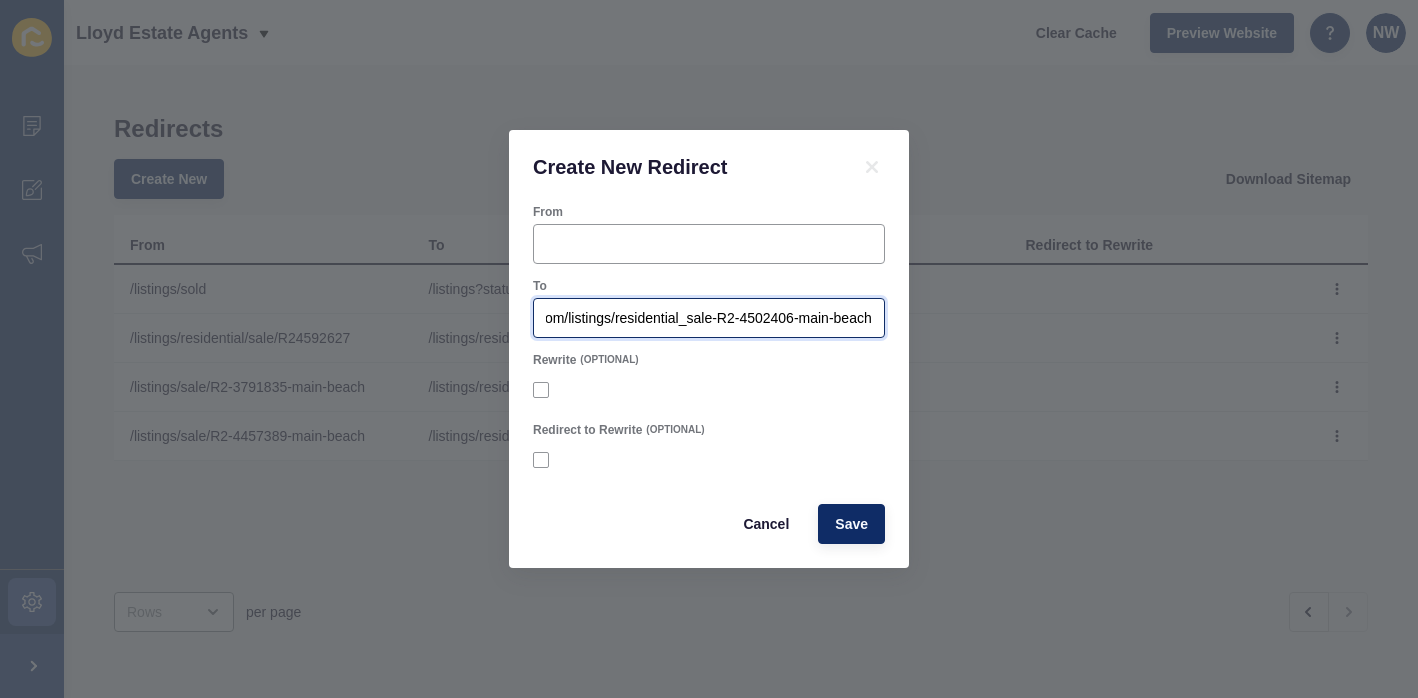 scroll, scrollTop: 0, scrollLeft: 0, axis: both 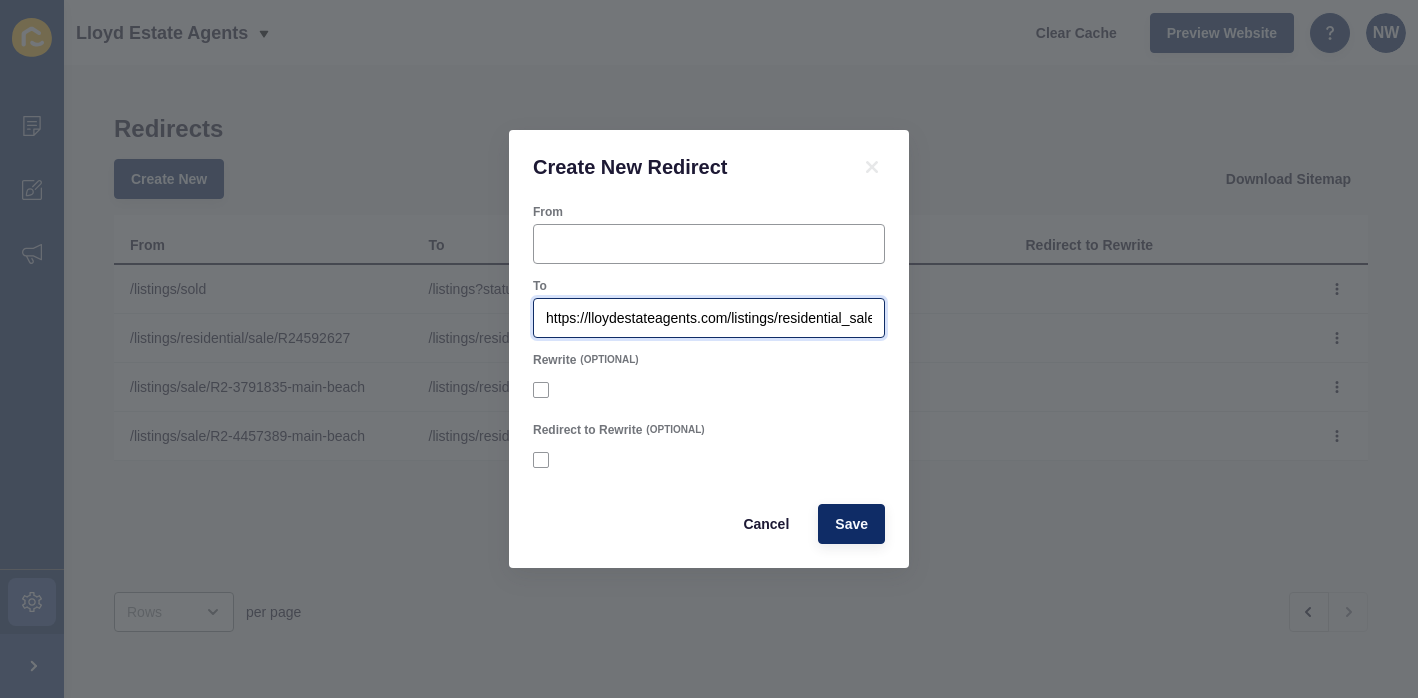 drag, startPoint x: 724, startPoint y: 317, endPoint x: 465, endPoint y: 311, distance: 259.0695 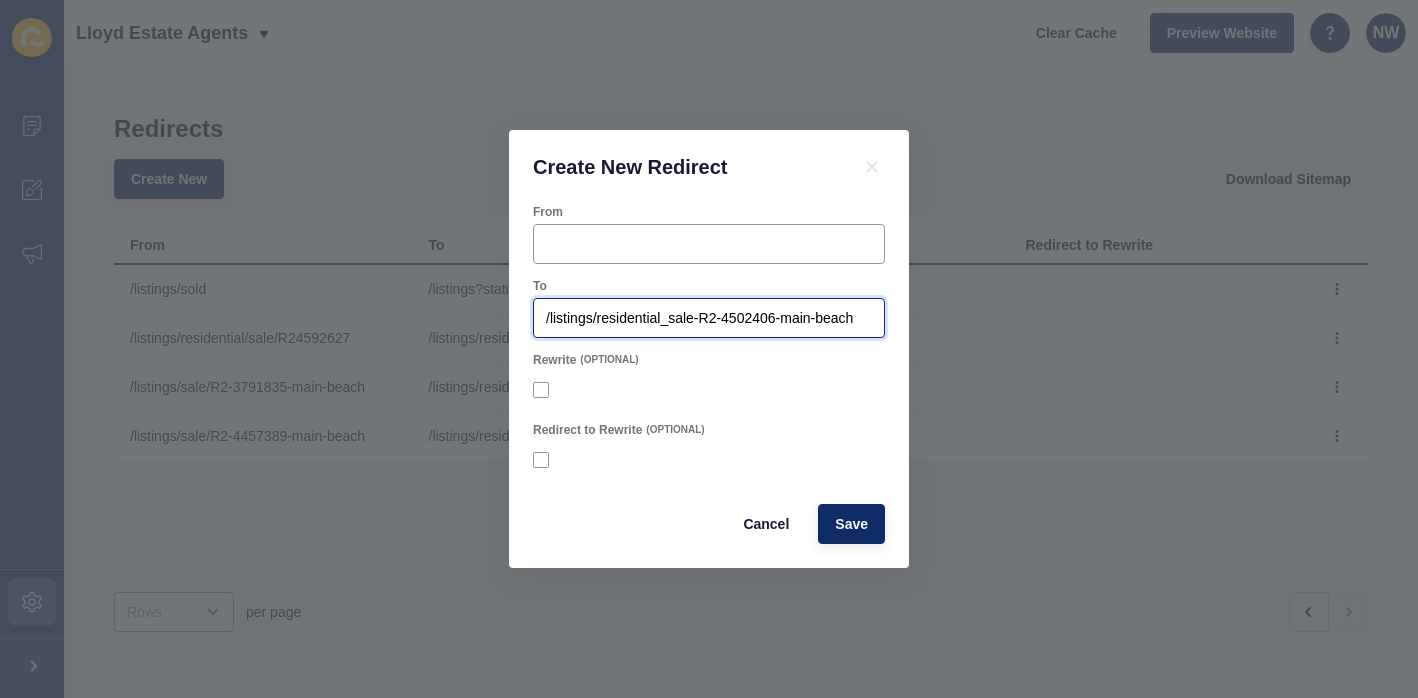 drag, startPoint x: 851, startPoint y: 323, endPoint x: 456, endPoint y: 318, distance: 395.03165 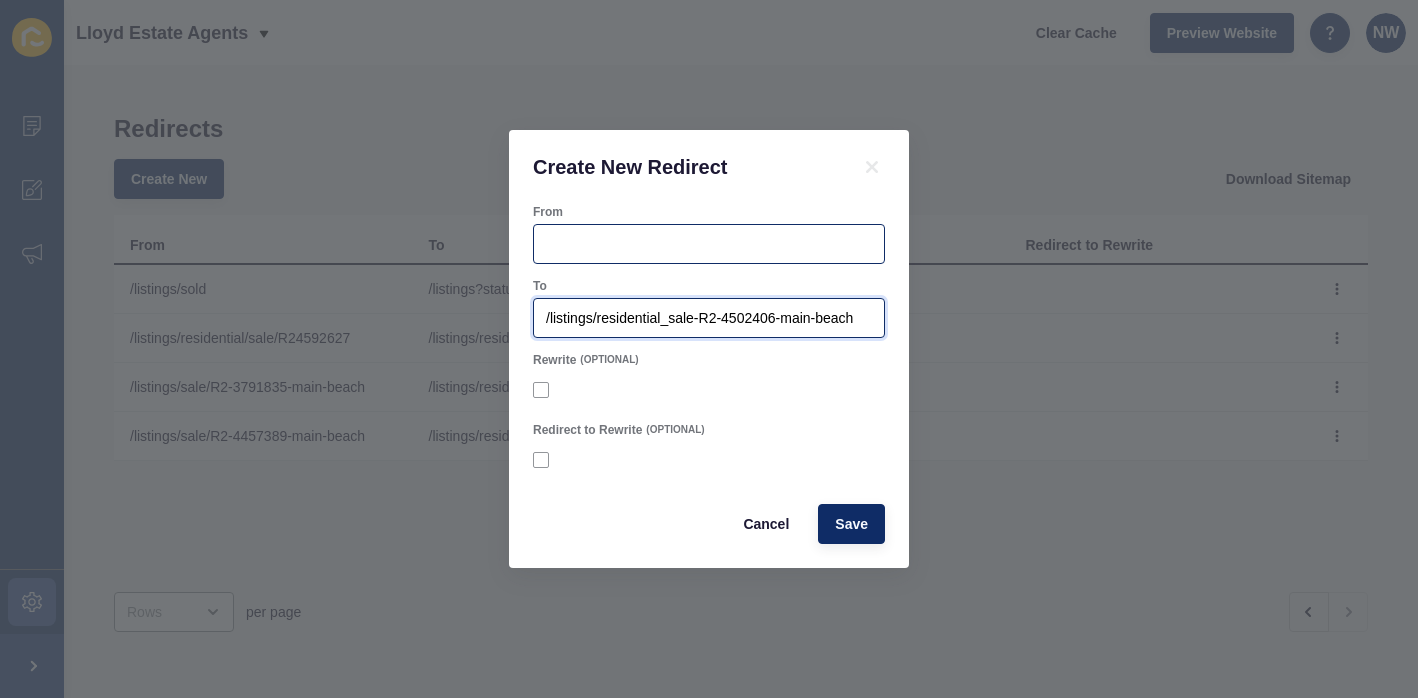 type on "/listings/residential_sale-R2-4502406-main-beach" 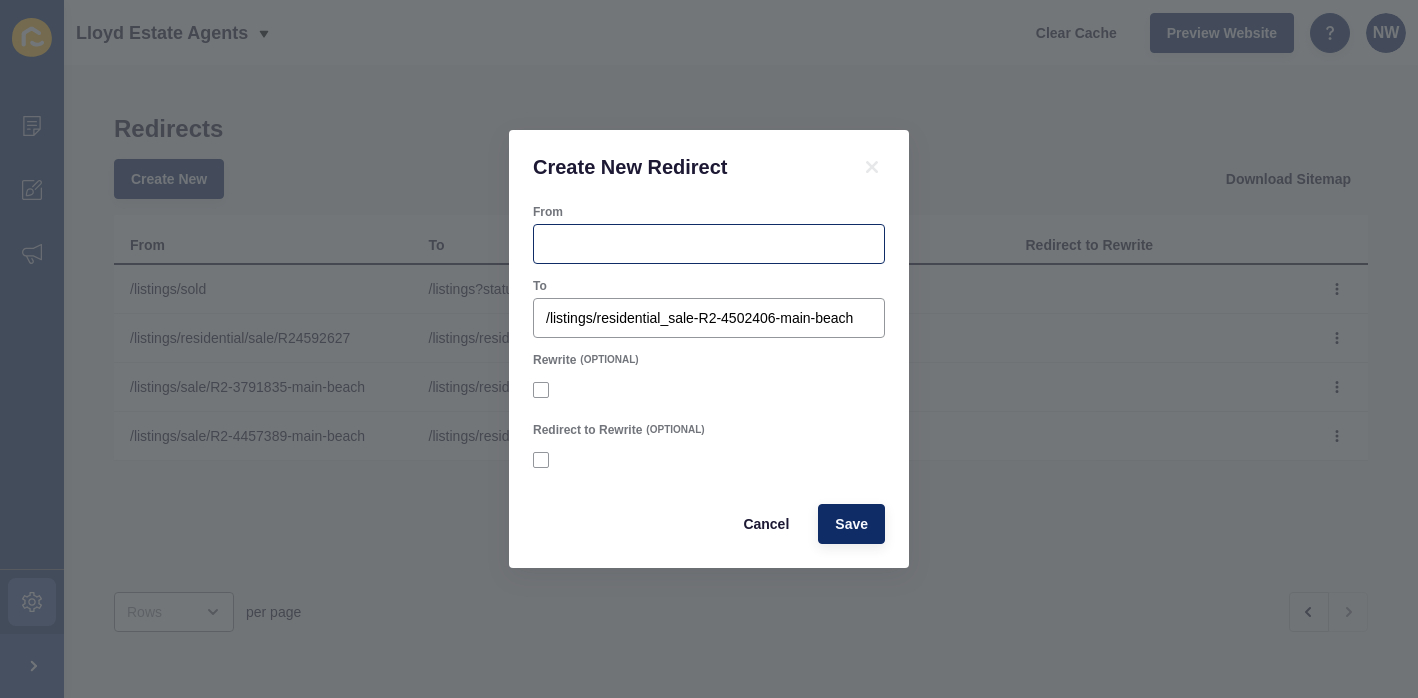 click at bounding box center [709, 244] 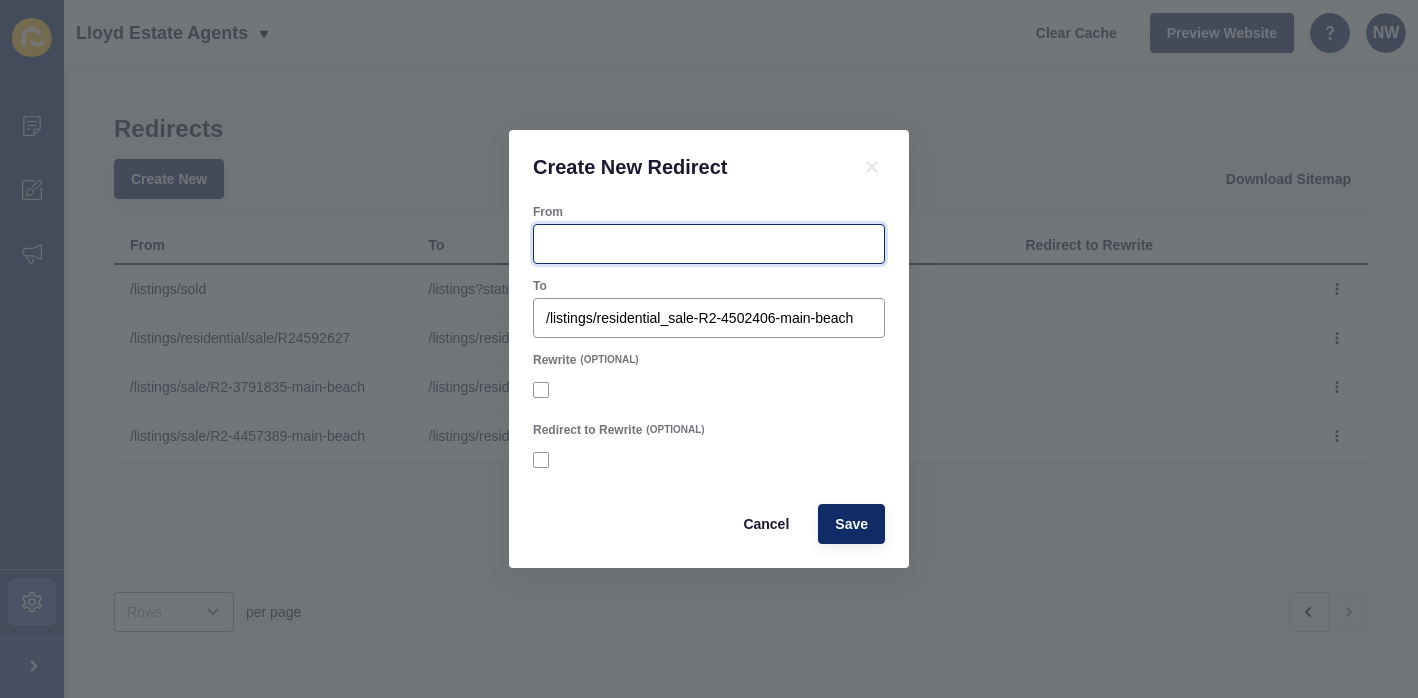 paste on "/listings/residential_sale-R2-4502406-main-beach" 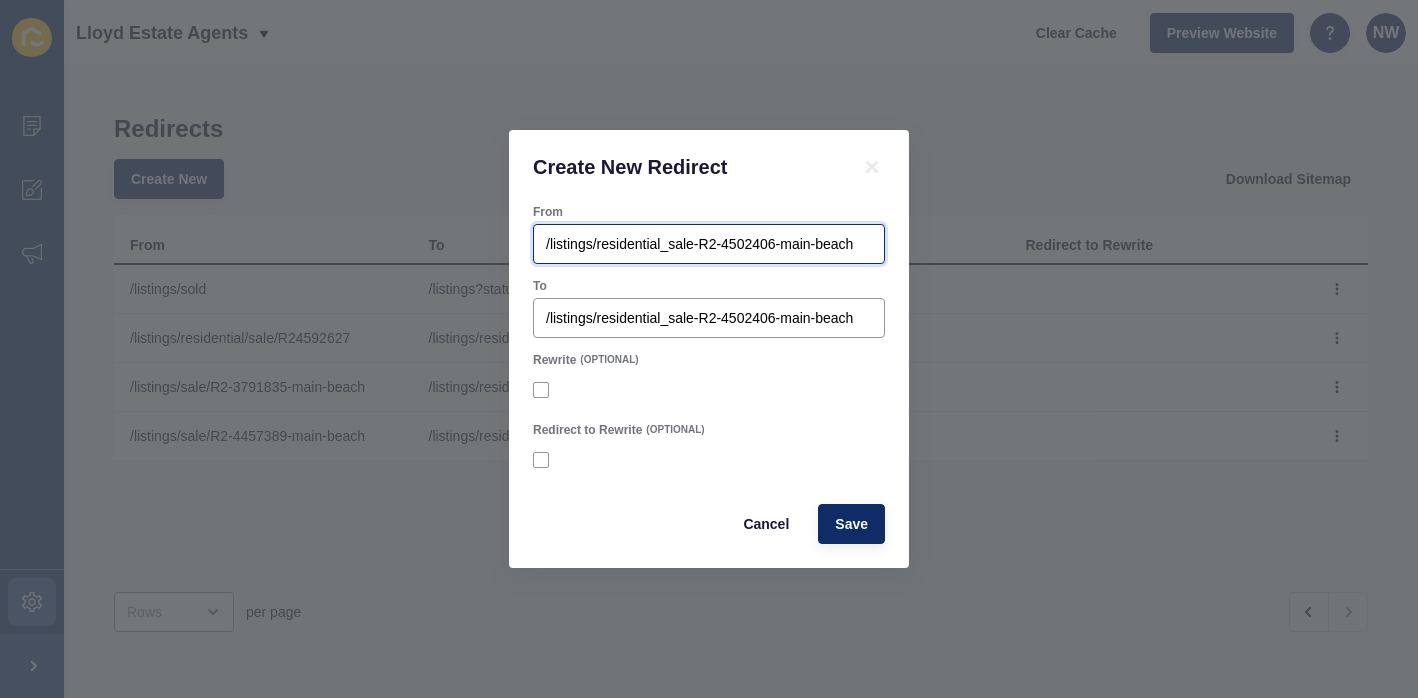 click on "/listings/residential_sale-R2-4502406-main-beach" at bounding box center (709, 244) 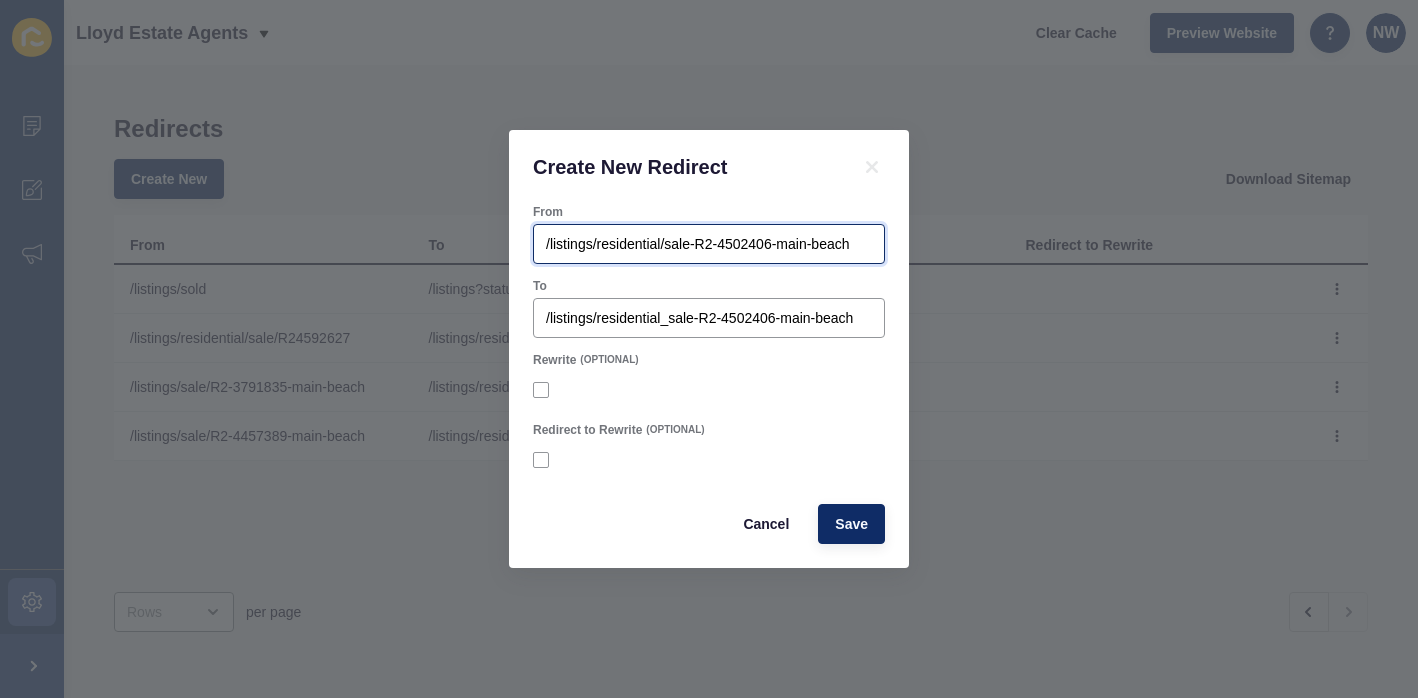 click on "/listings/residential/sale-R2-4502406-main-beach" at bounding box center (709, 244) 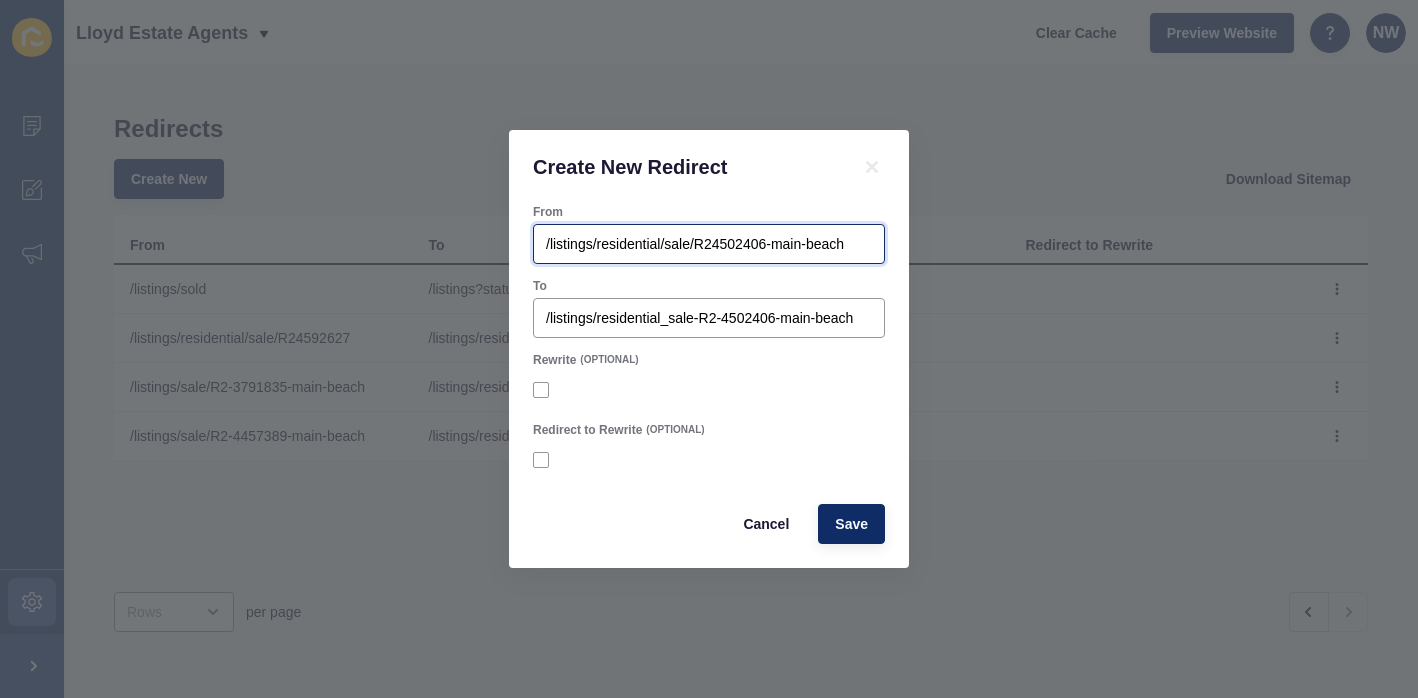 drag, startPoint x: 865, startPoint y: 235, endPoint x: 777, endPoint y: 236, distance: 88.005684 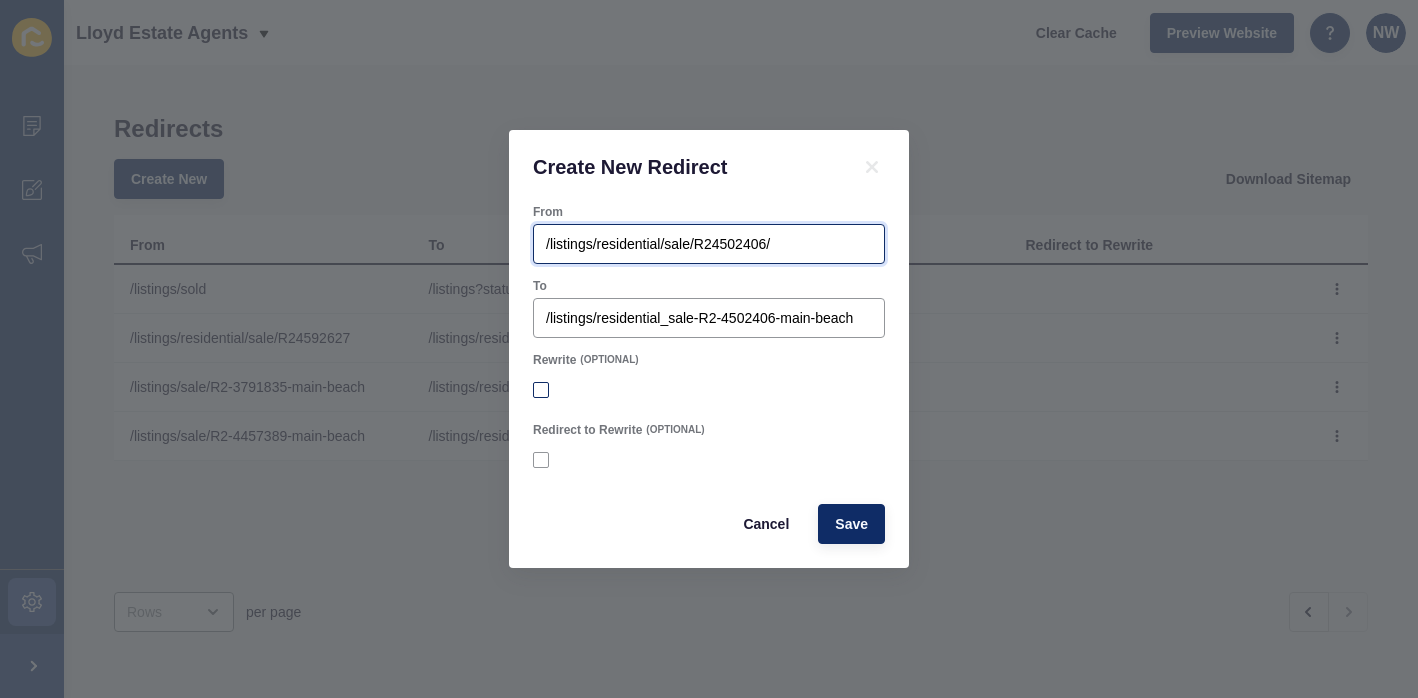 type on "/listings/residential/sale/R24502406/" 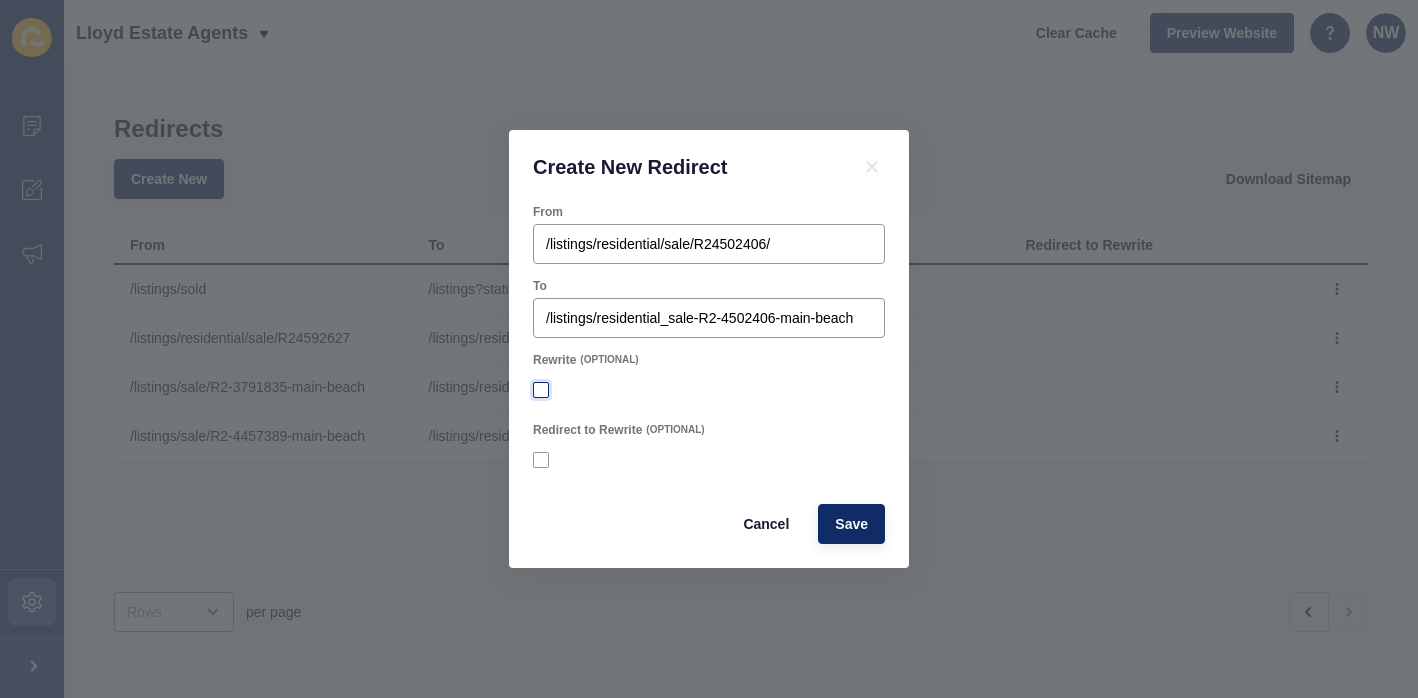 click at bounding box center (541, 390) 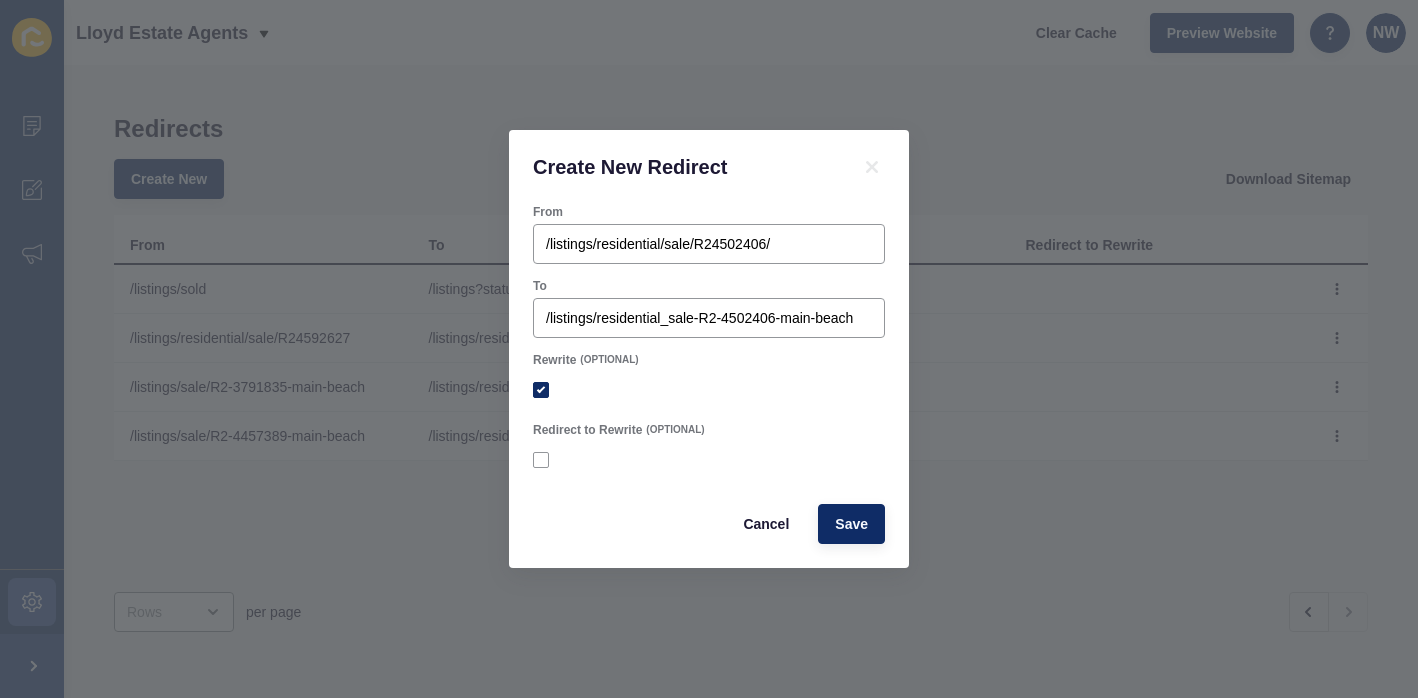 checkbox on "true" 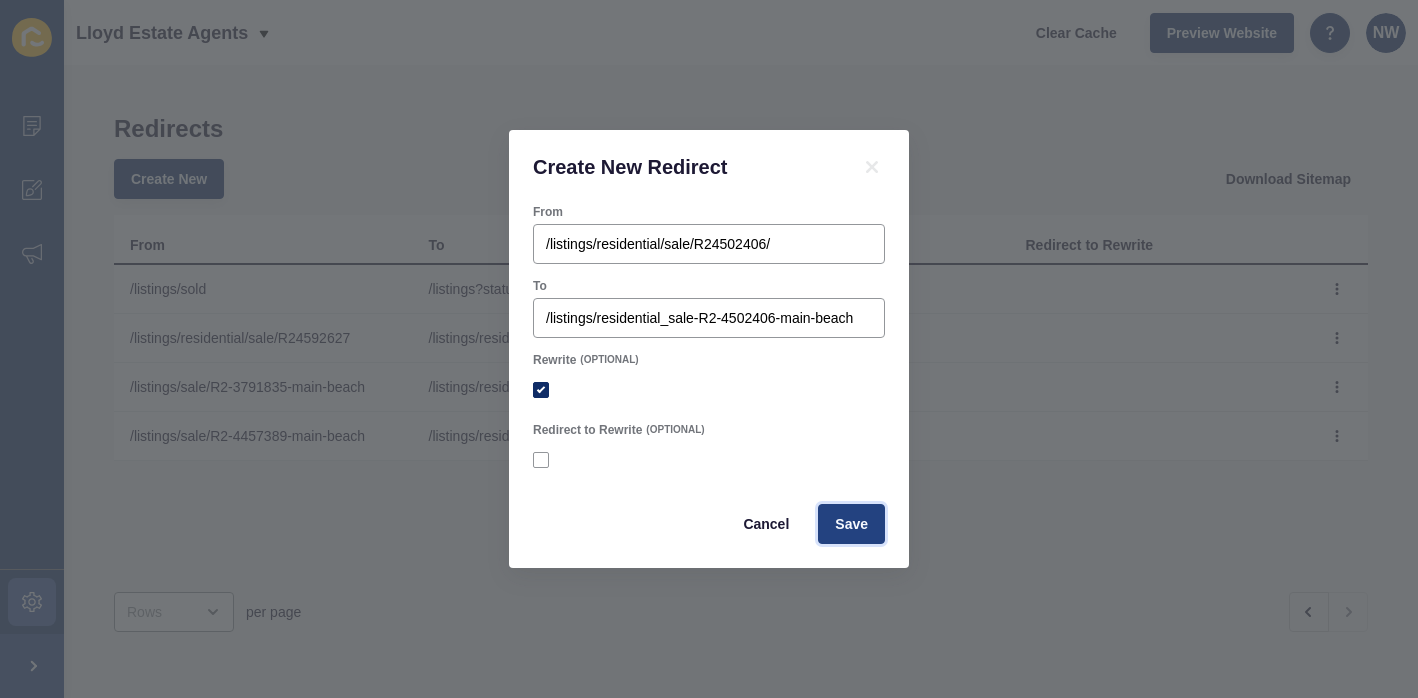 click on "Save" at bounding box center (851, 524) 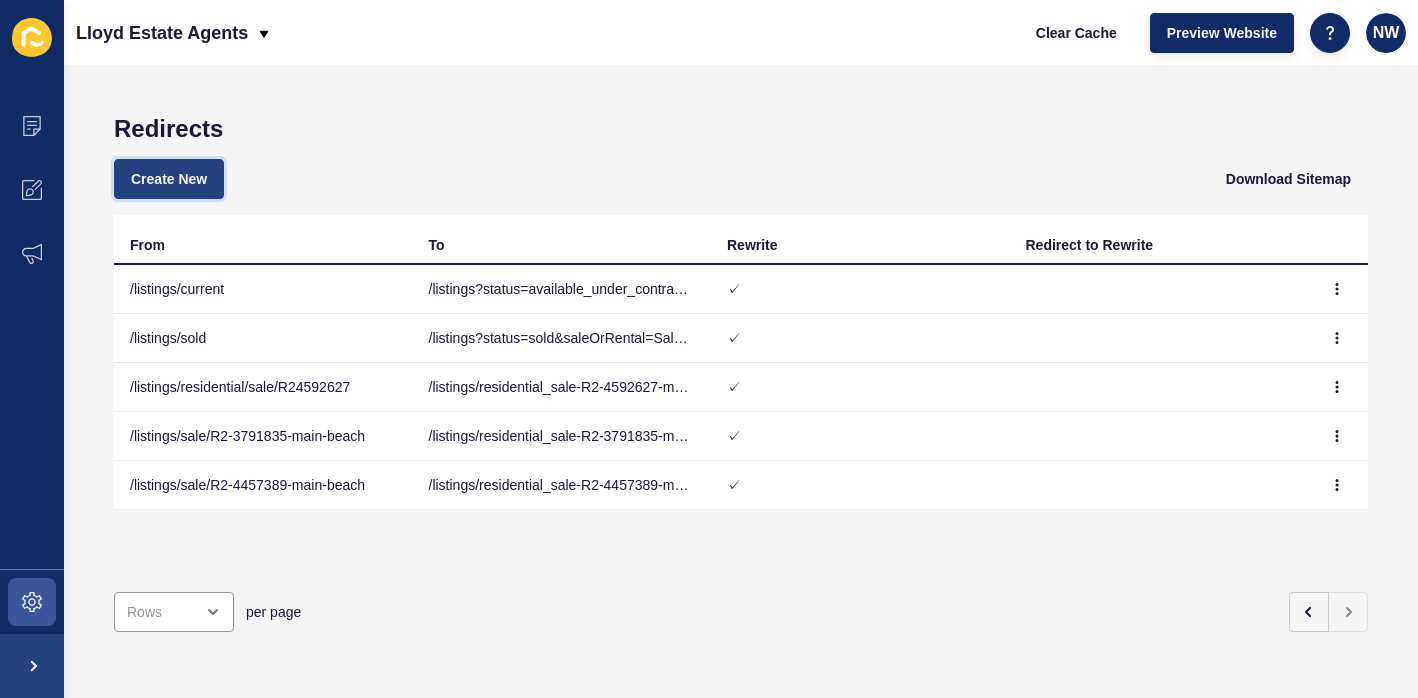 click on "Create New" at bounding box center [169, 179] 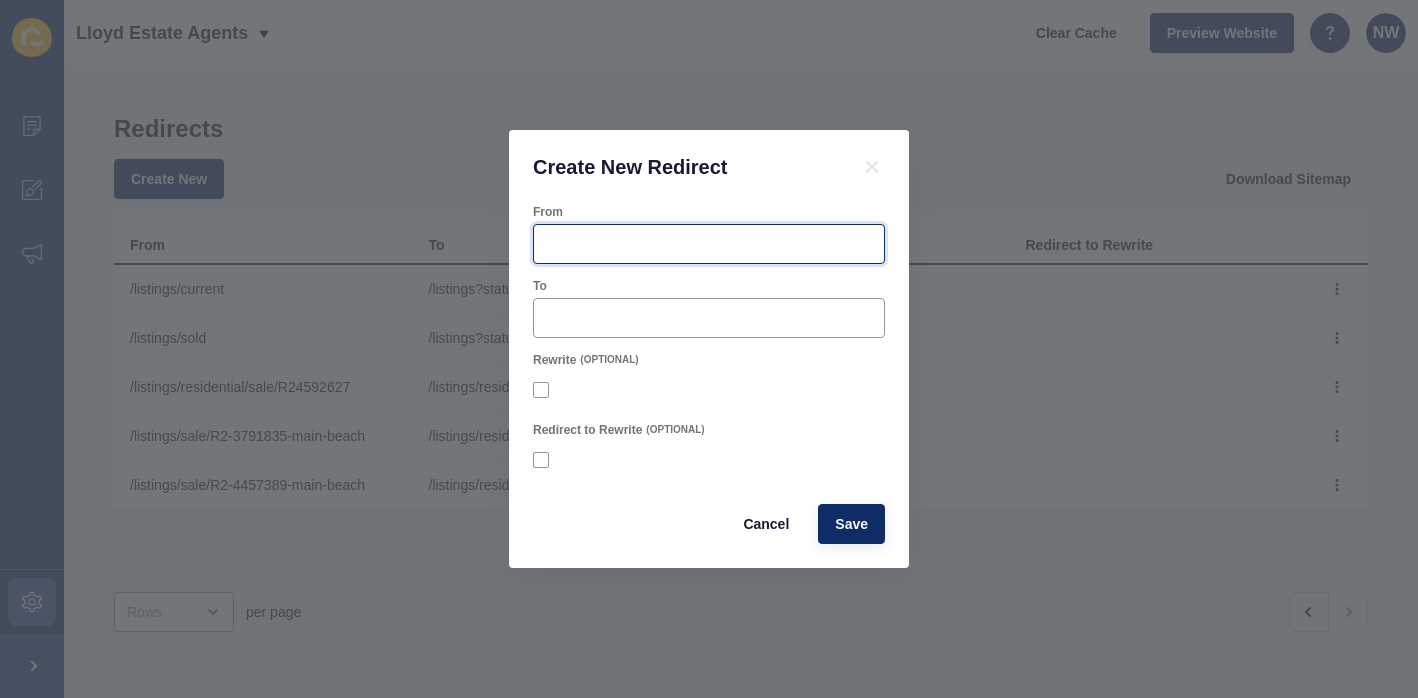 click on "From" at bounding box center [709, 244] 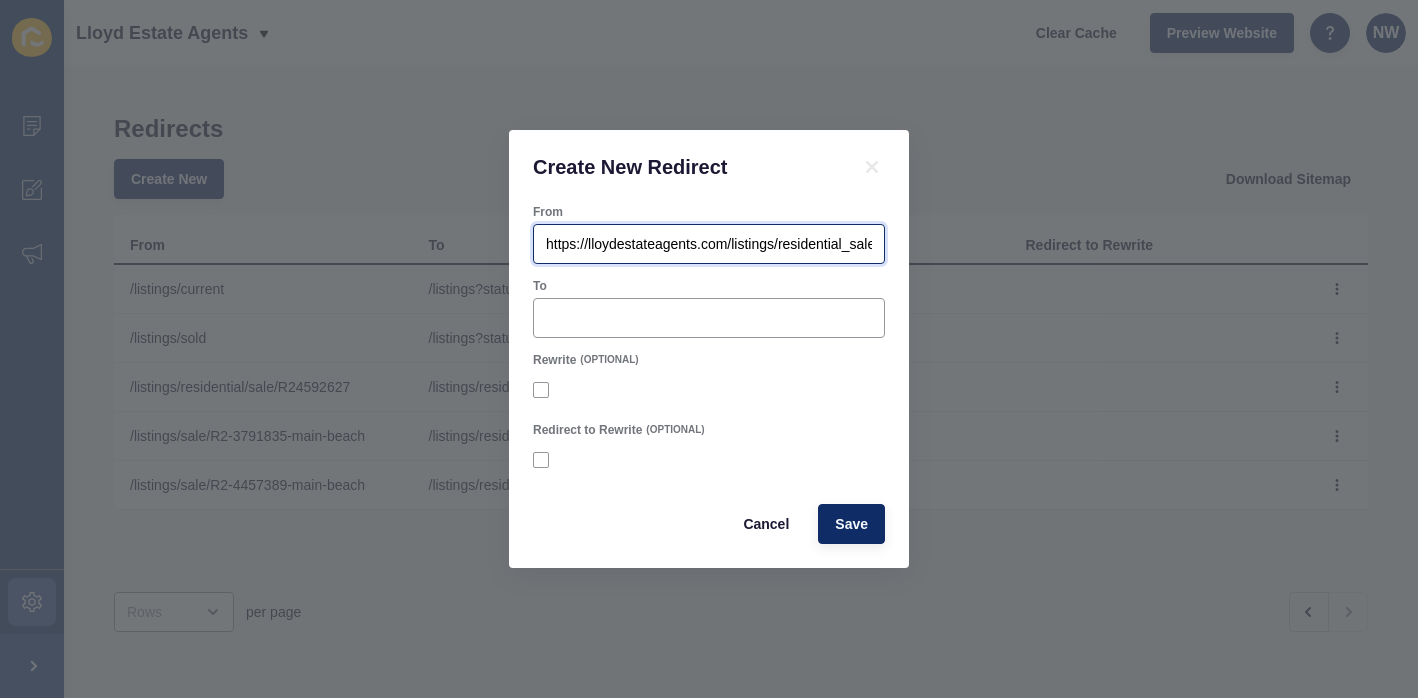 scroll, scrollTop: 0, scrollLeft: 171, axis: horizontal 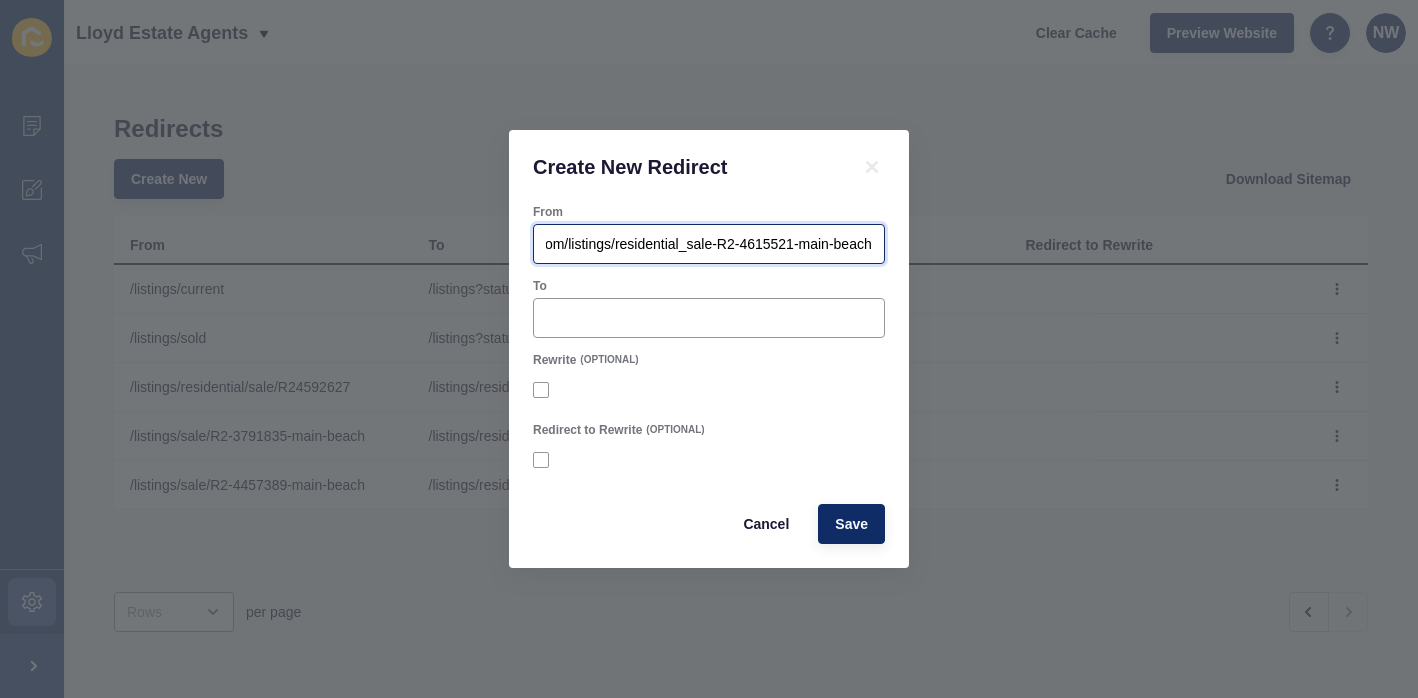 click on "https://lloydestateagents.com/listings/residential_sale-R2-4615521-main-beach" at bounding box center (709, 244) 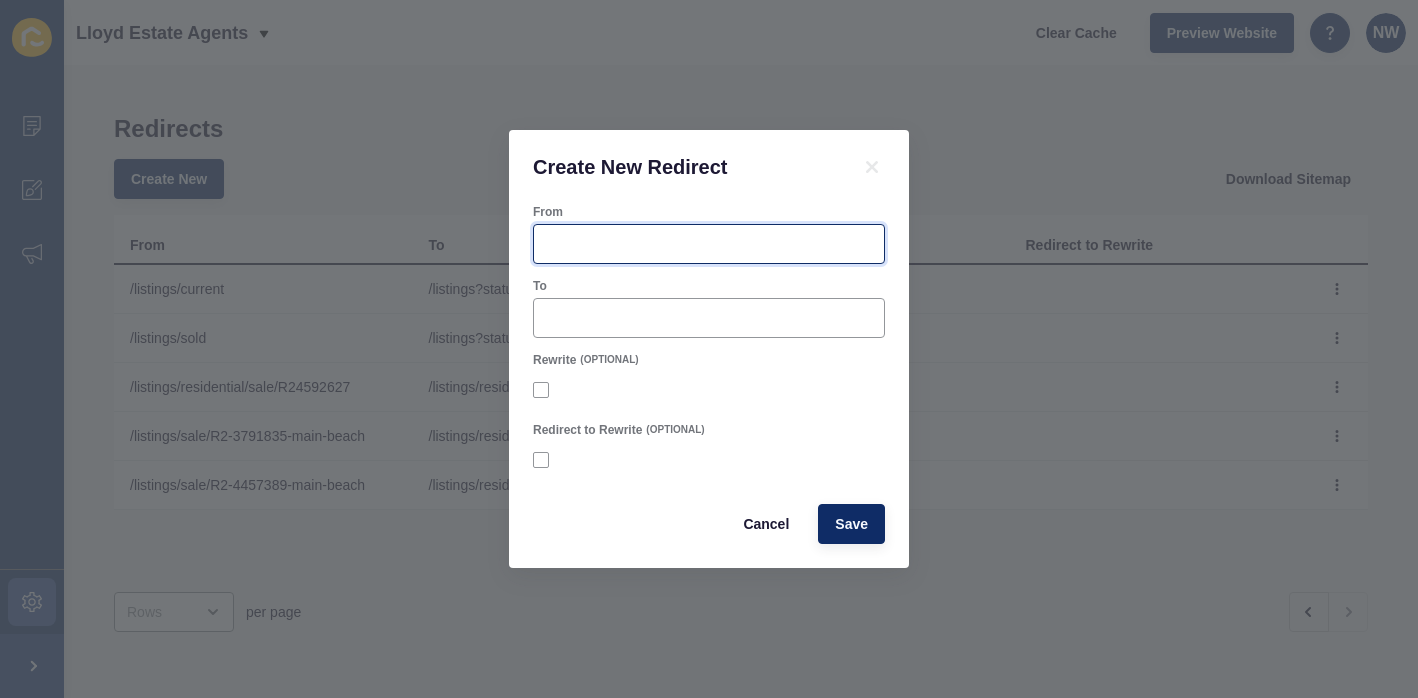 scroll, scrollTop: 0, scrollLeft: 0, axis: both 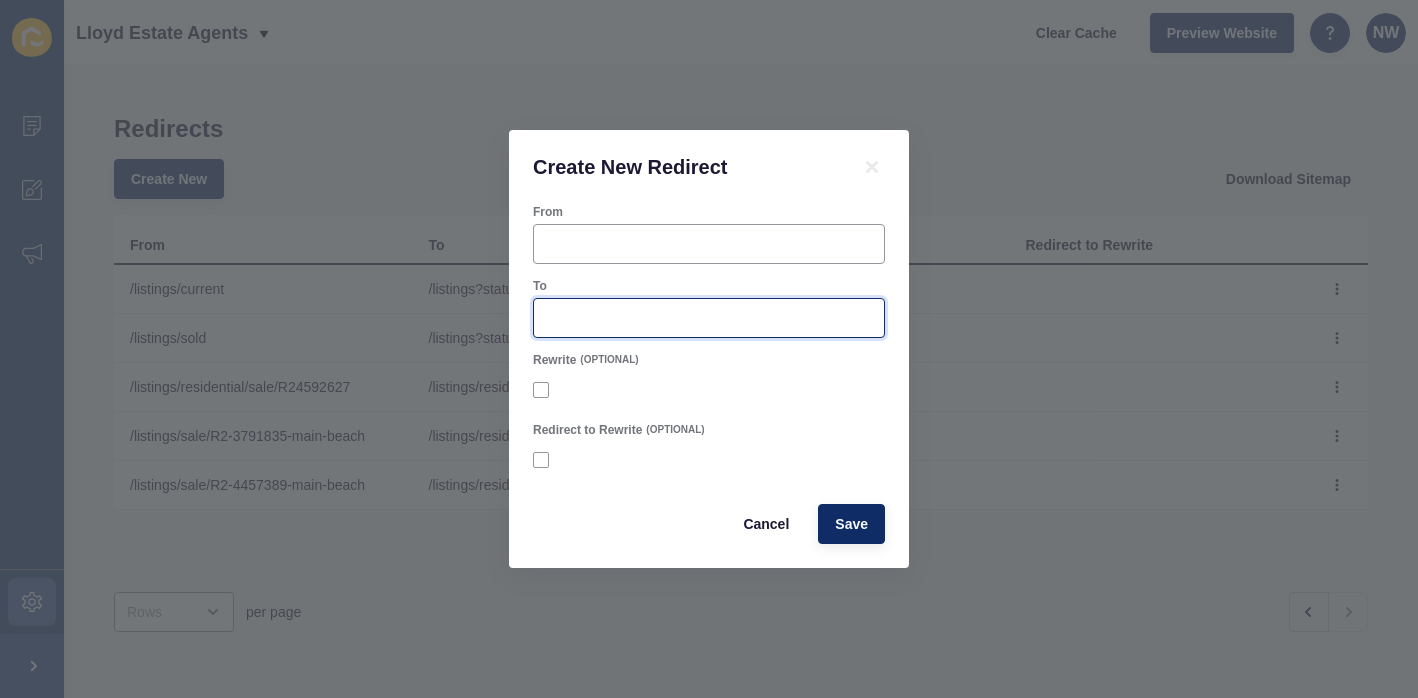 click on "To" at bounding box center [709, 318] 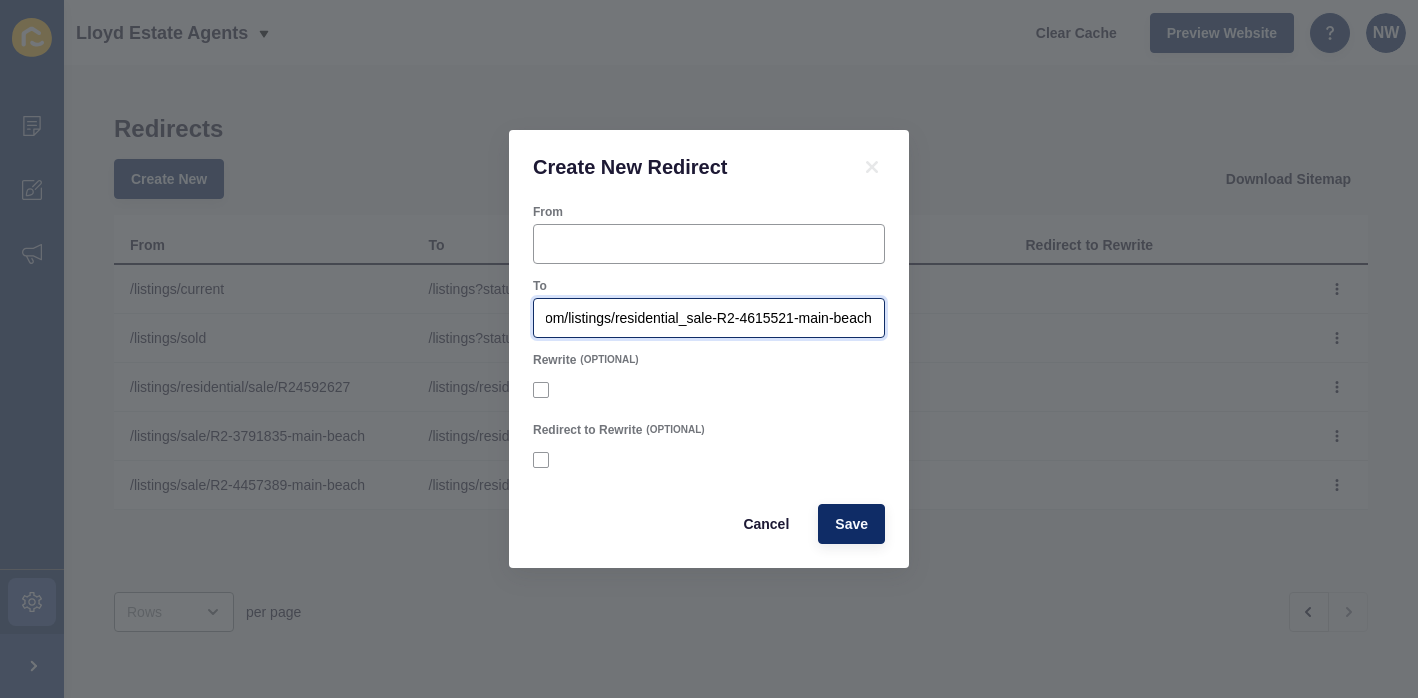 scroll, scrollTop: 0, scrollLeft: 0, axis: both 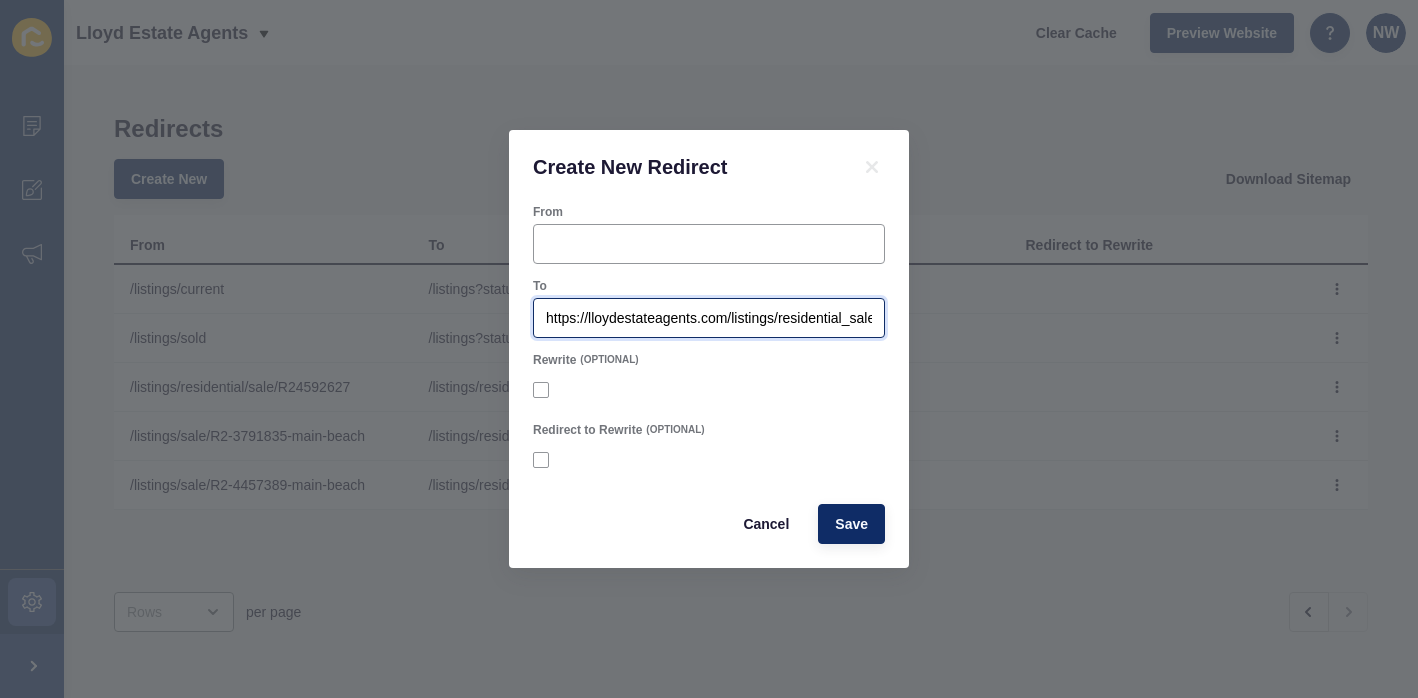 drag, startPoint x: 726, startPoint y: 320, endPoint x: 519, endPoint y: 317, distance: 207.02174 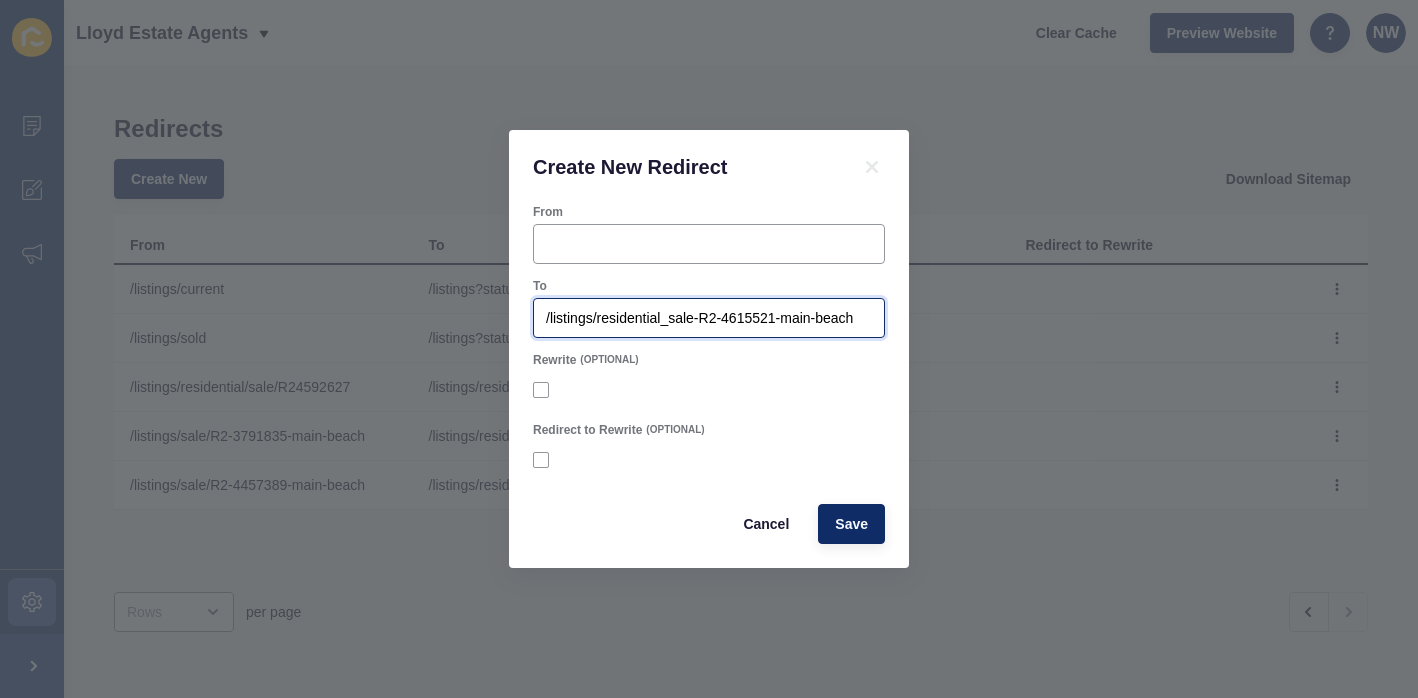 drag, startPoint x: 864, startPoint y: 315, endPoint x: 491, endPoint y: 322, distance: 373.06567 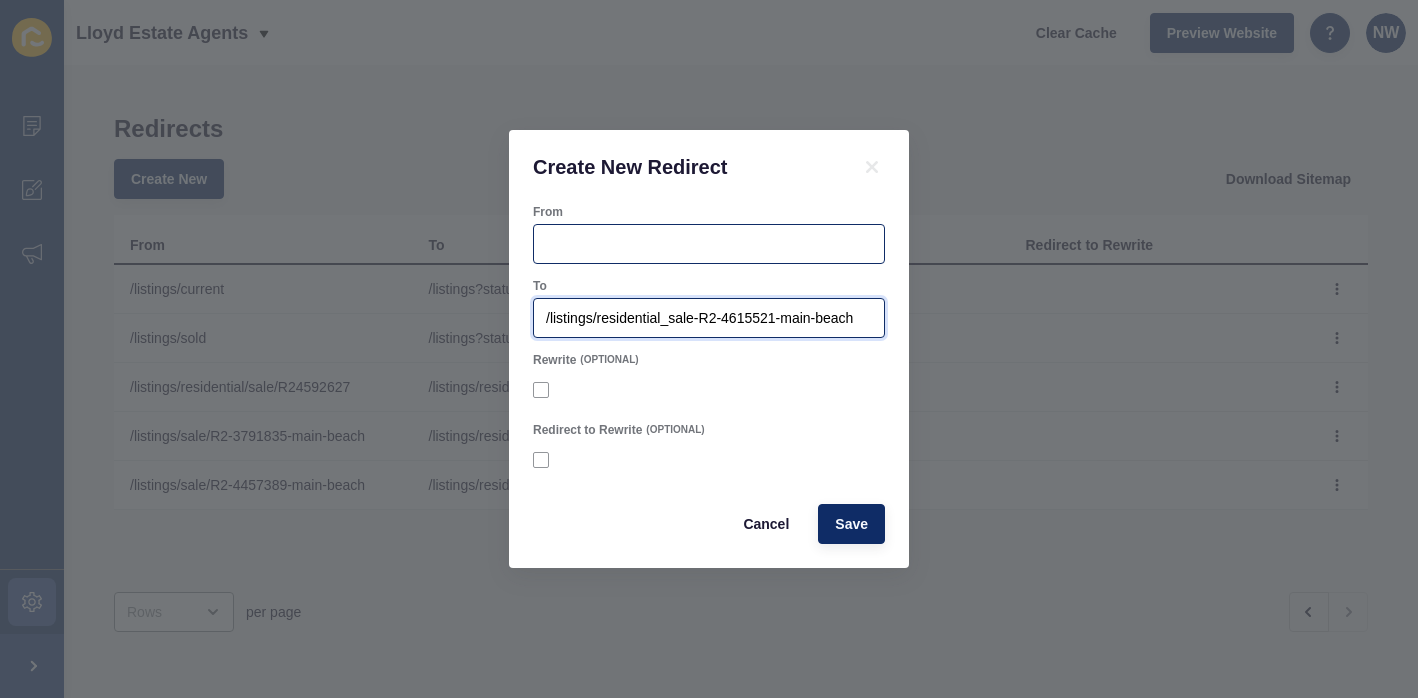 type on "/listings/residential_sale-R2-4615521-main-beach" 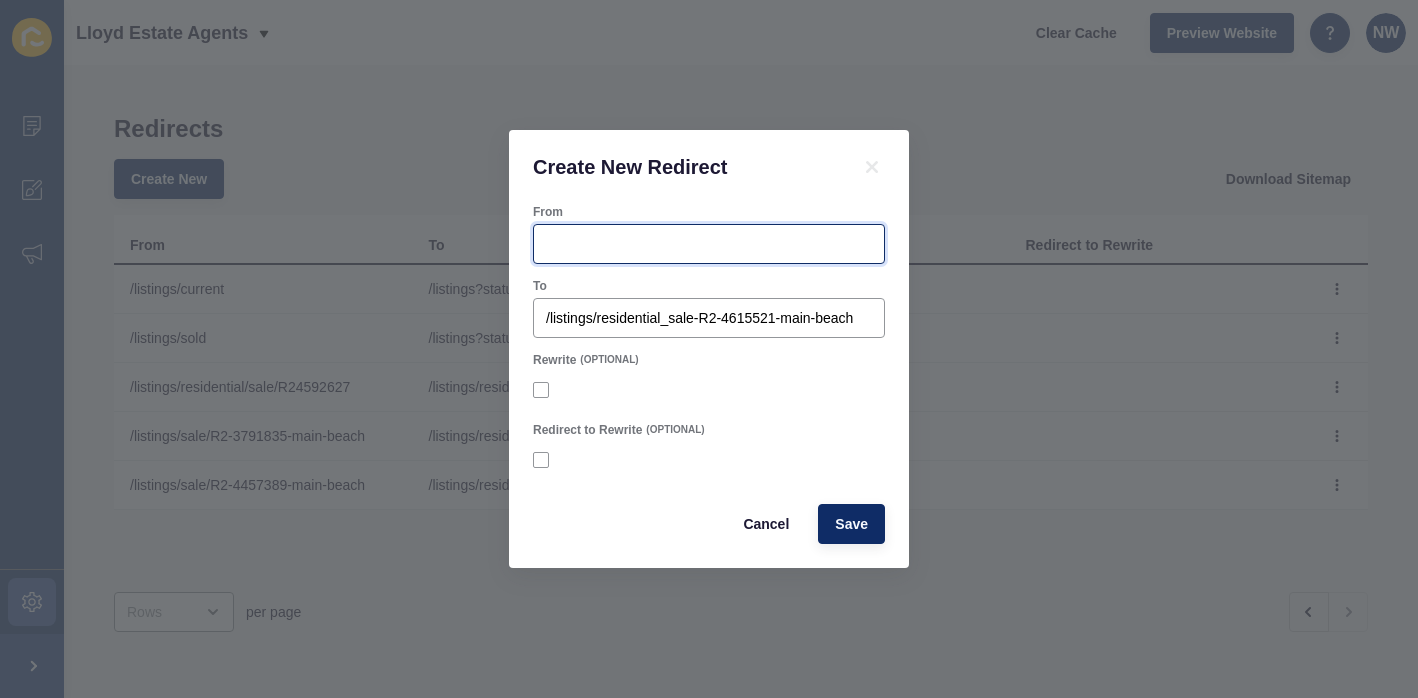 click on "From" at bounding box center [709, 244] 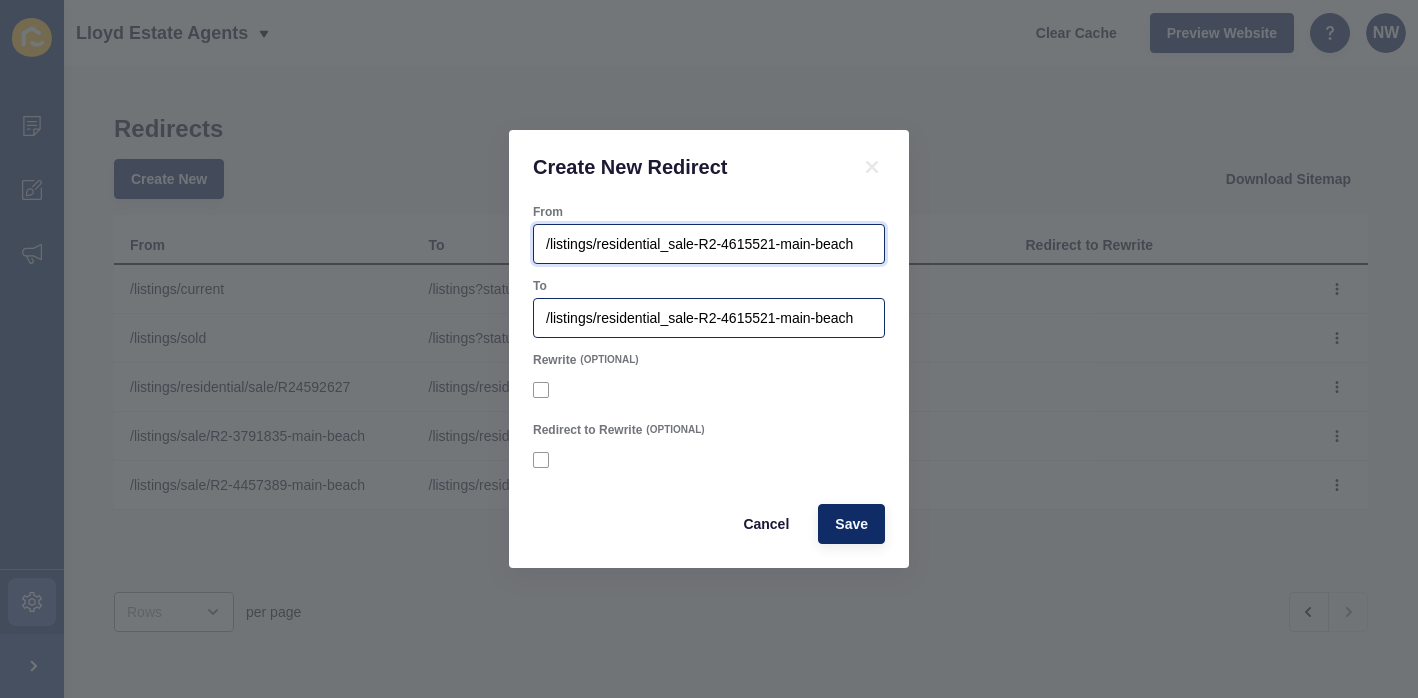 type on "/listings/residential_sale-R2-4615521-main-beach" 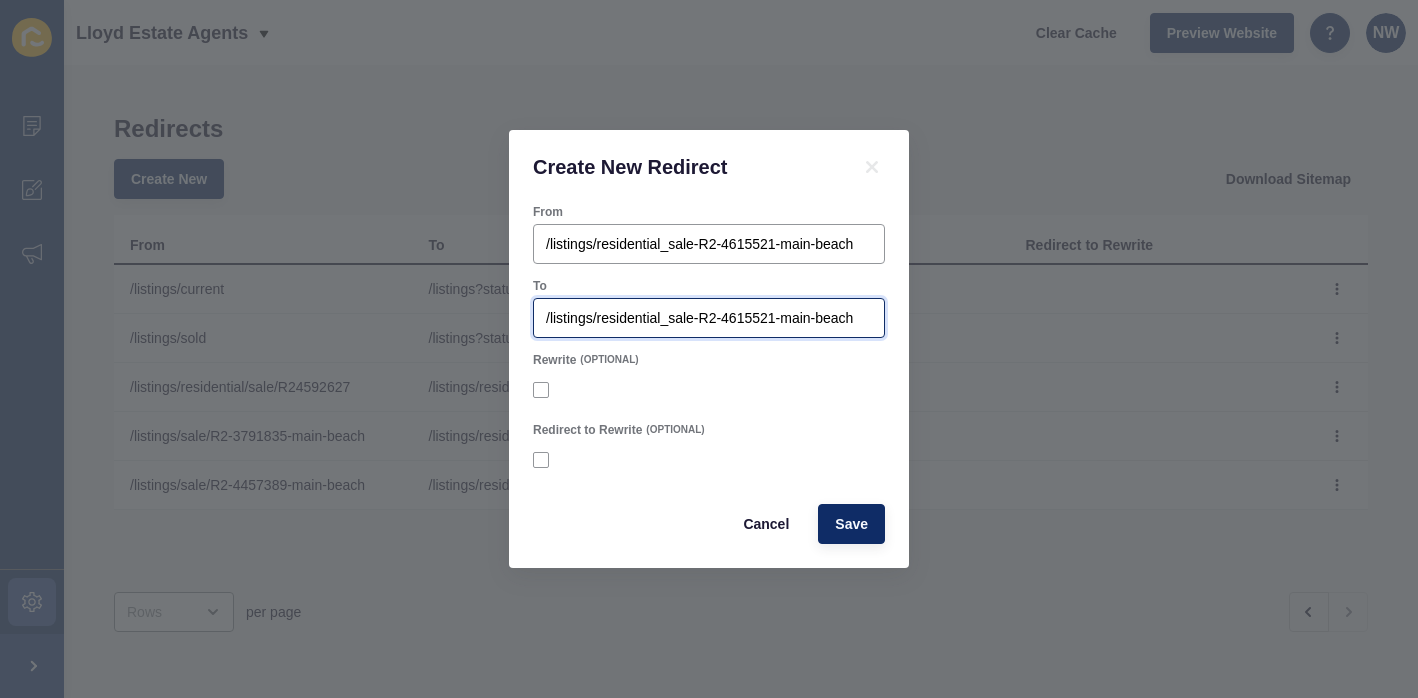 click on "/listings/residential_sale-R2-4615521-main-beach" at bounding box center [709, 318] 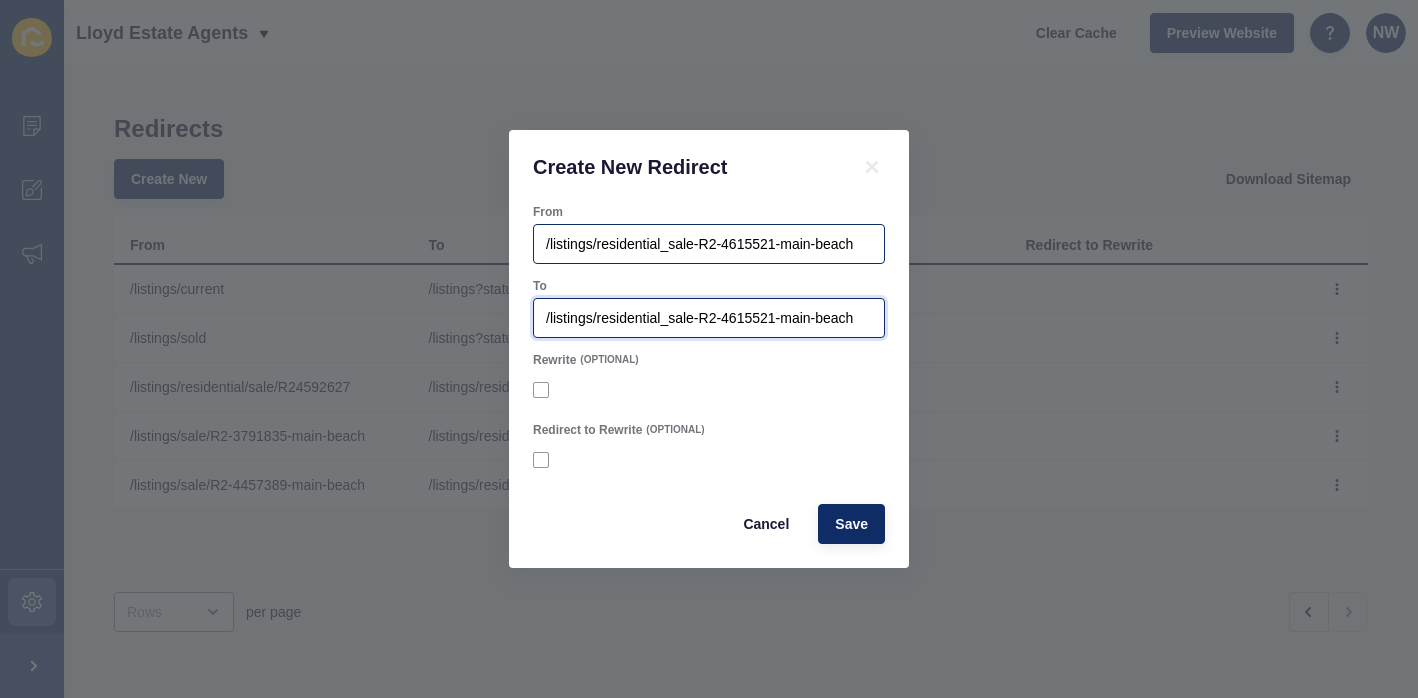 type on "/listings/residential_sale-R2-4615521-main-beach" 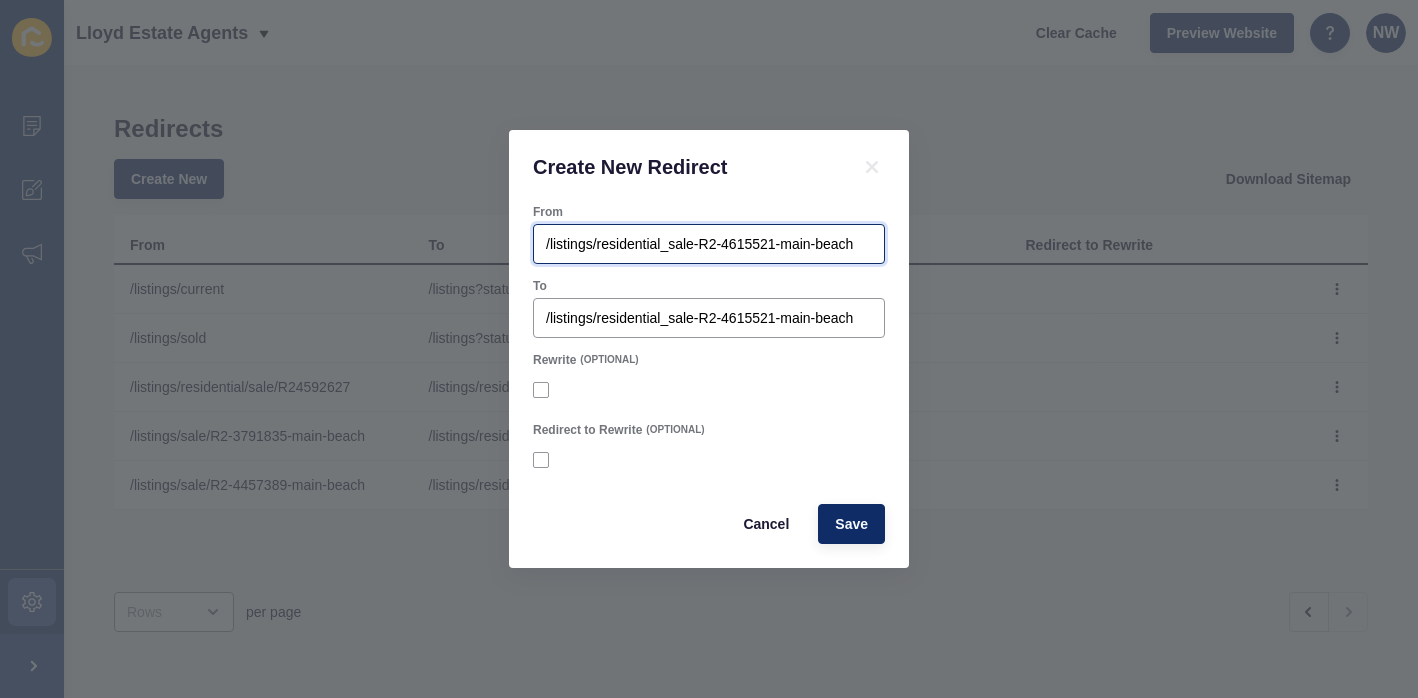click on "/listings/residential_sale-R2-4615521-main-beach" at bounding box center (709, 244) 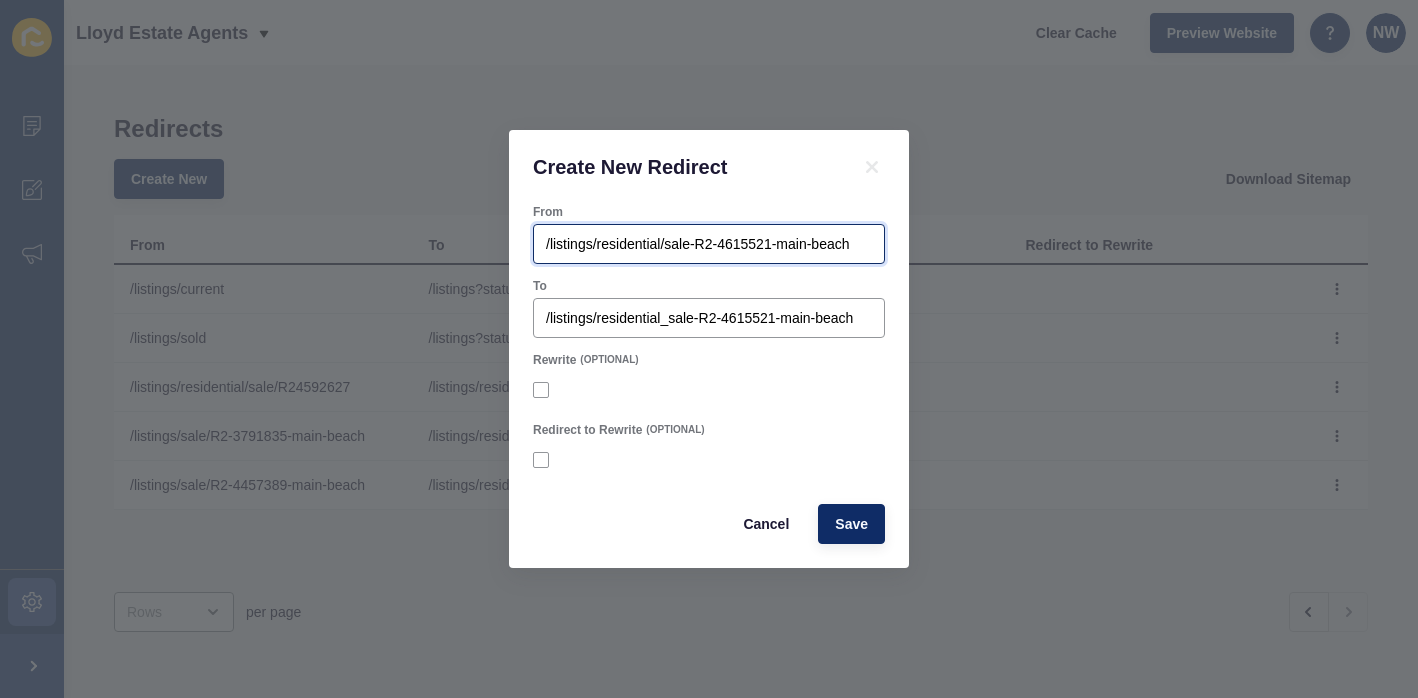 click on "/listings/residential/sale-R2-4615521-main-beach" at bounding box center (709, 244) 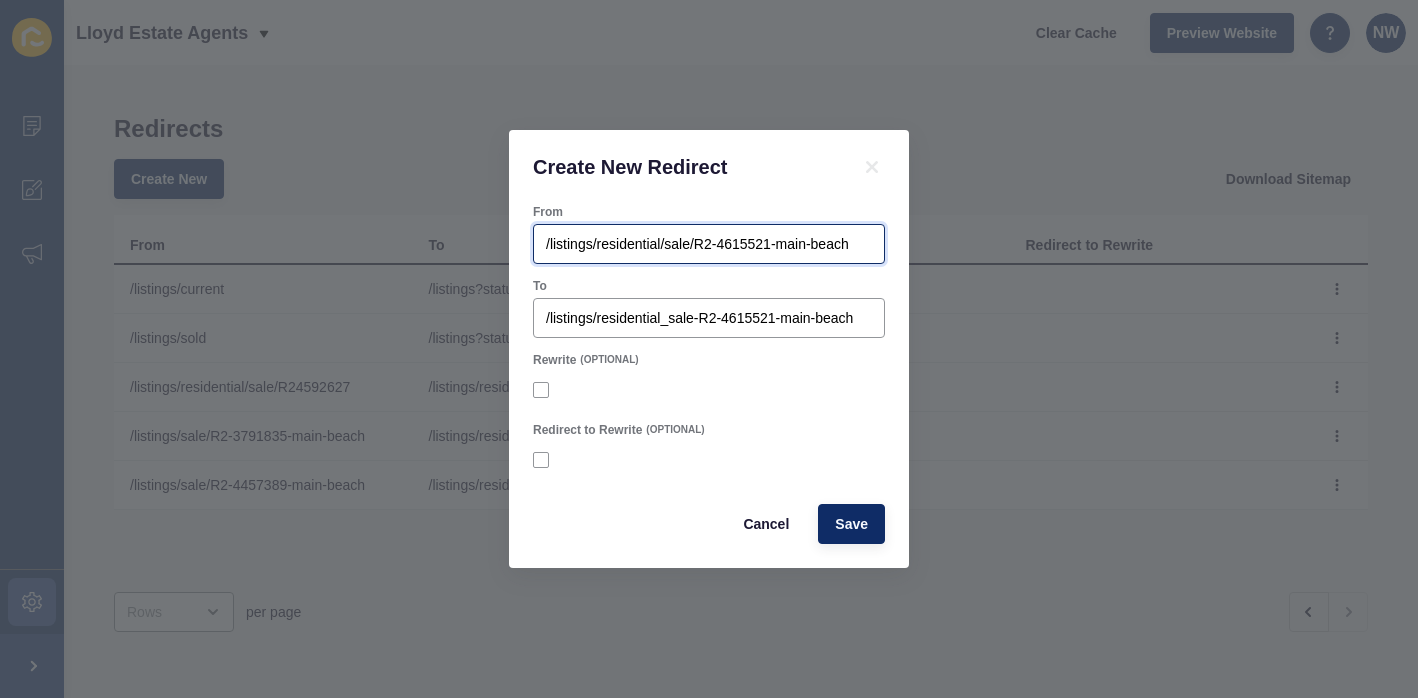 click on "/listings/residential/sale/R2-4615521-main-beach" at bounding box center (709, 244) 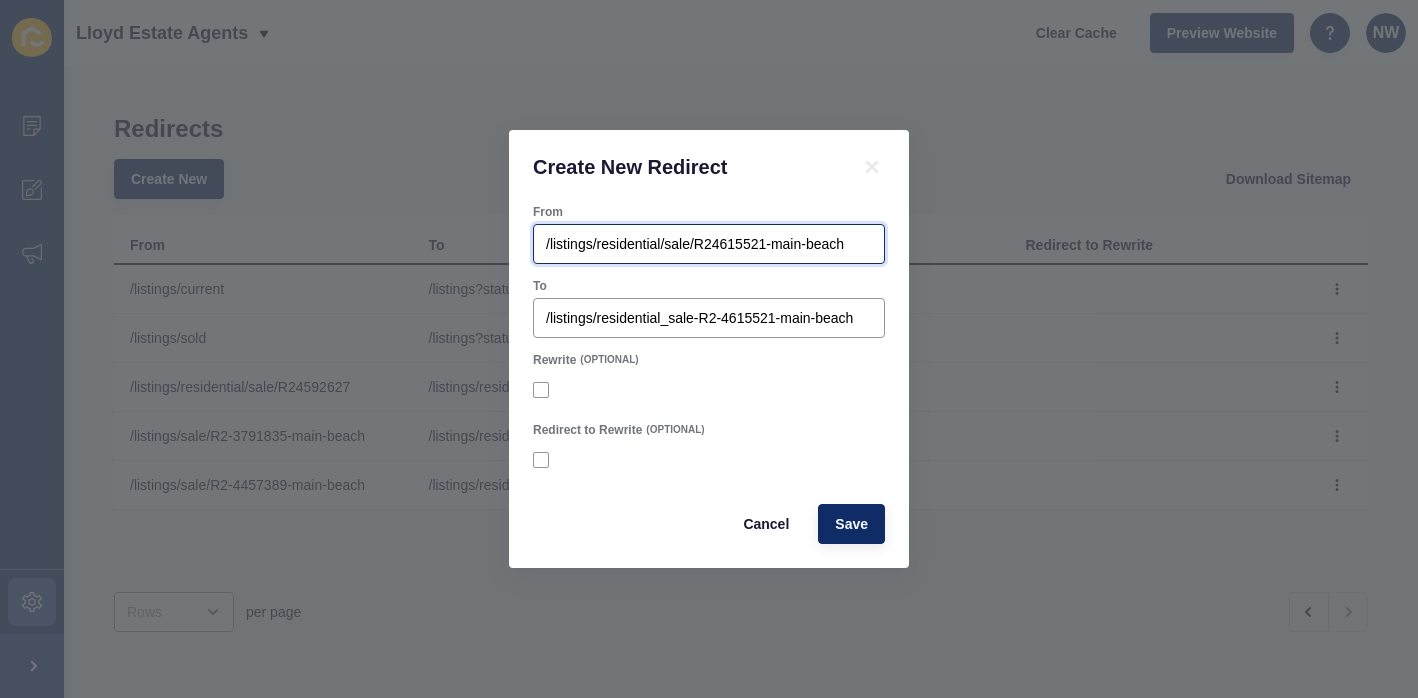 drag, startPoint x: 846, startPoint y: 250, endPoint x: 766, endPoint y: 251, distance: 80.00625 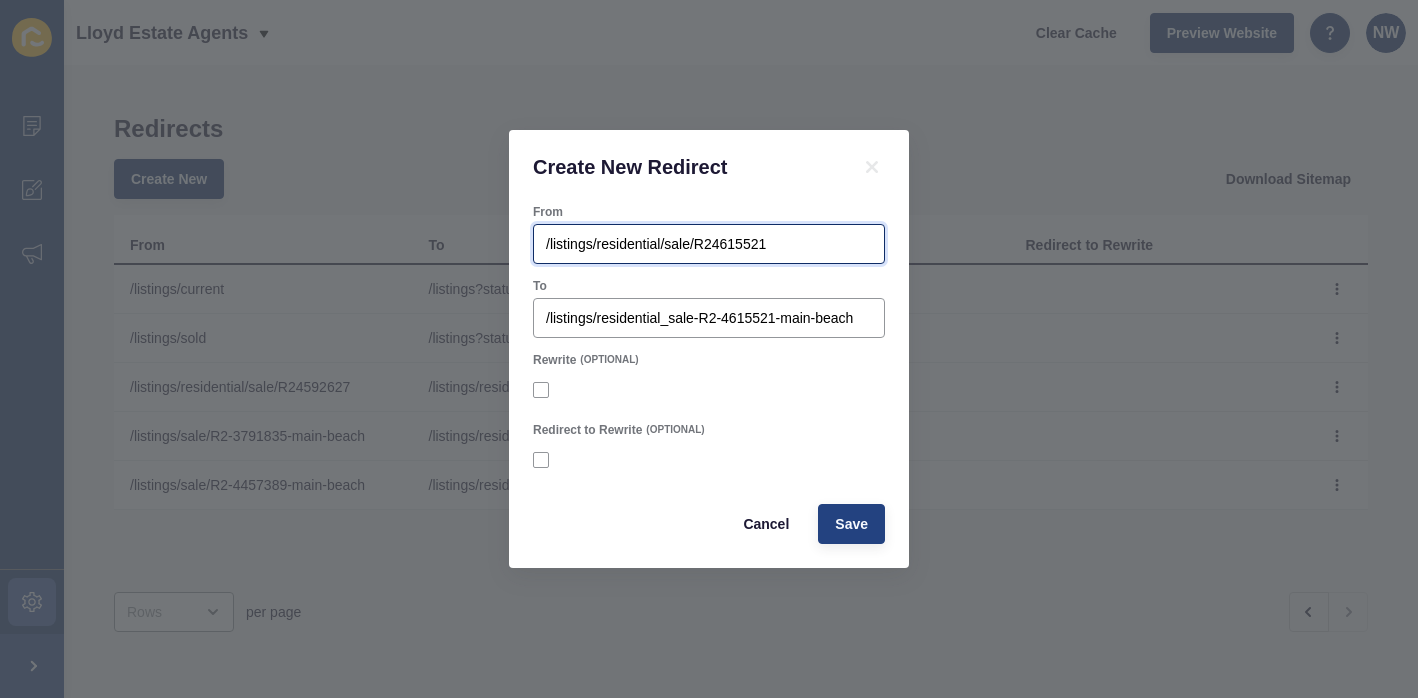 type on "/listings/residential/sale/R24615521" 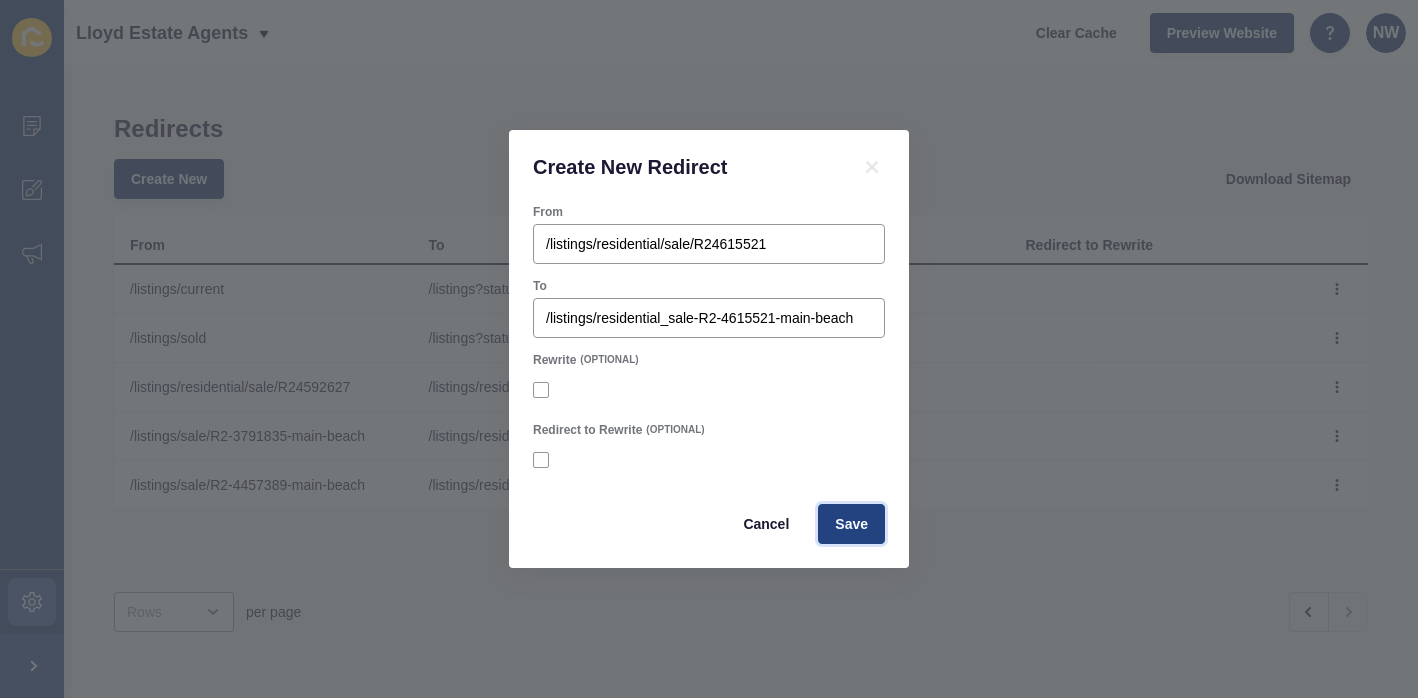 click on "Save" at bounding box center (851, 524) 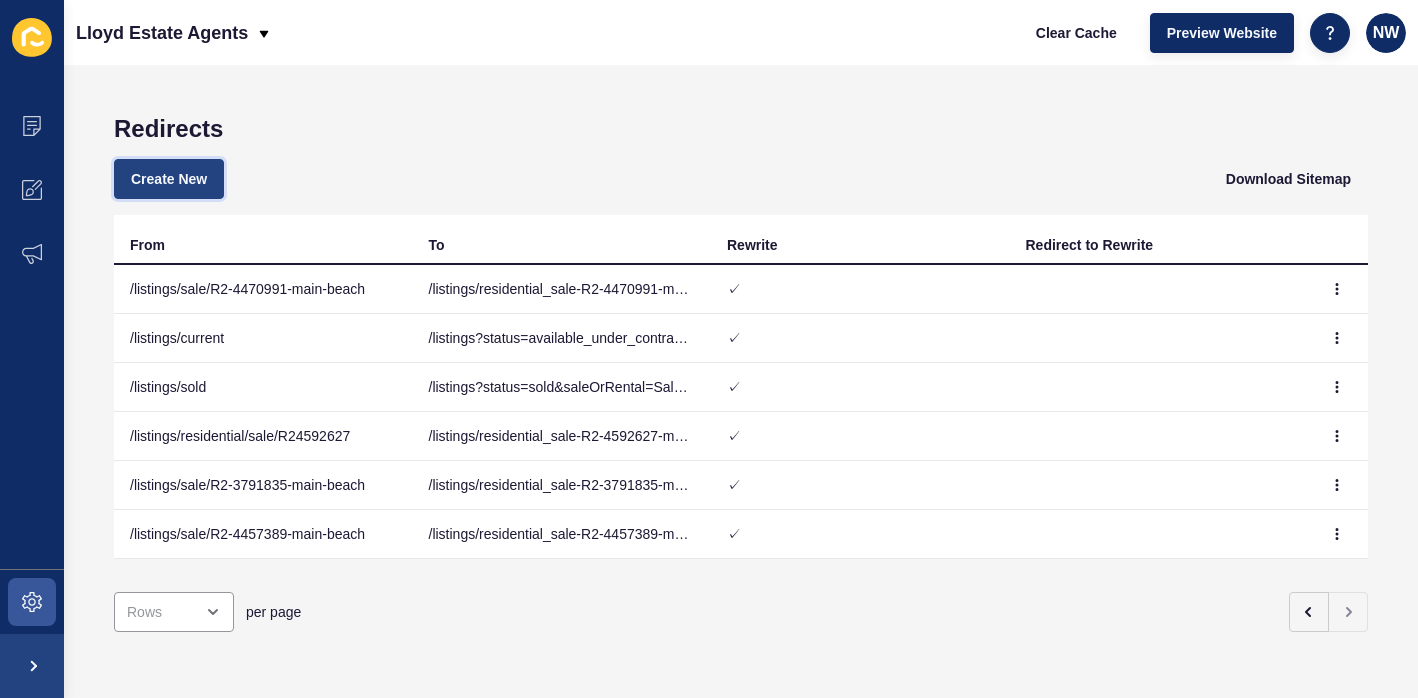 click on "Create New" at bounding box center [169, 179] 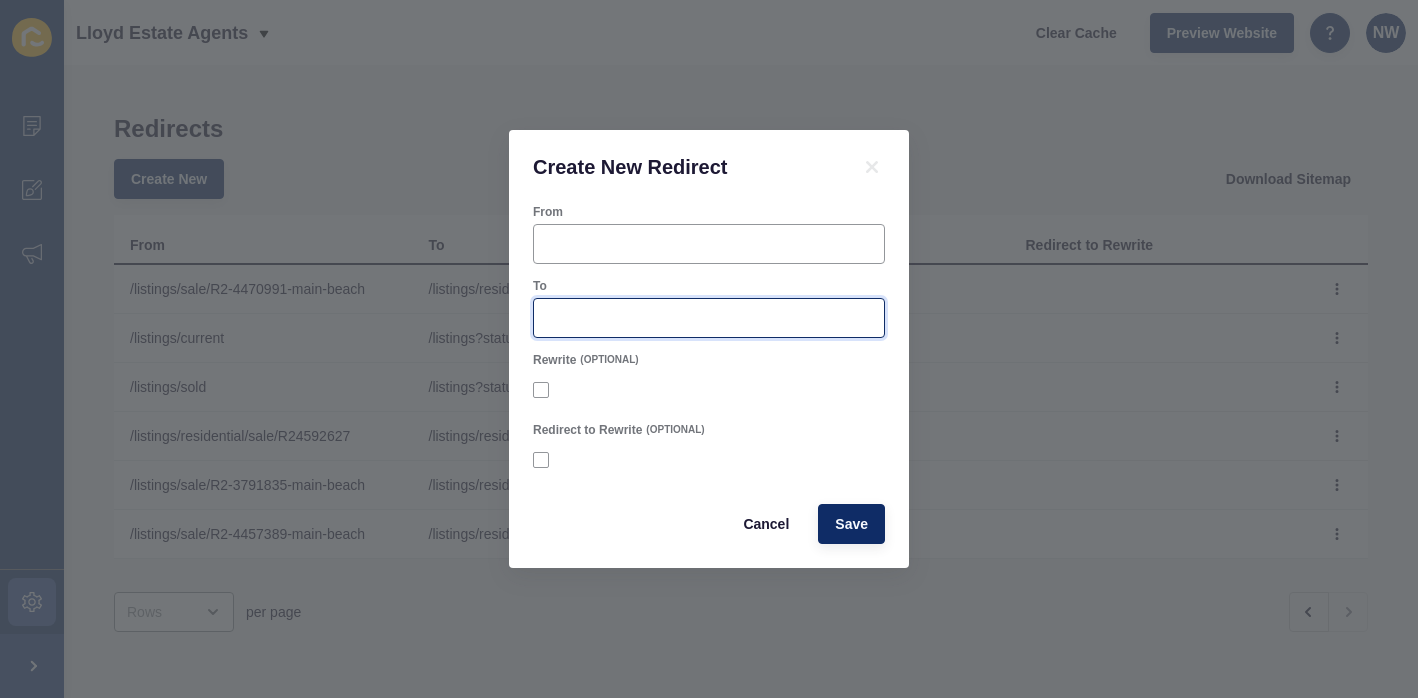 click on "To" at bounding box center (709, 318) 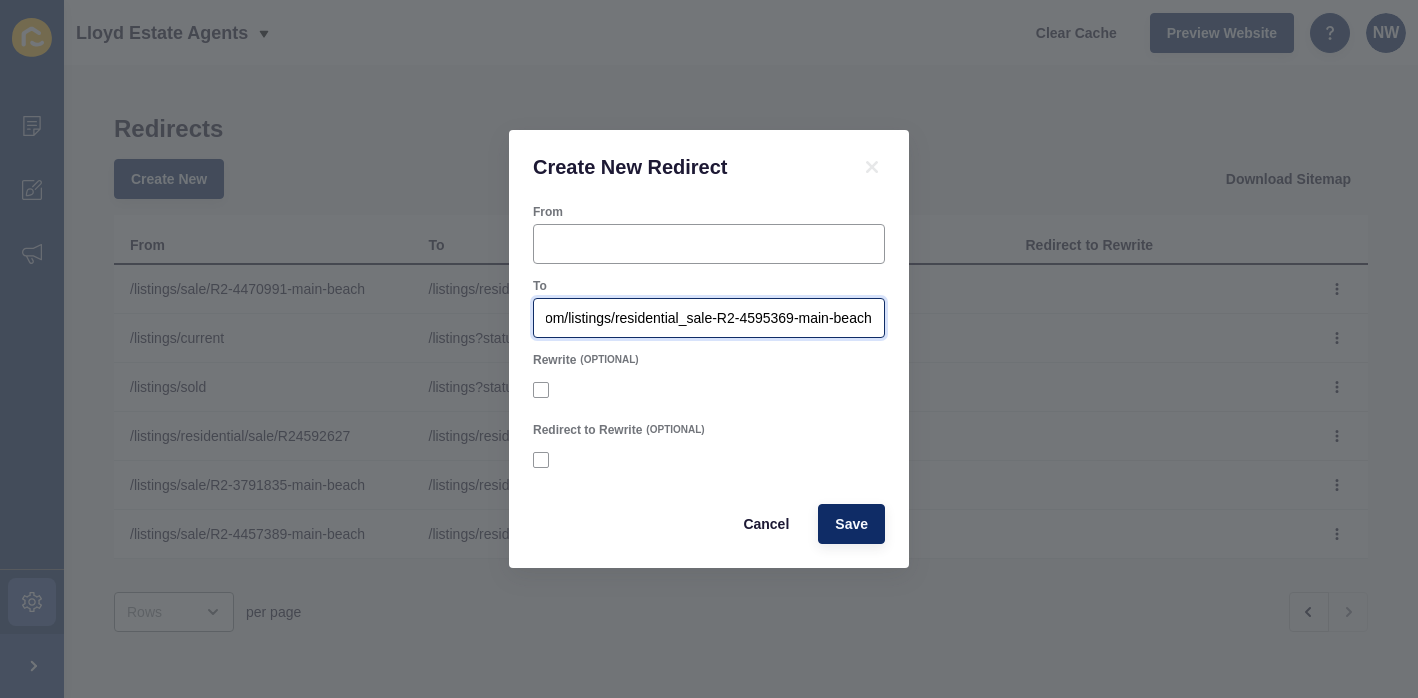 scroll, scrollTop: 0, scrollLeft: 0, axis: both 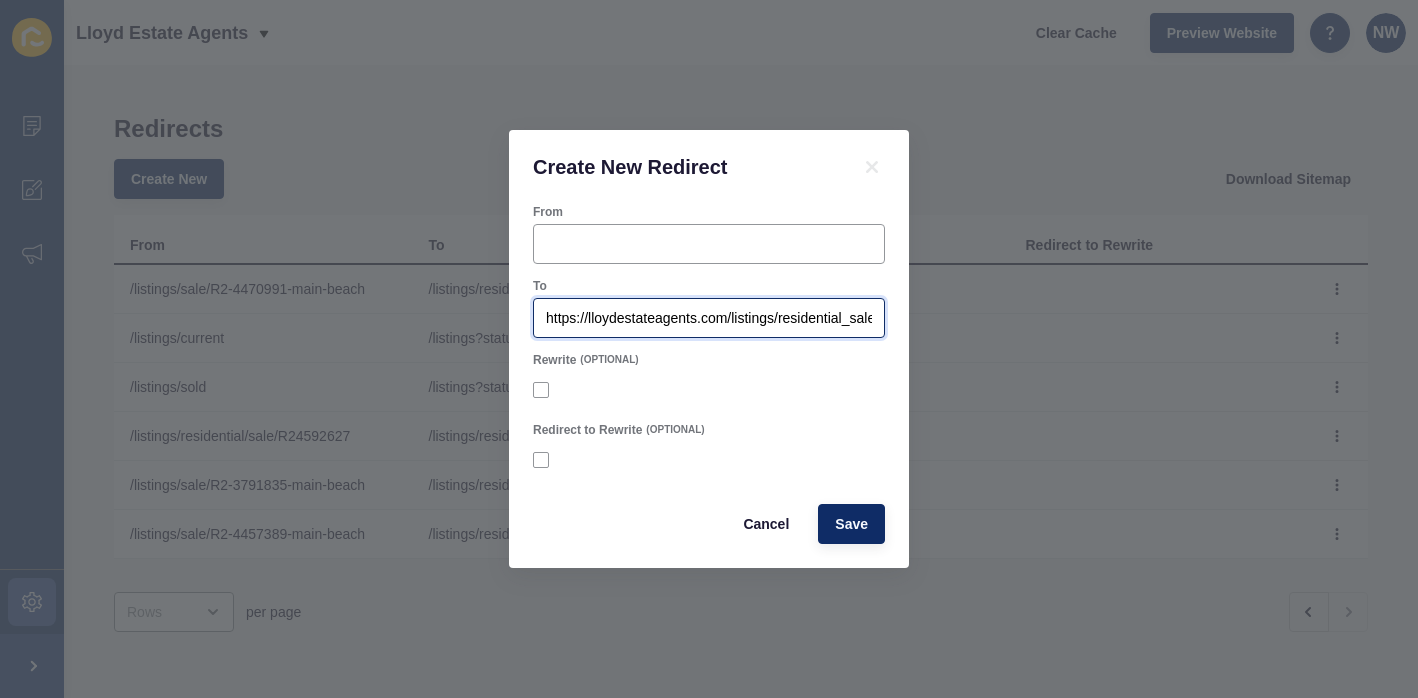 drag, startPoint x: 722, startPoint y: 318, endPoint x: 482, endPoint y: 317, distance: 240.00209 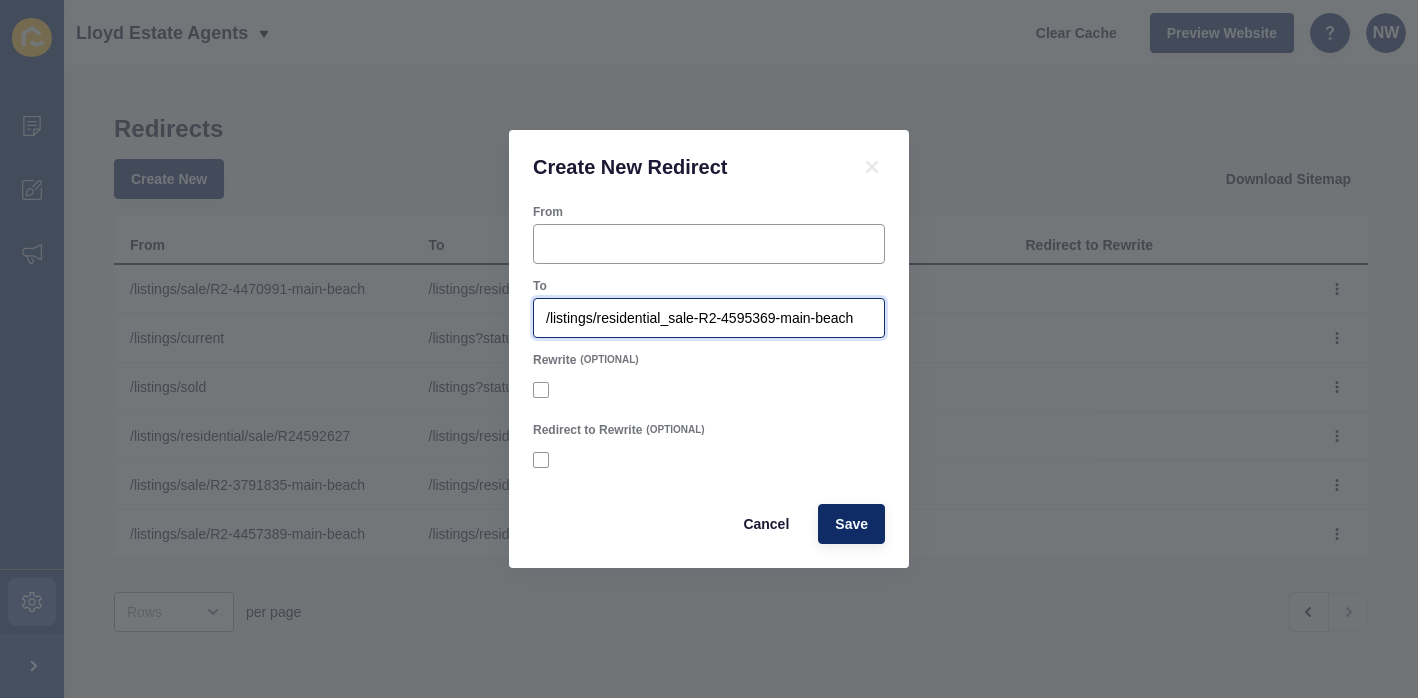 type on "/listings/residential_sale-R2-4595369-main-beach" 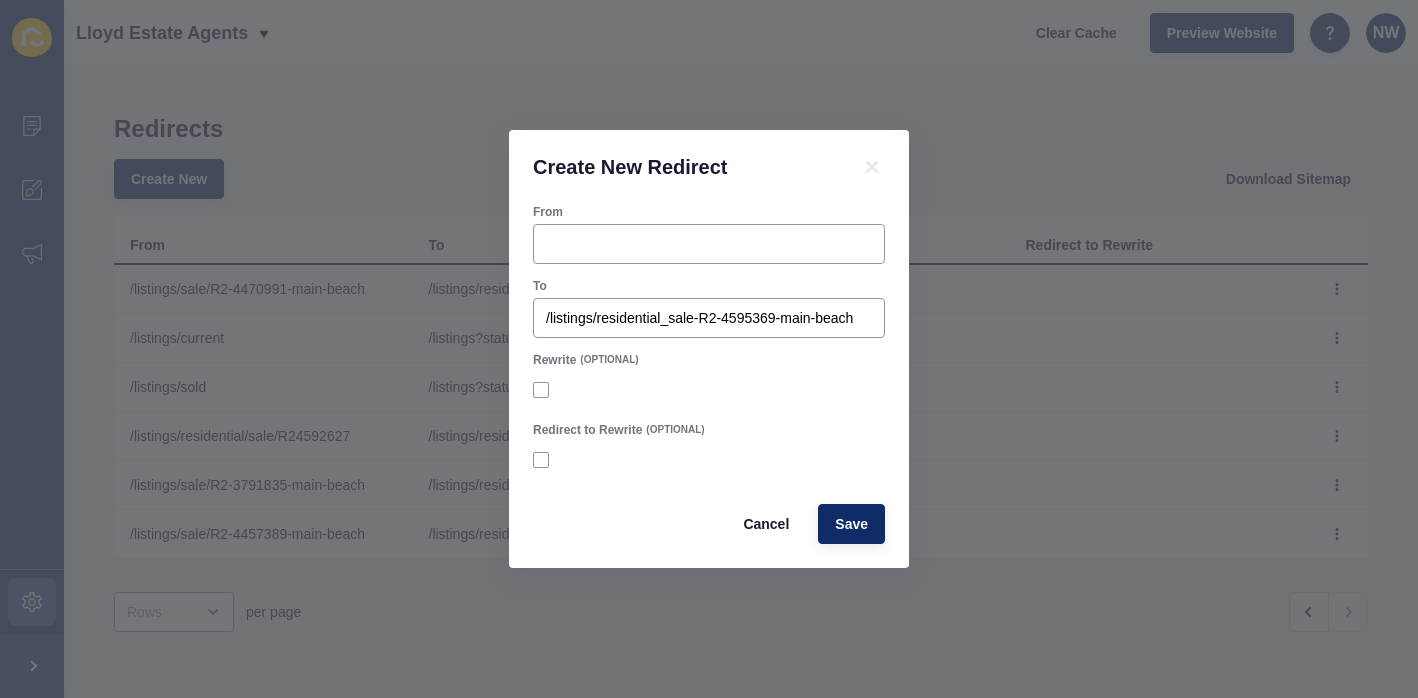 drag, startPoint x: 872, startPoint y: 307, endPoint x: 489, endPoint y: 312, distance: 383.03262 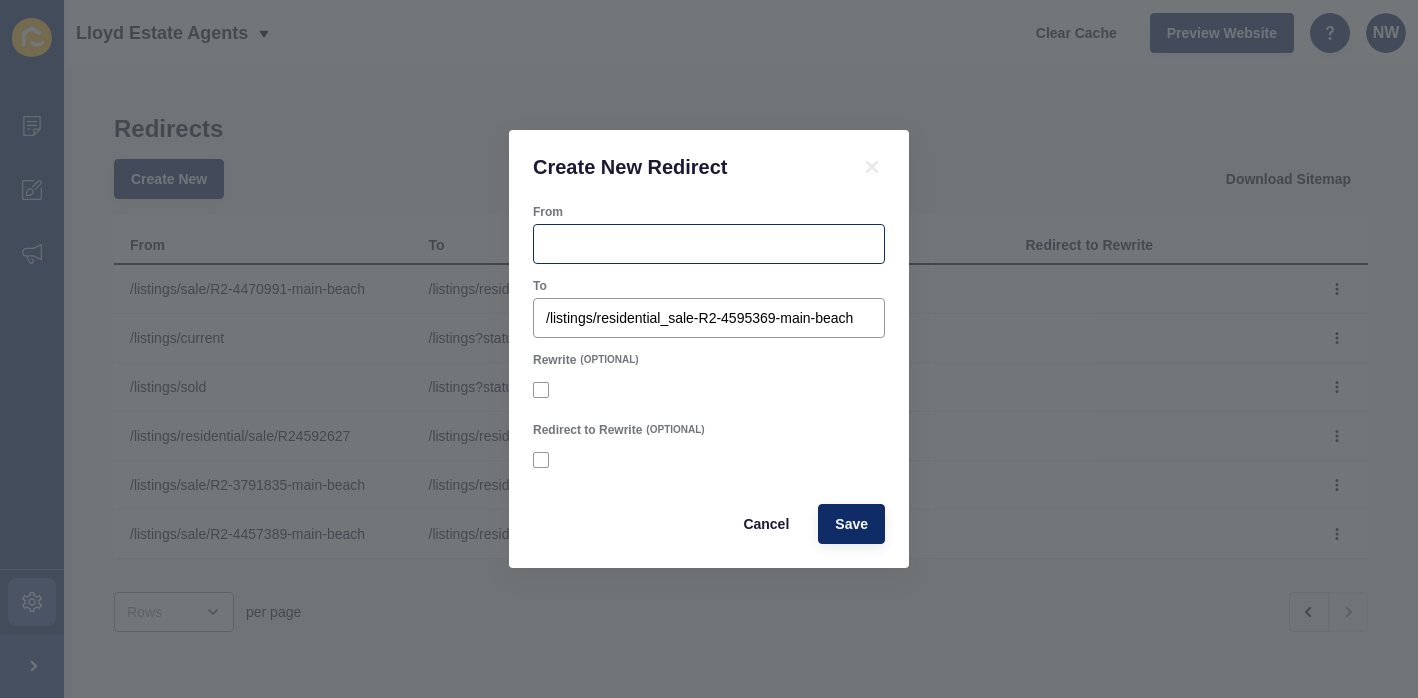 click at bounding box center [709, 244] 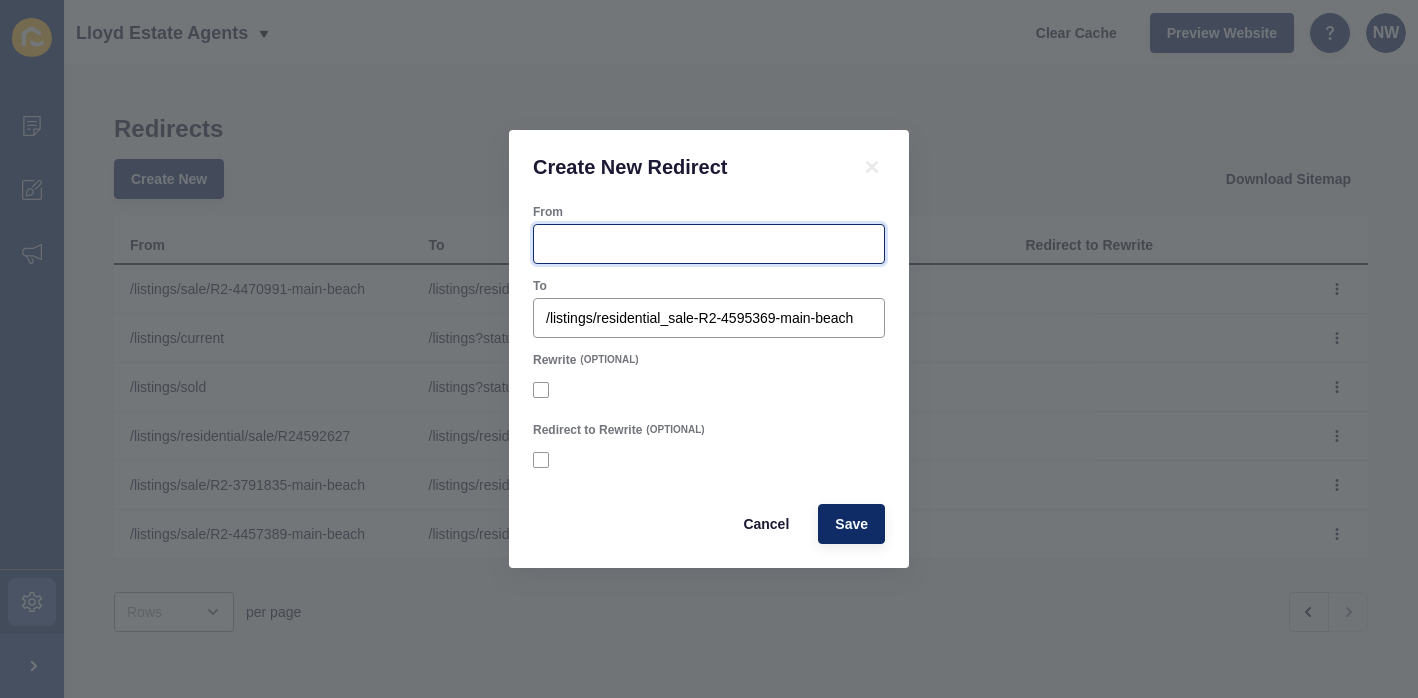 paste on "/listings/residential_sale-R2-4595369-main-beach" 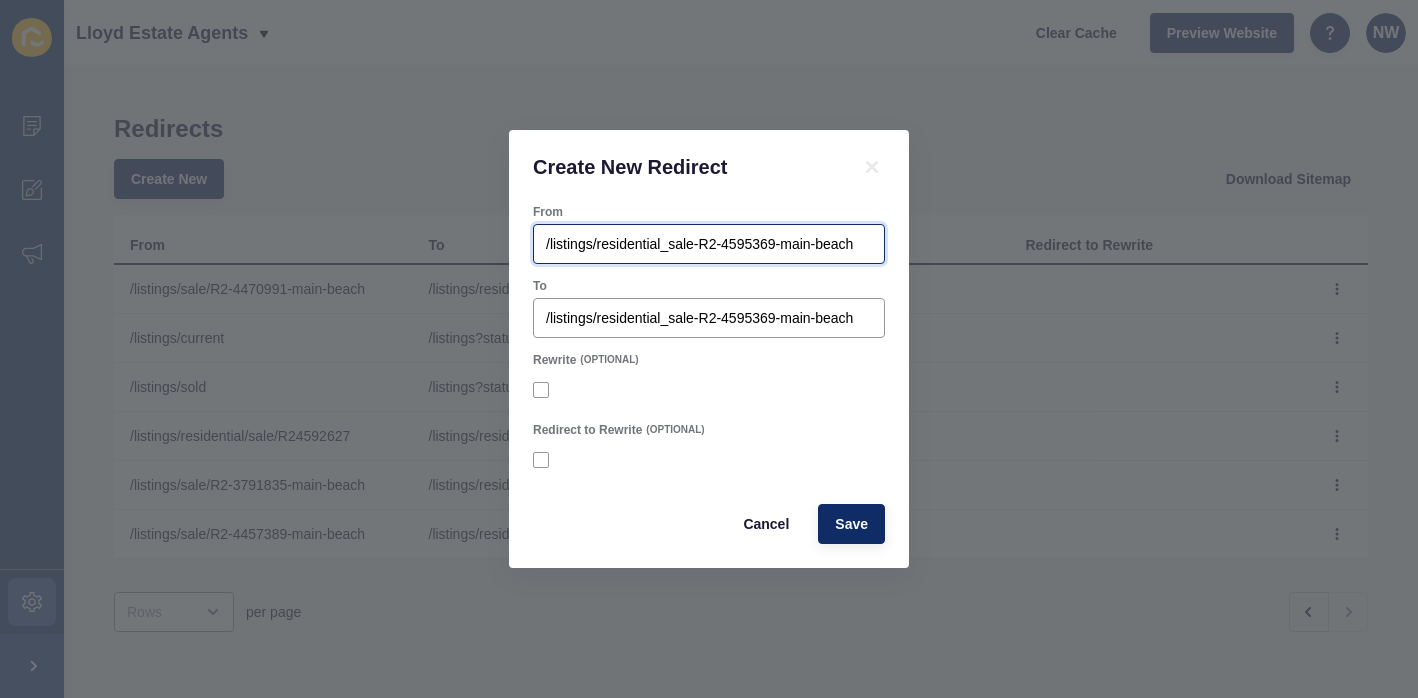 click on "/listings/residential_sale-R2-4595369-main-beach" at bounding box center (709, 244) 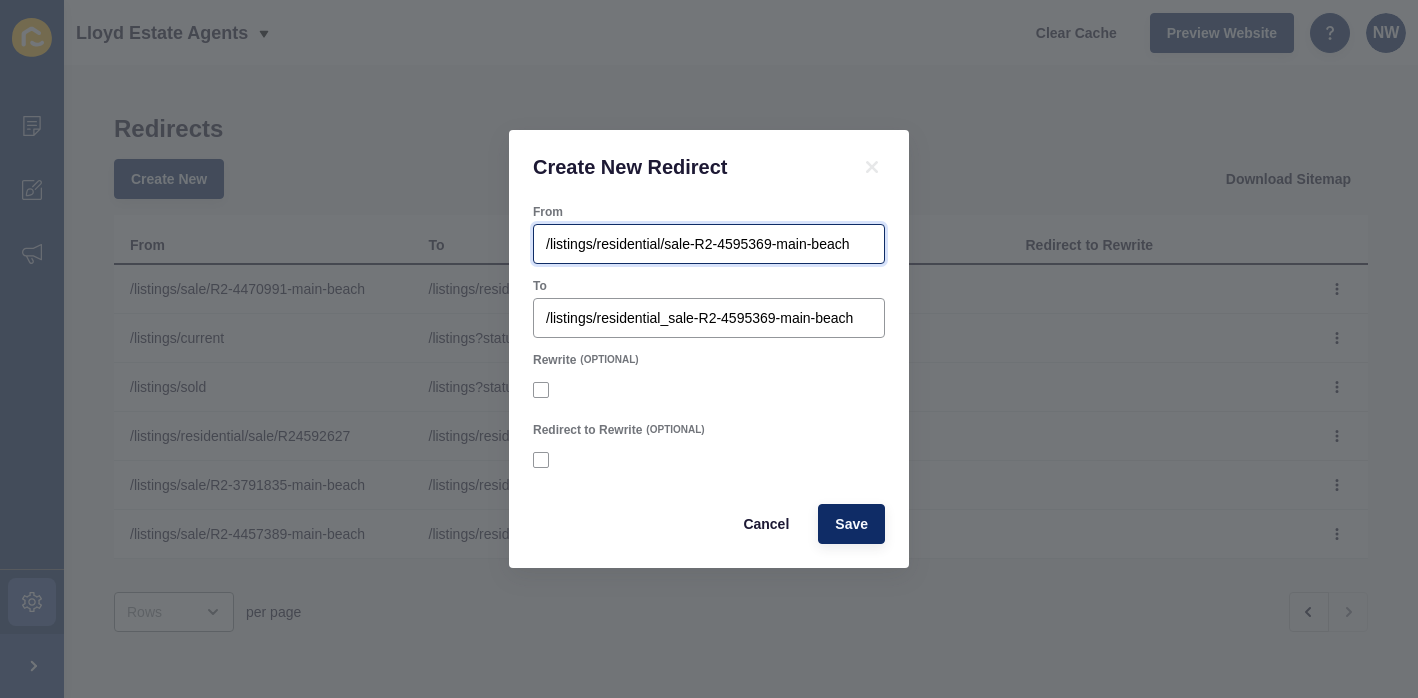 click on "/listings/residential/sale-R2-4595369-main-beach" at bounding box center (709, 244) 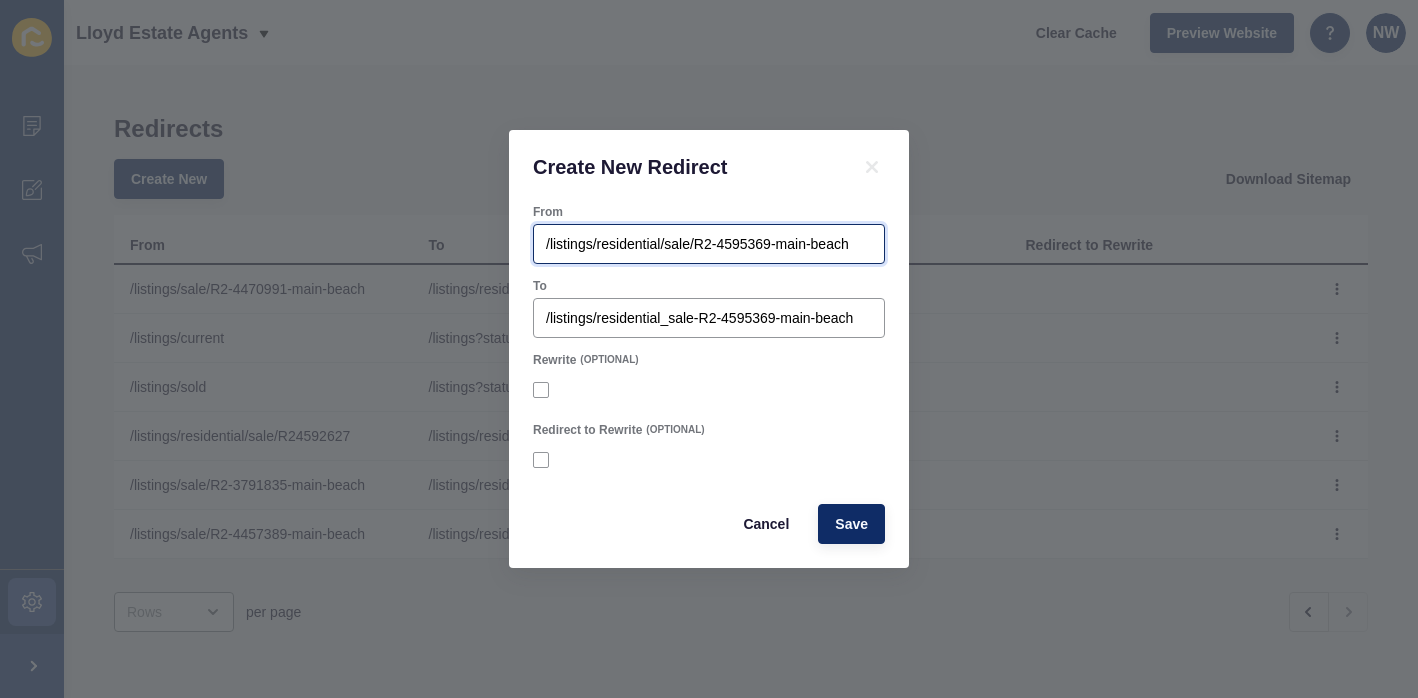 click on "/listings/residential/sale/R2-4595369-main-beach" at bounding box center (709, 244) 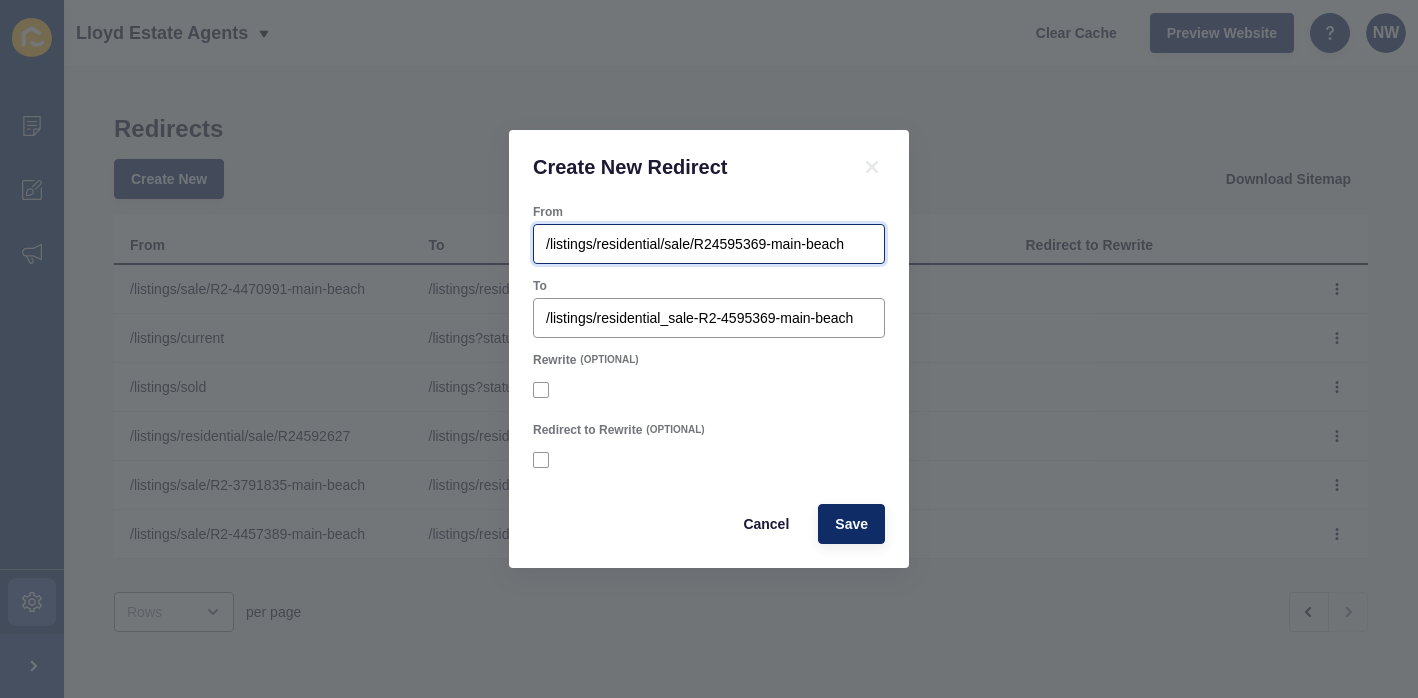 drag, startPoint x: 768, startPoint y: 243, endPoint x: 860, endPoint y: 243, distance: 92 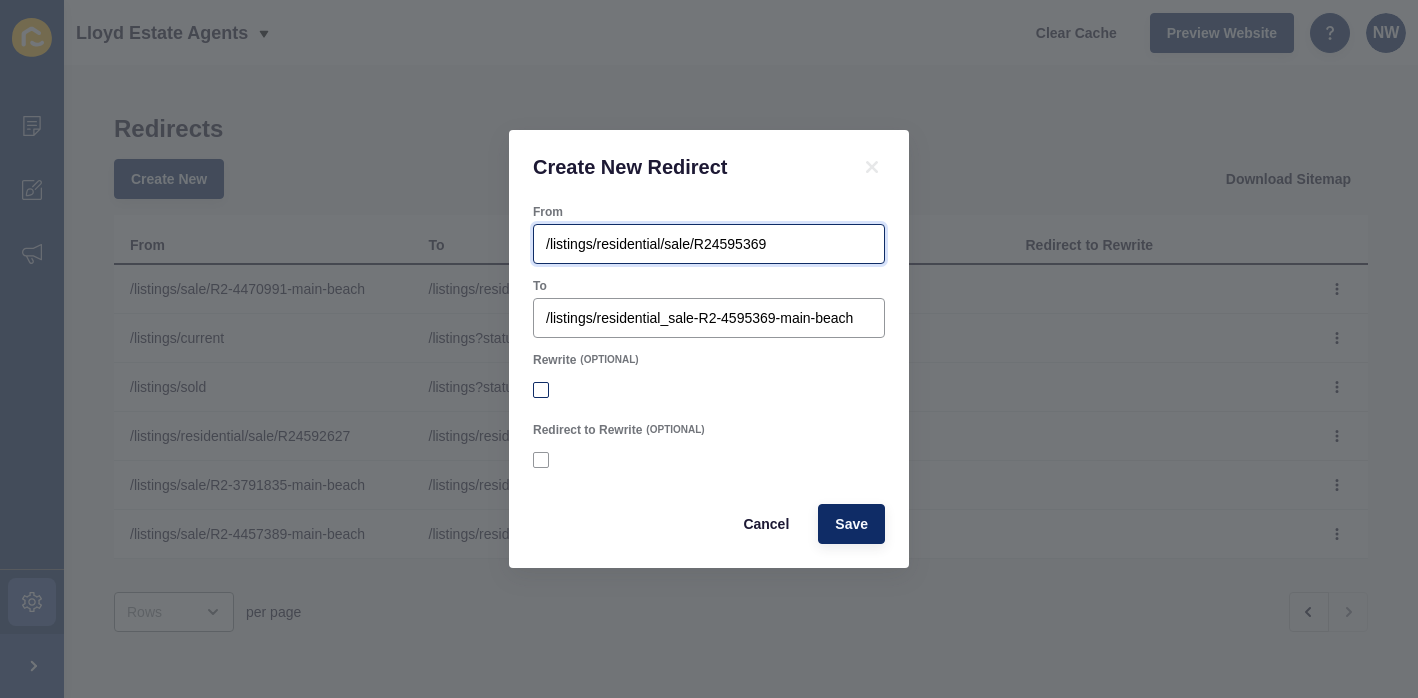 type on "/listings/residential/sale/R24595369" 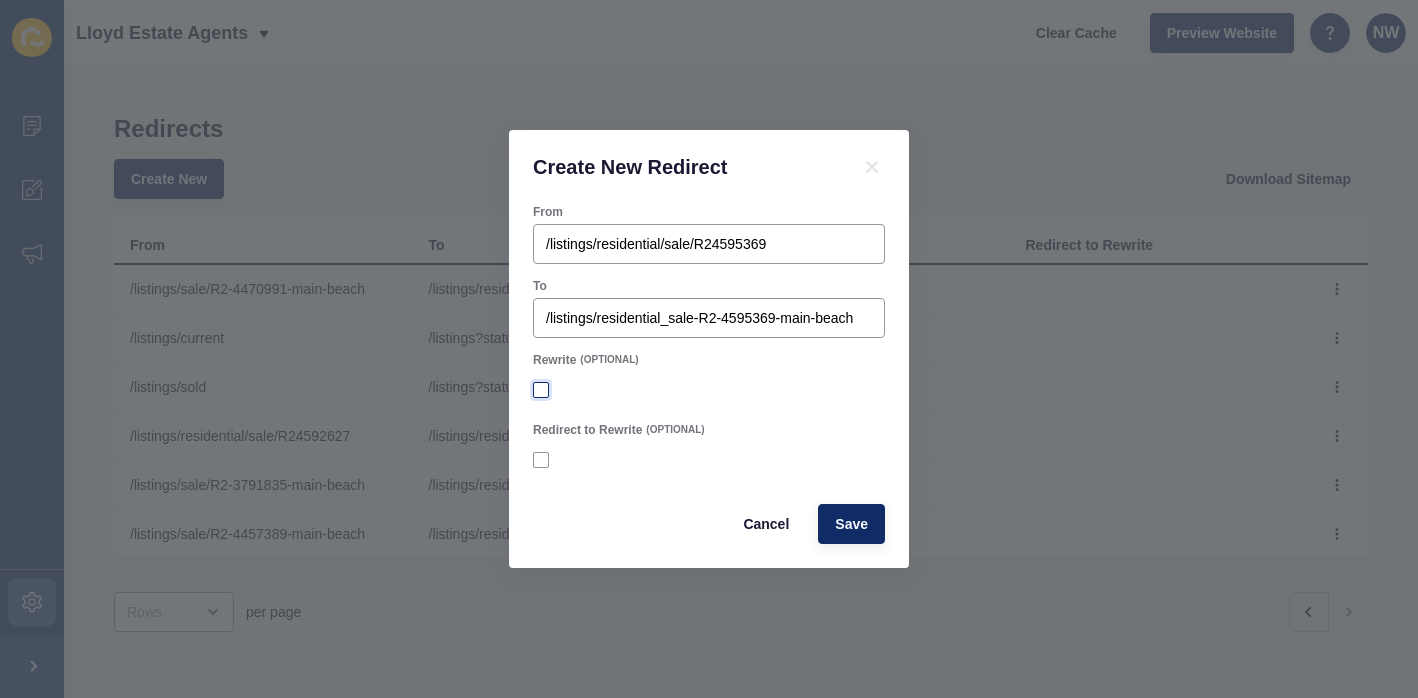 click at bounding box center [541, 390] 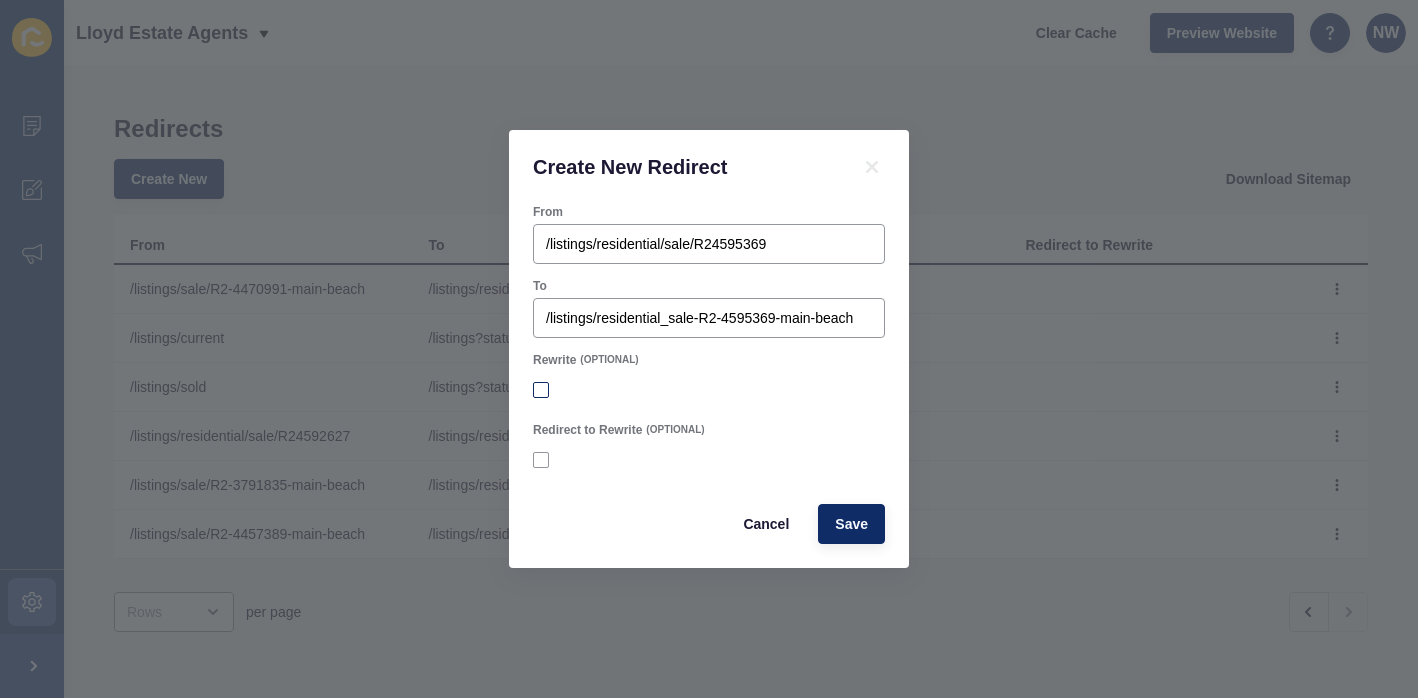 click on "Rewrite" at bounding box center (543, 390) 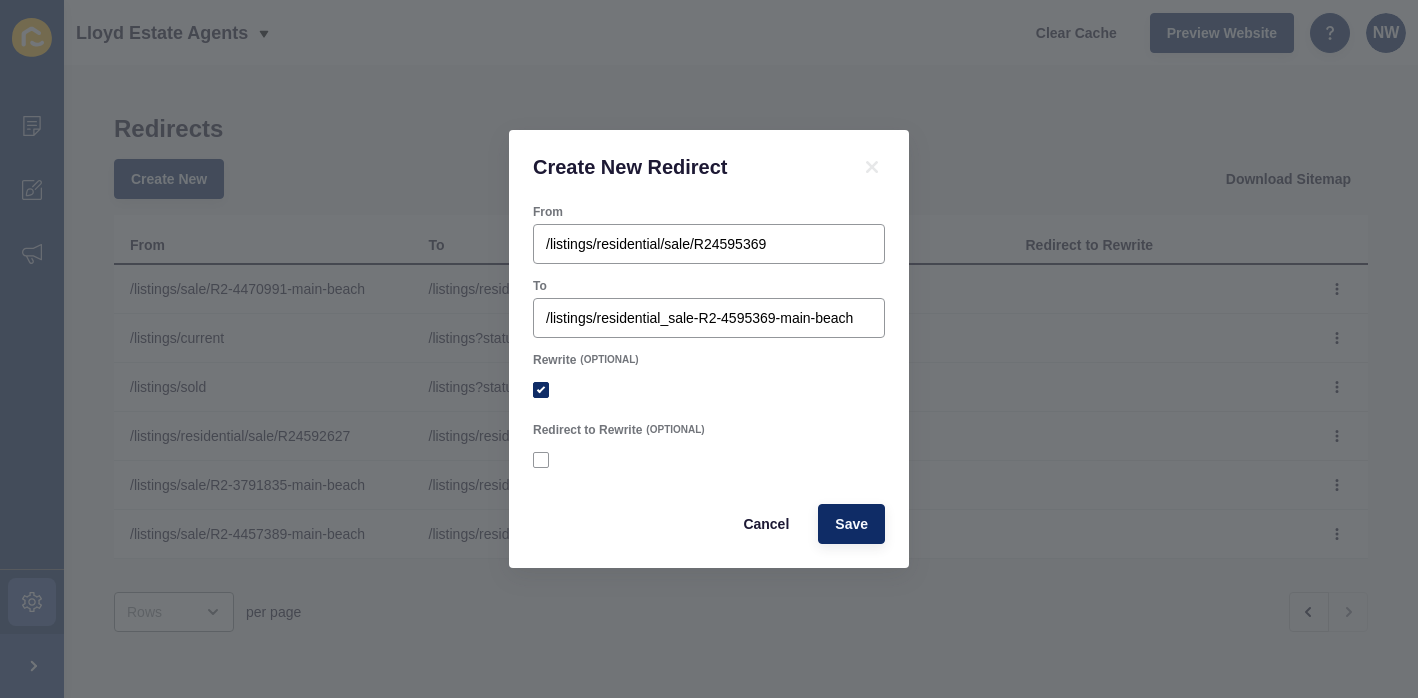 checkbox on "true" 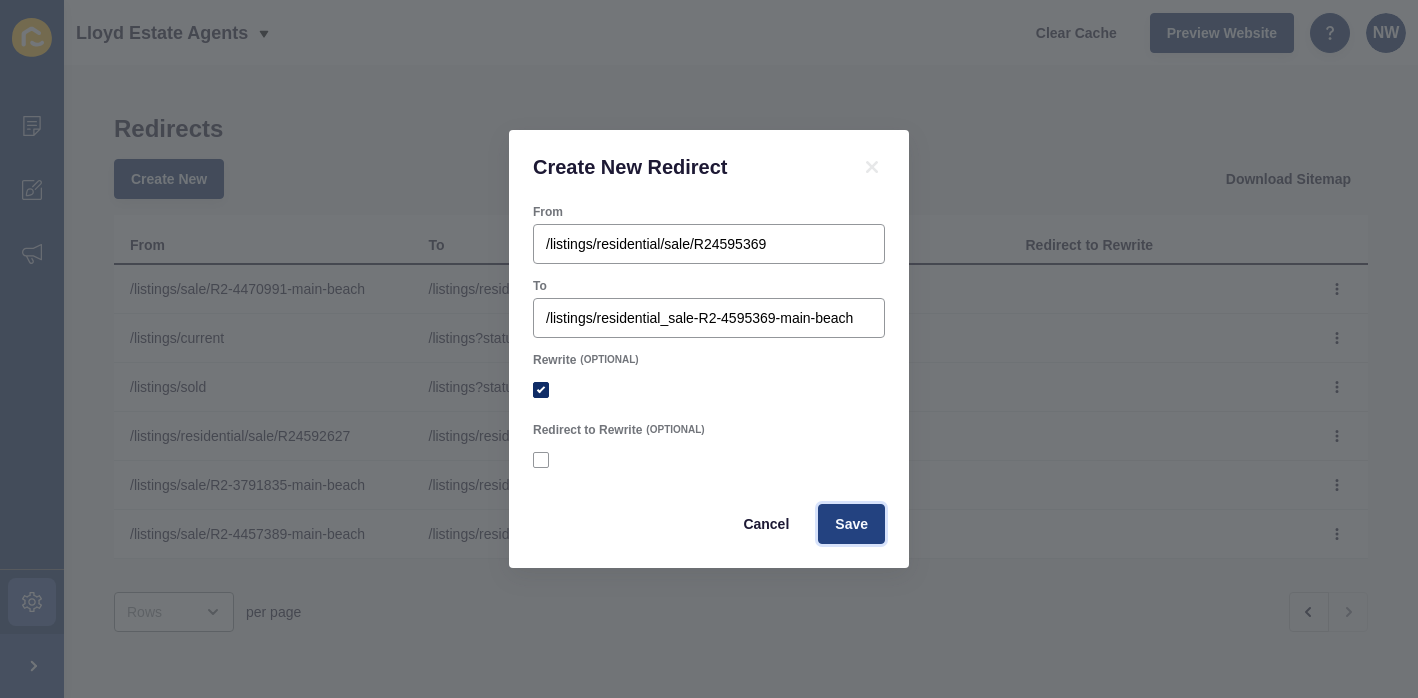 click on "Save" at bounding box center [851, 524] 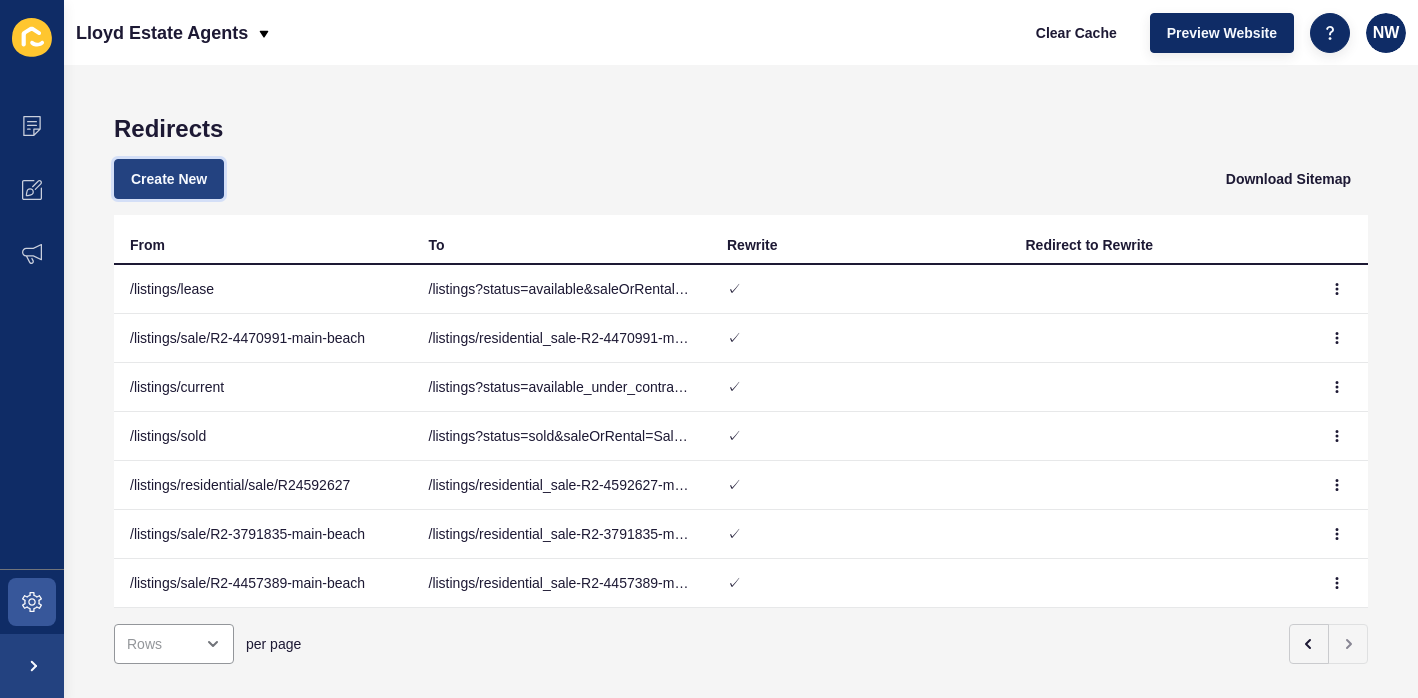 click on "Create New" at bounding box center (169, 179) 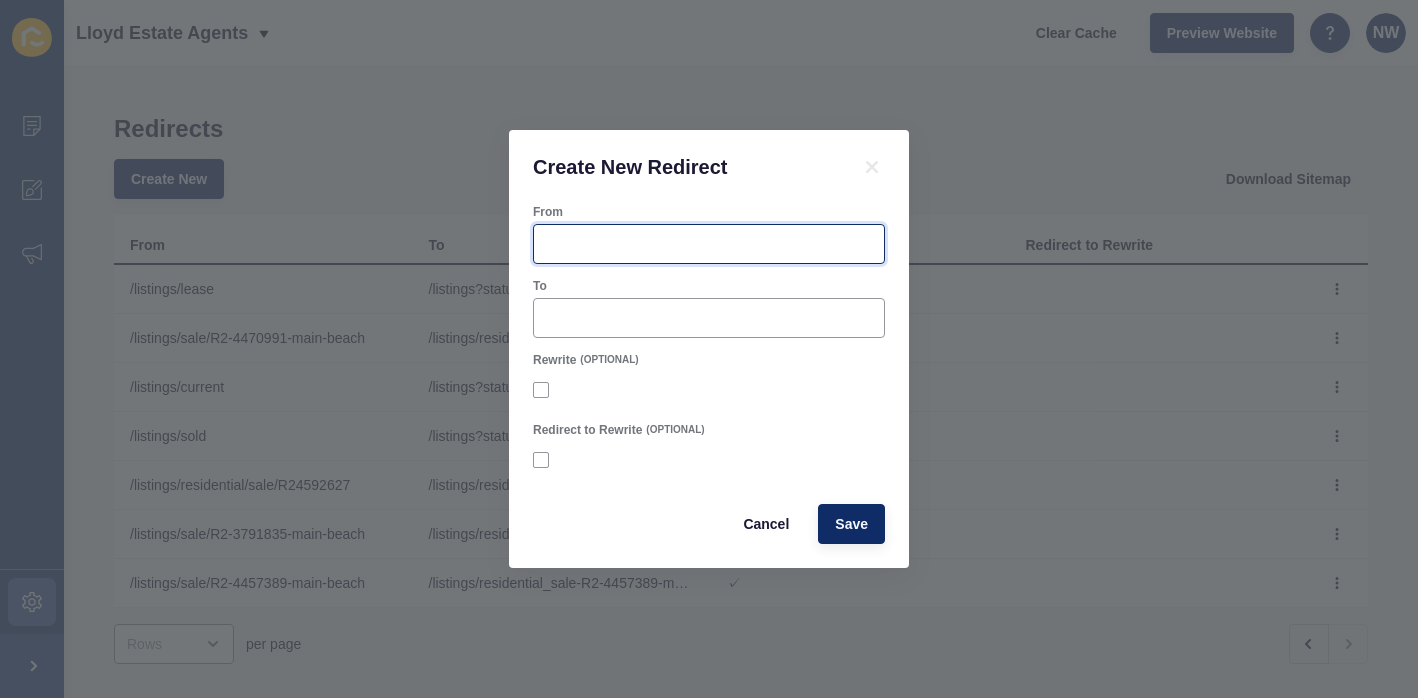 click on "From" at bounding box center (709, 244) 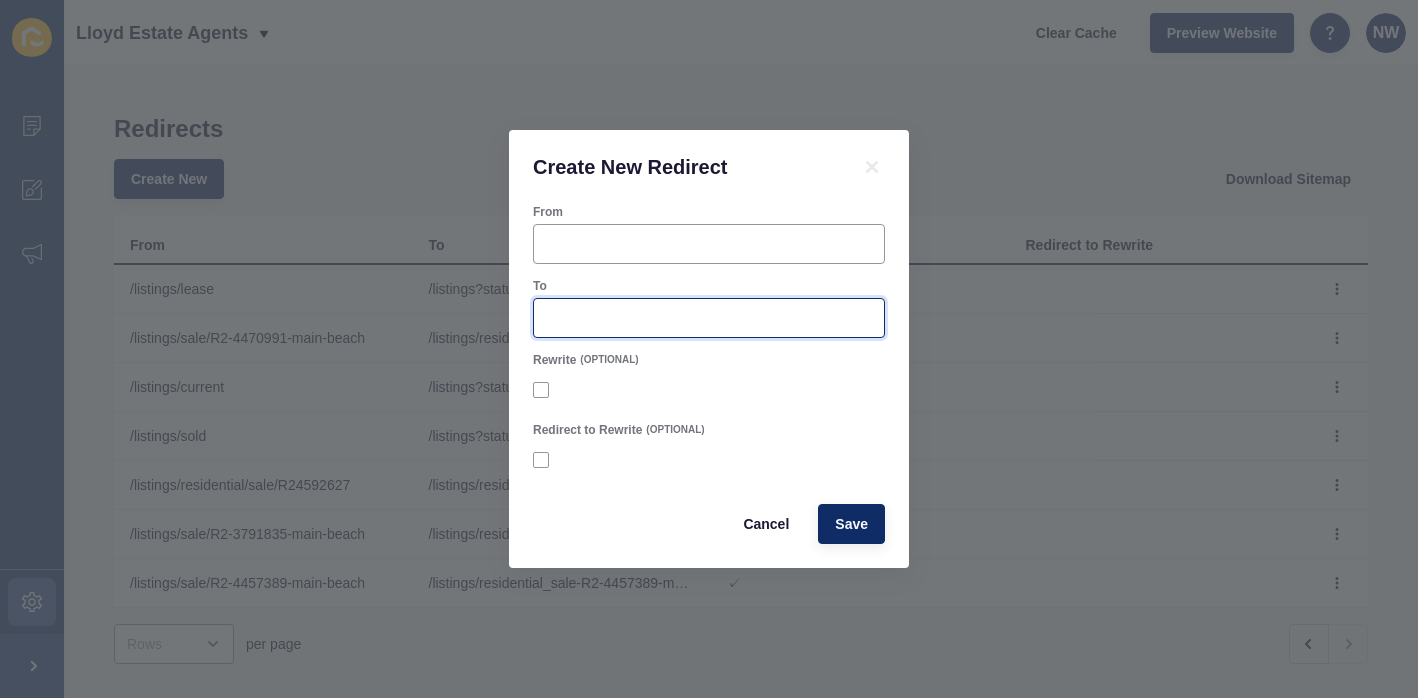 click on "To" at bounding box center (709, 318) 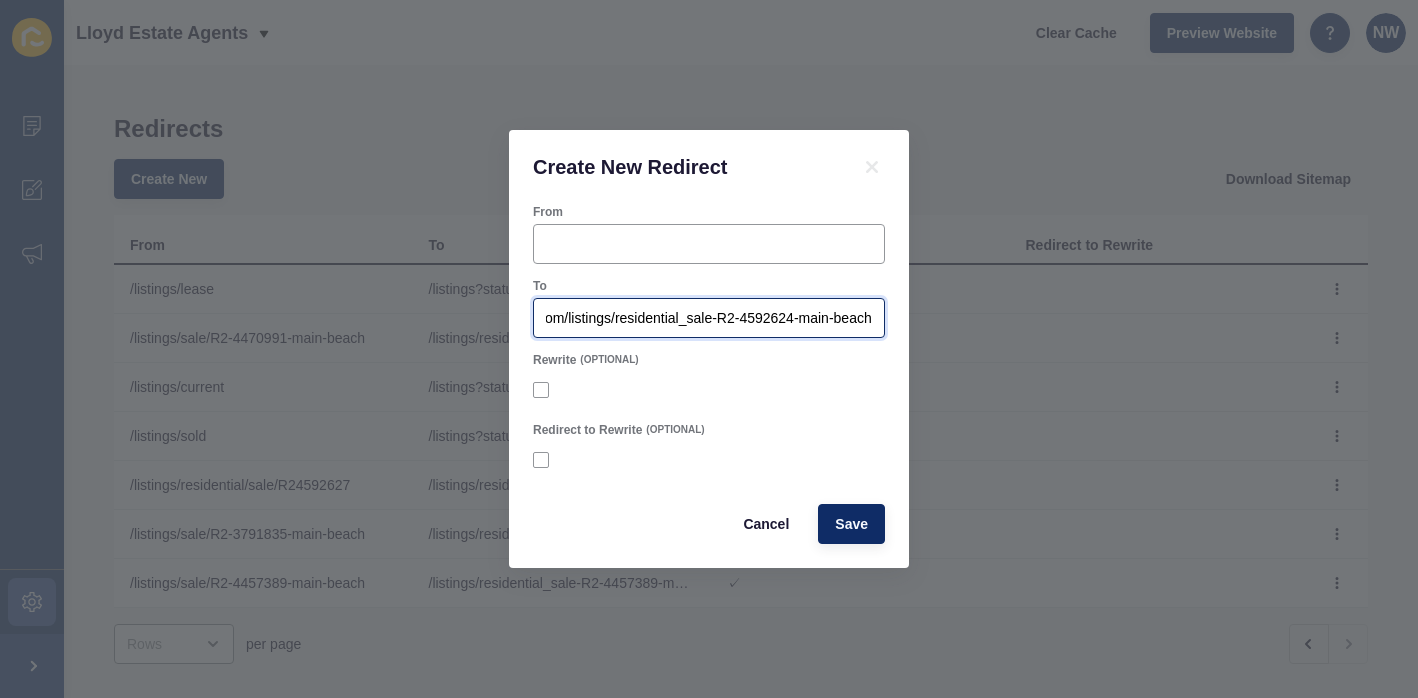 scroll, scrollTop: 0, scrollLeft: 0, axis: both 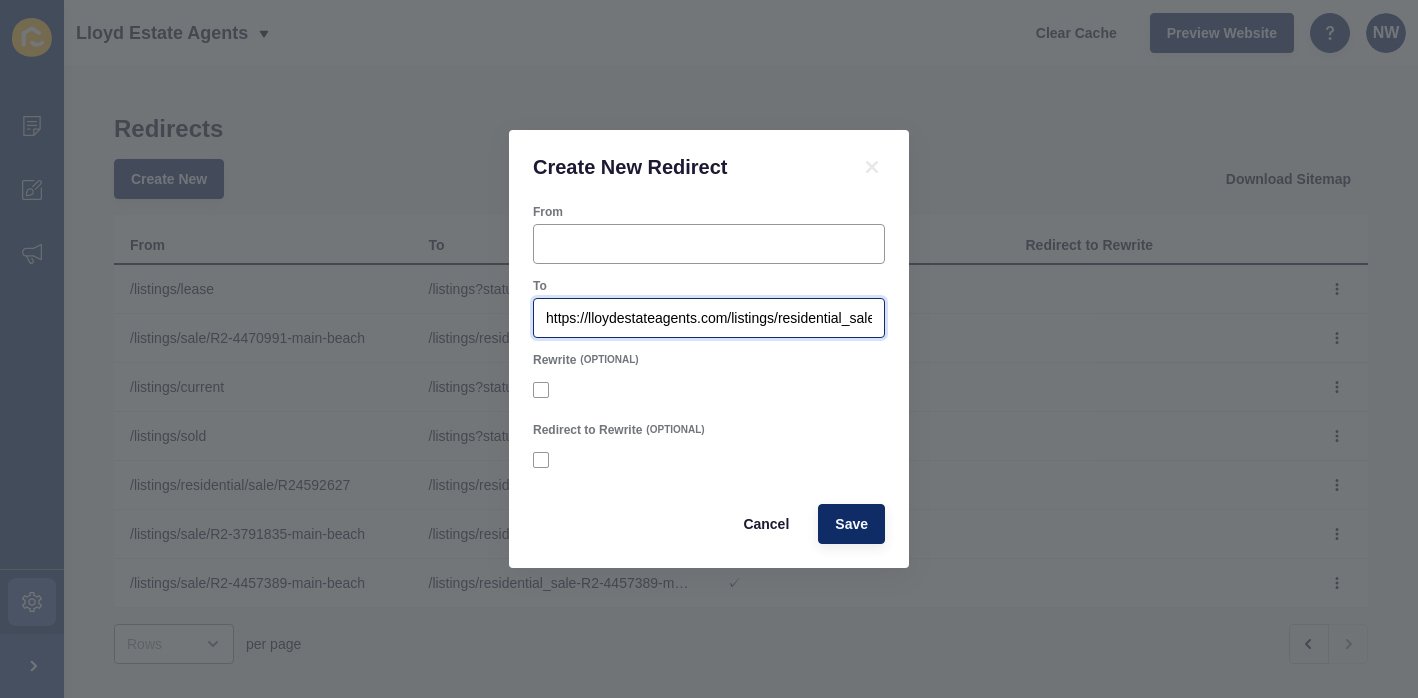 drag, startPoint x: 716, startPoint y: 323, endPoint x: 353, endPoint y: 286, distance: 364.8808 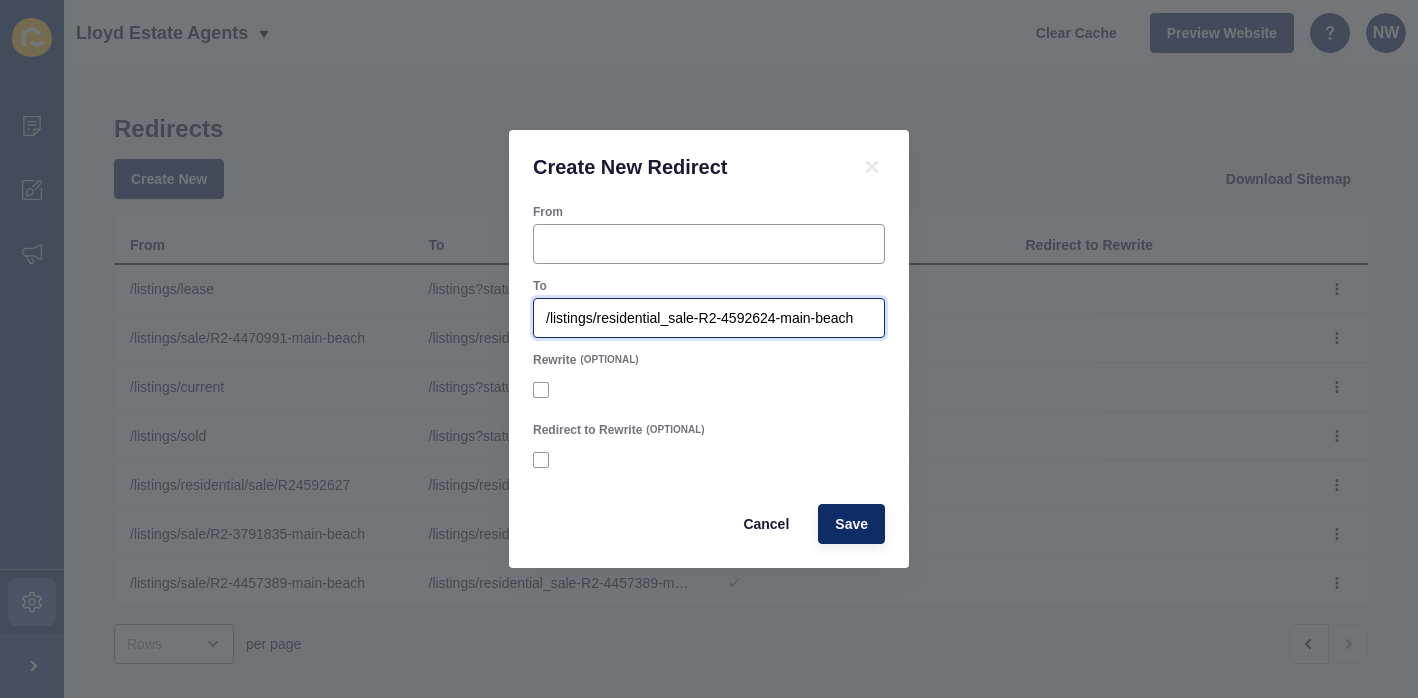 type on "/listings/residential_sale-R2-4592624-main-beach" 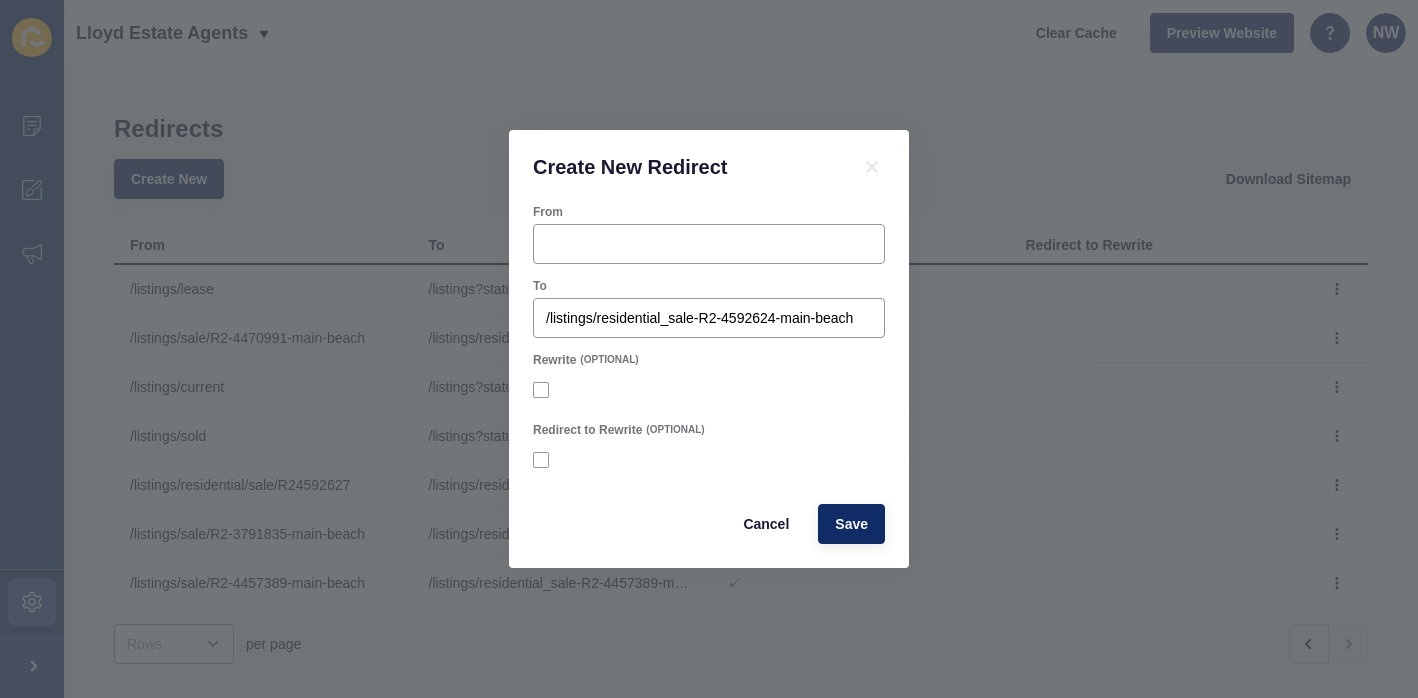 drag, startPoint x: 872, startPoint y: 315, endPoint x: 455, endPoint y: 314, distance: 417.0012 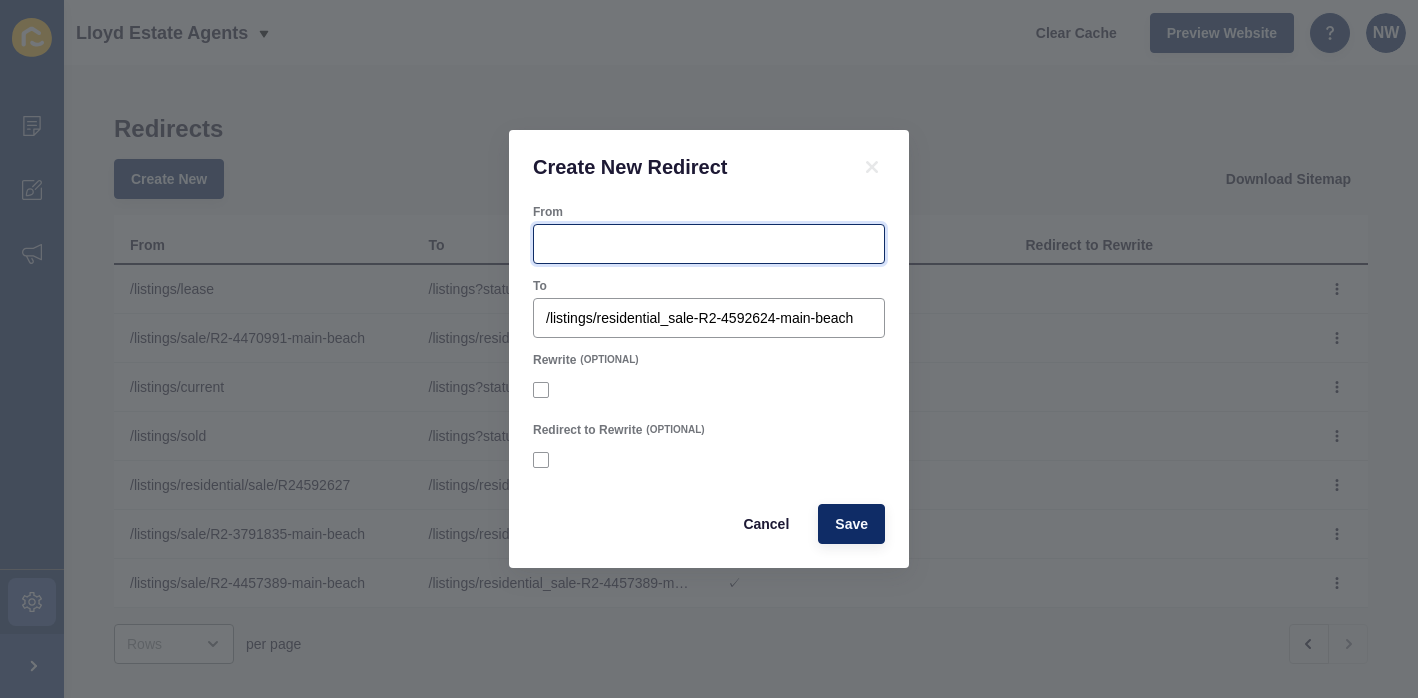 click on "From" at bounding box center (709, 244) 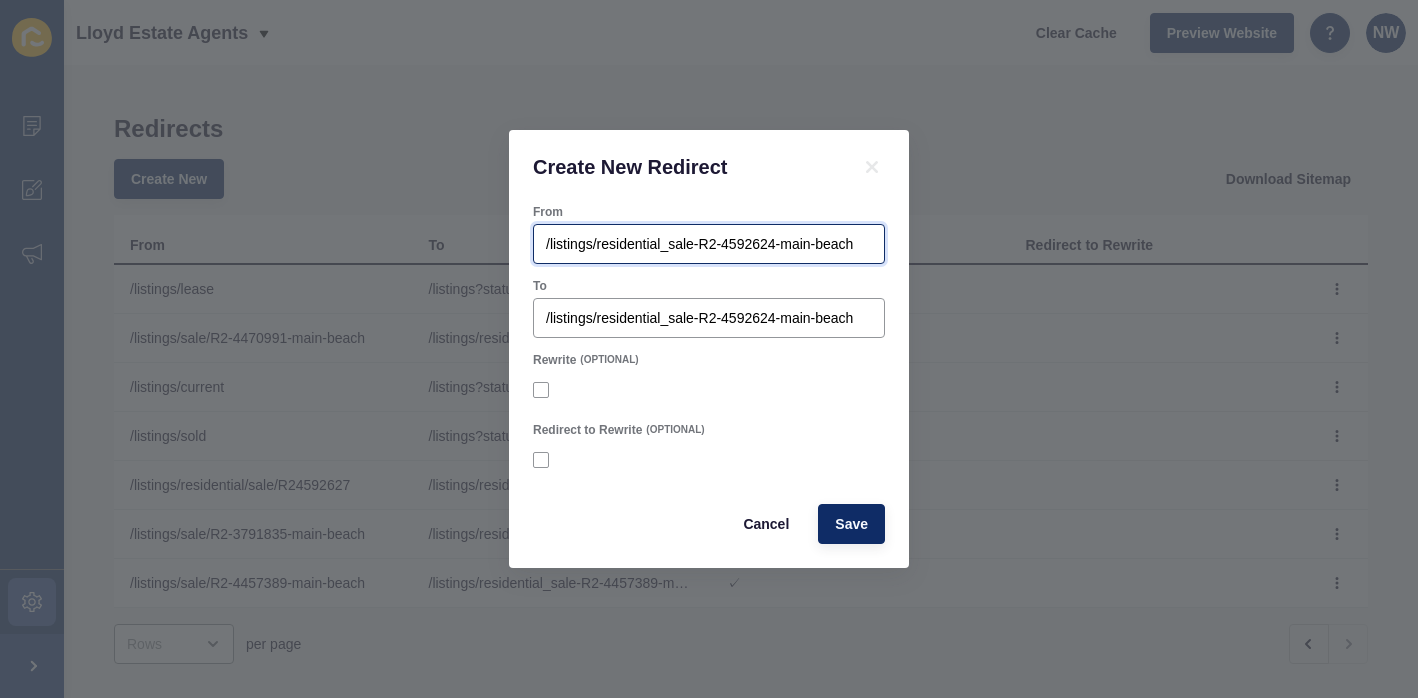 click on "/listings/residential_sale-R2-4592624-main-beach" at bounding box center (709, 244) 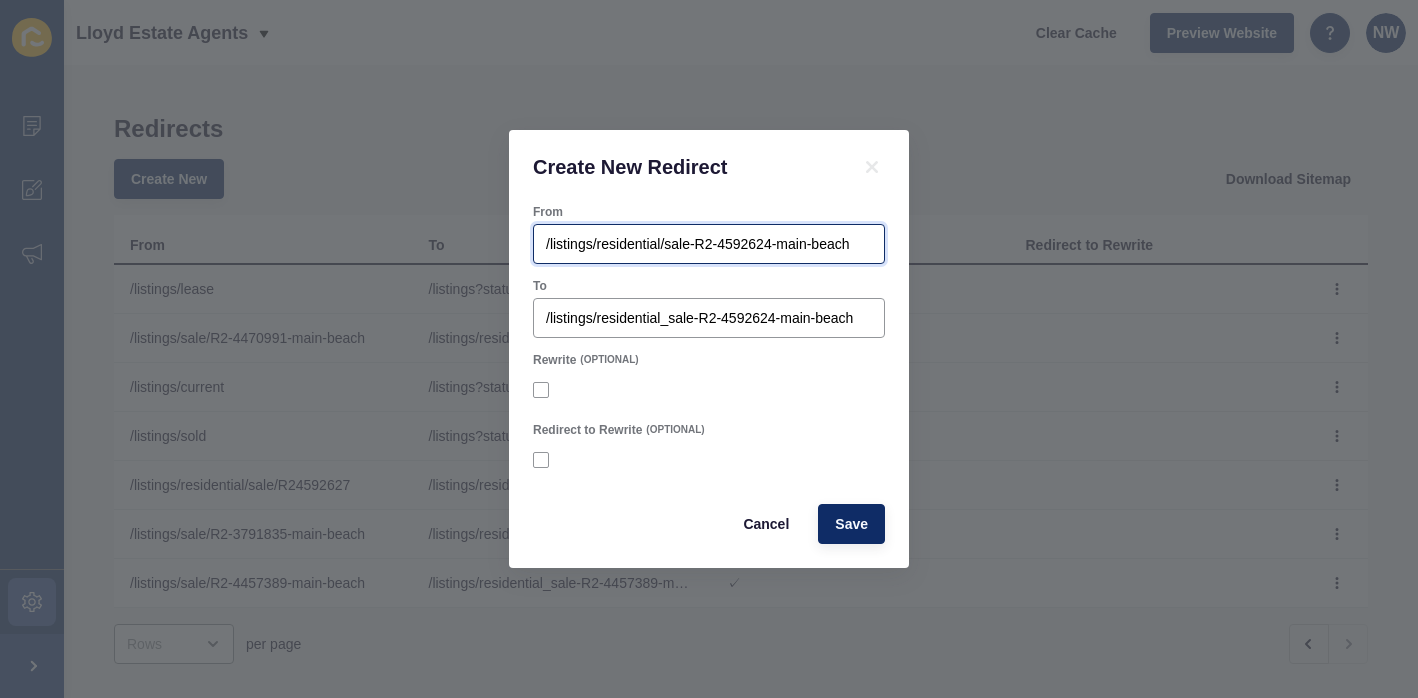 click on "/listings/residential/sale-R2-4592624-main-beach" at bounding box center [709, 244] 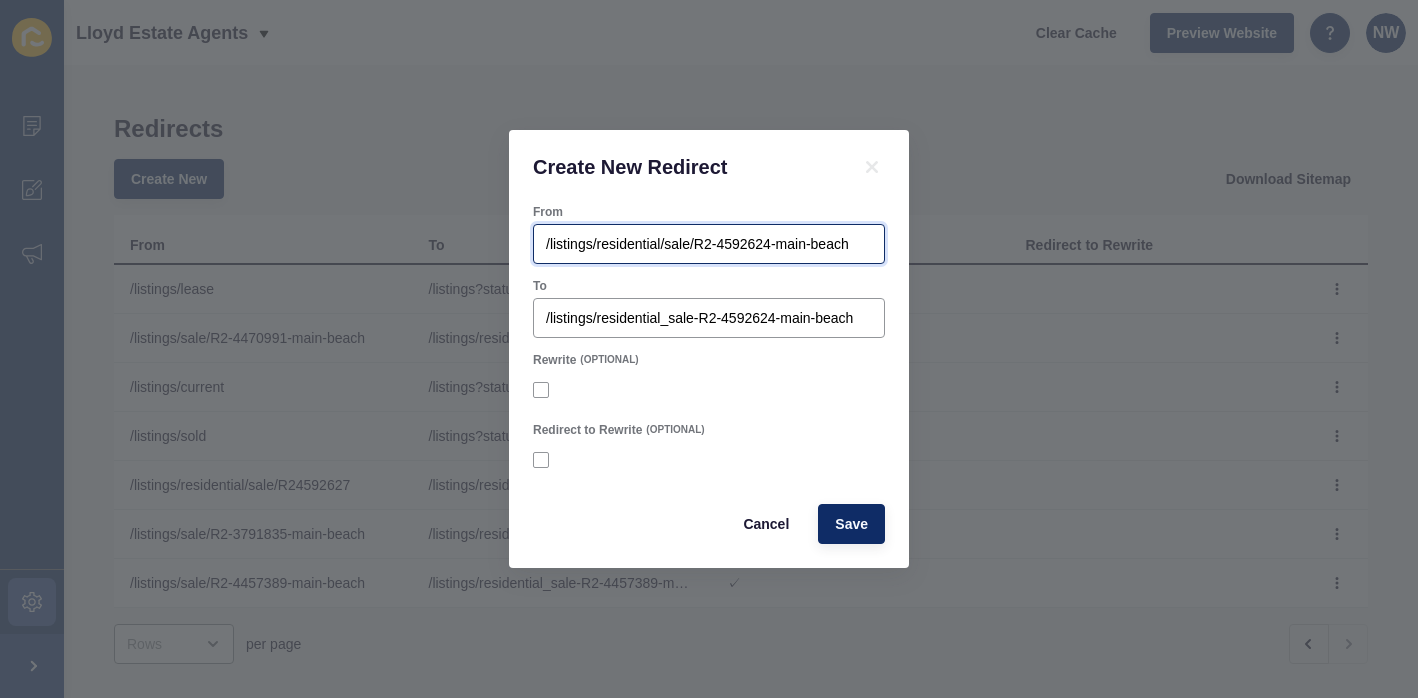 click on "/listings/residential/sale/R2-4592624-main-beach" at bounding box center [709, 244] 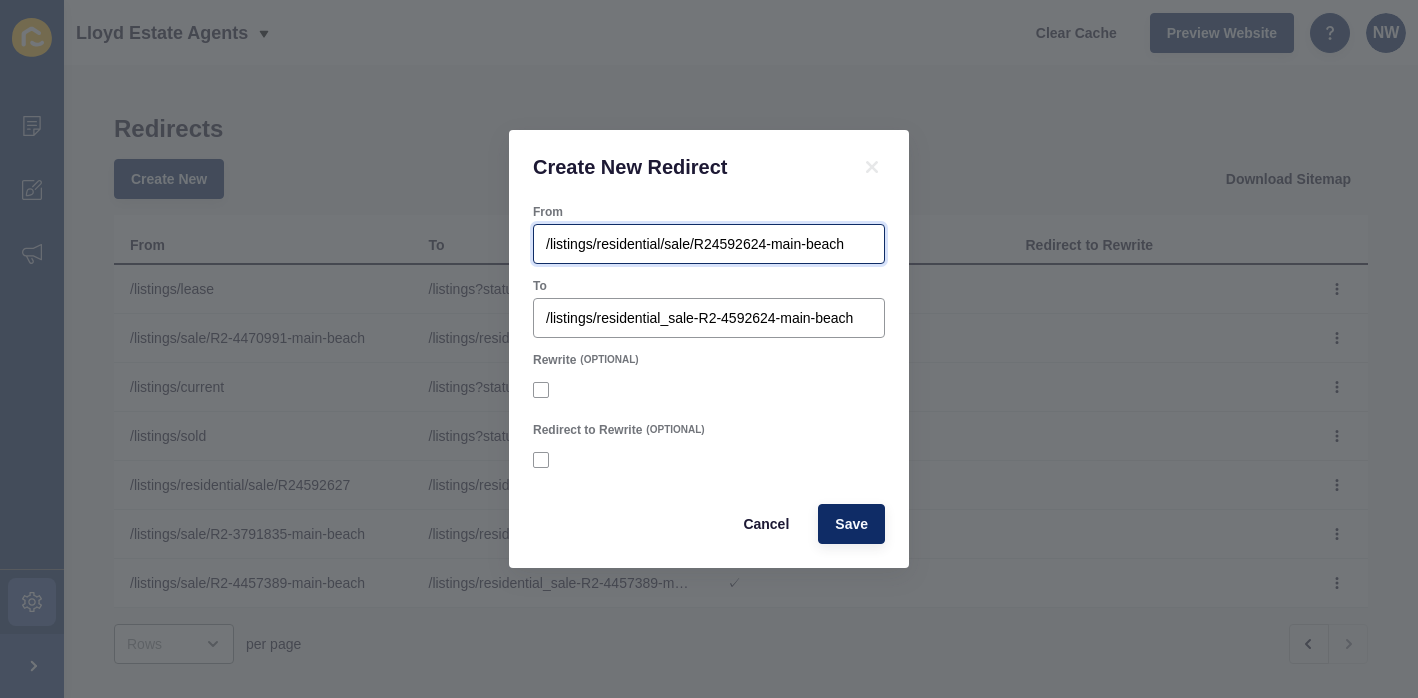 drag, startPoint x: 856, startPoint y: 252, endPoint x: 773, endPoint y: 250, distance: 83.02409 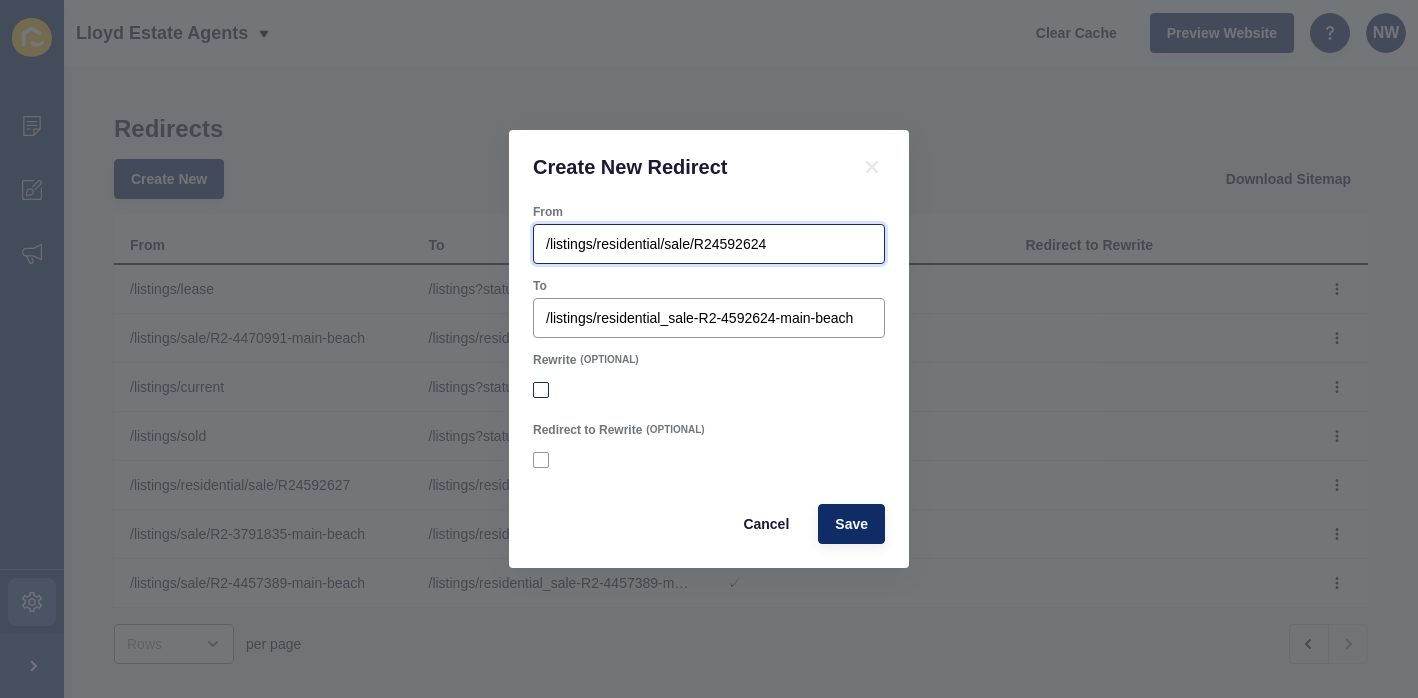 type on "/listings/residential/sale/R24592624" 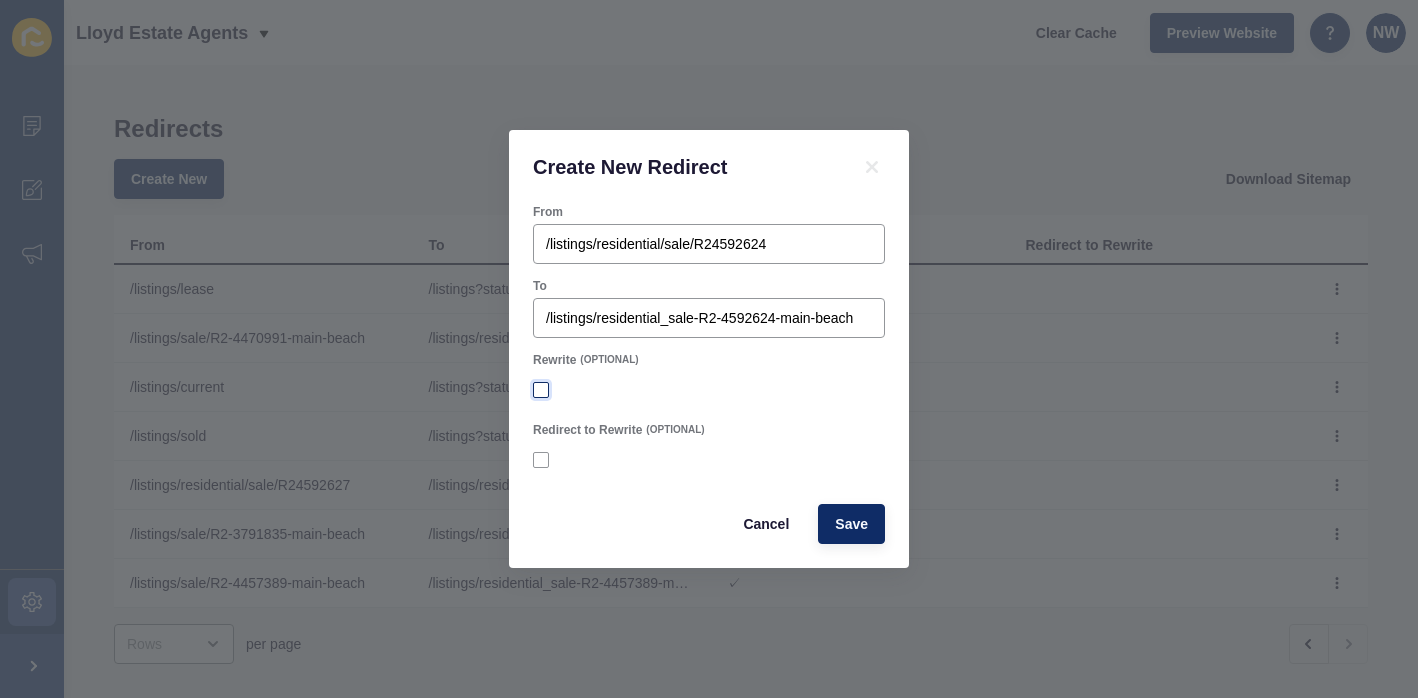 click at bounding box center [541, 390] 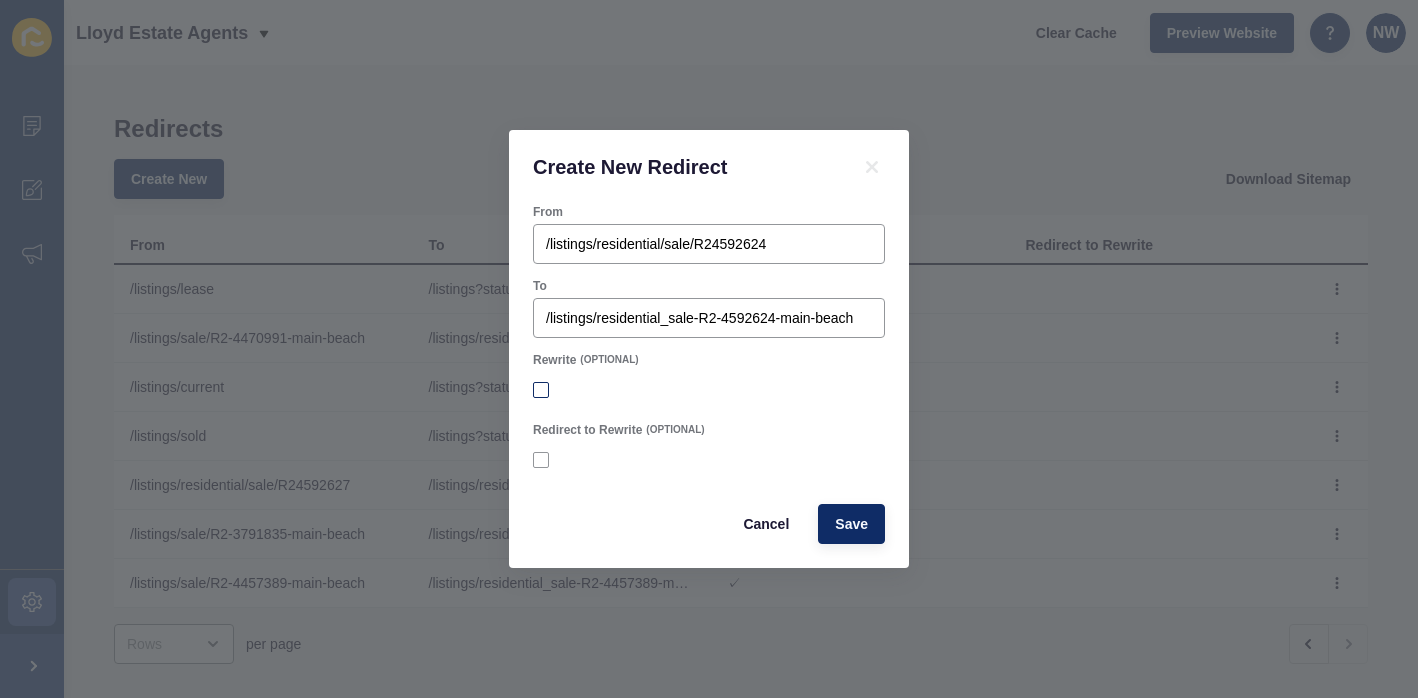 click on "Rewrite" at bounding box center (543, 390) 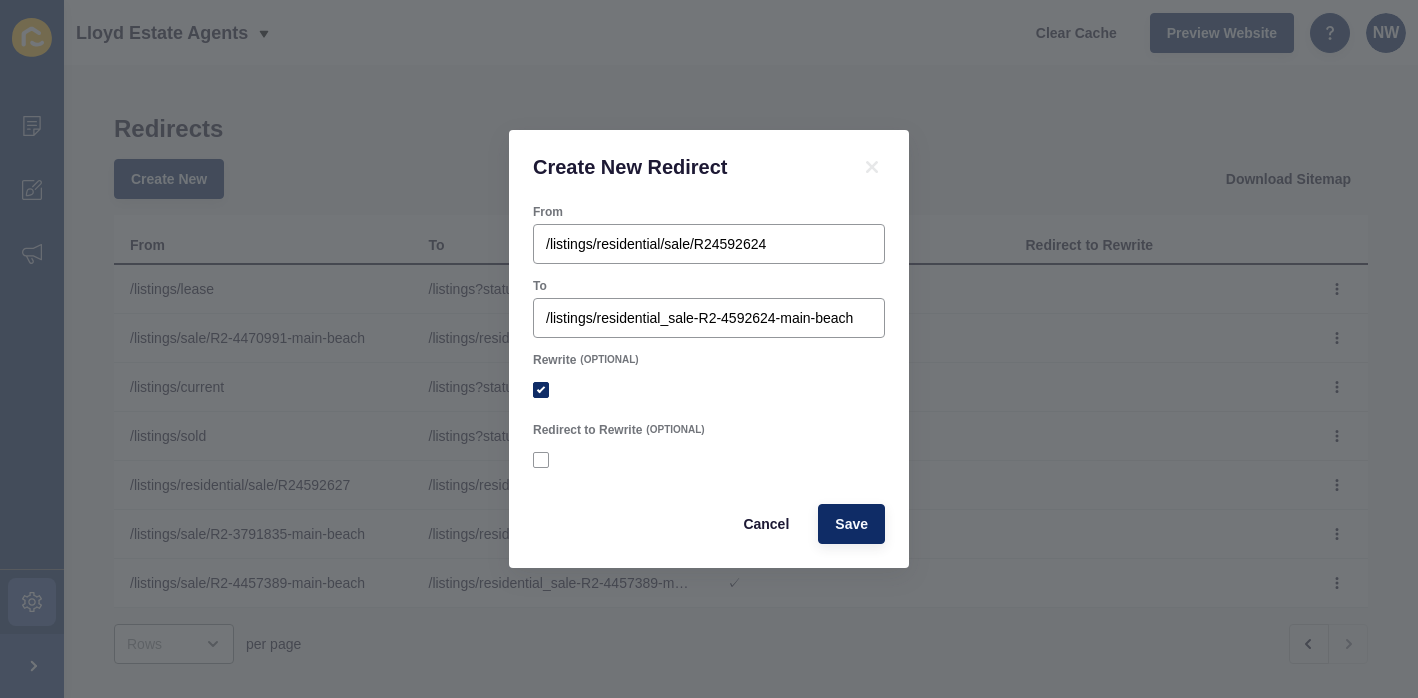 checkbox on "true" 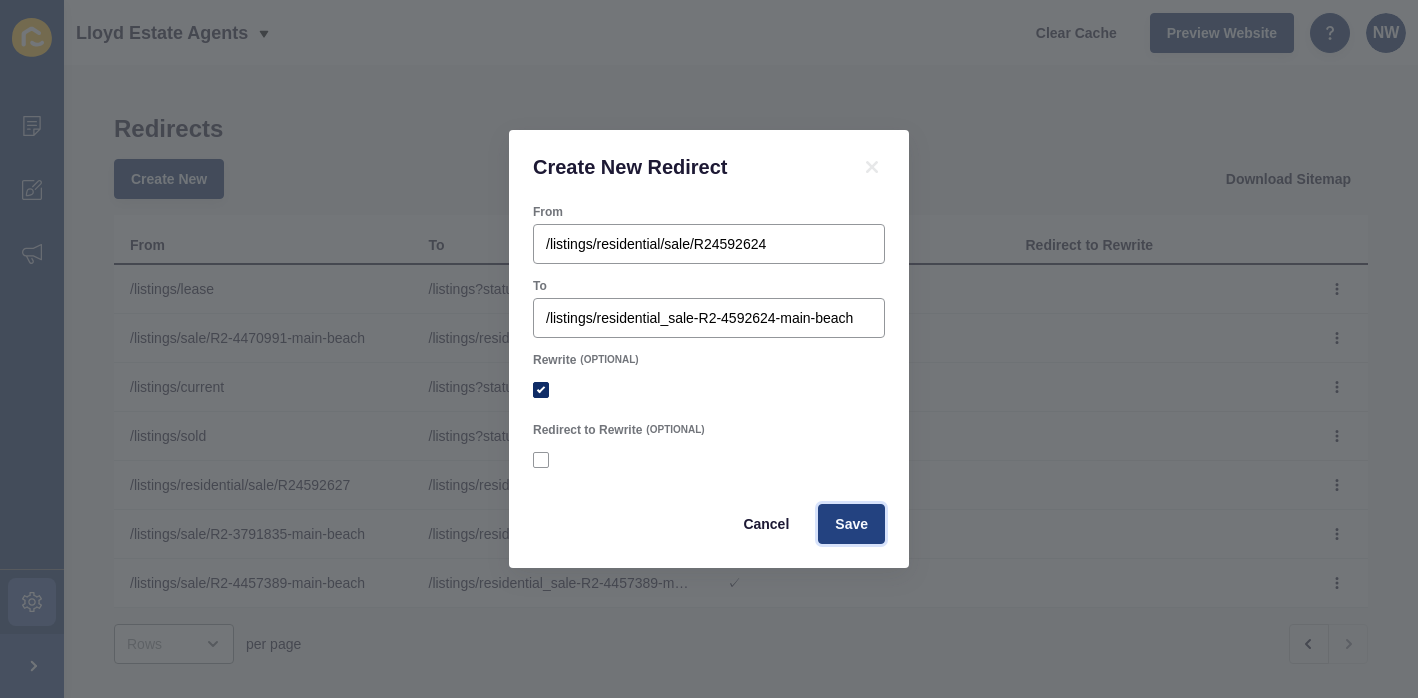 click on "Save" at bounding box center [851, 524] 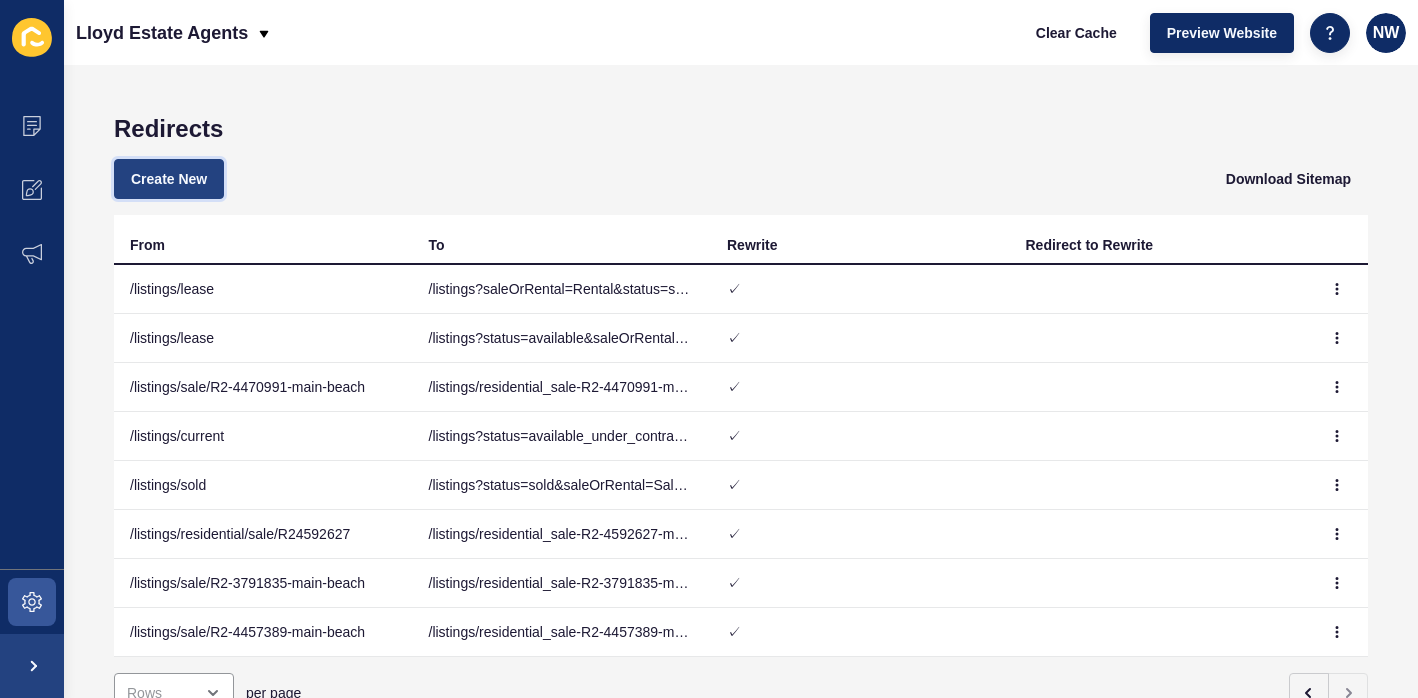 click on "Create New" at bounding box center (169, 179) 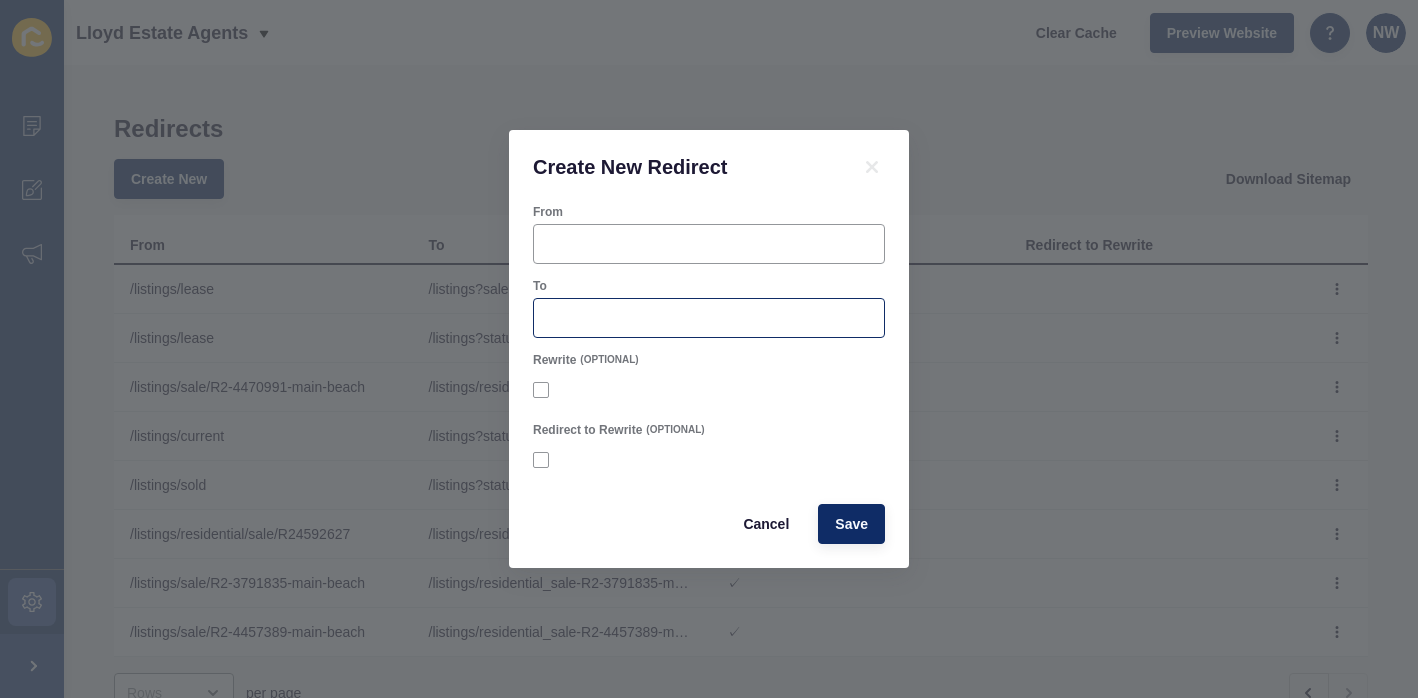 click at bounding box center [709, 244] 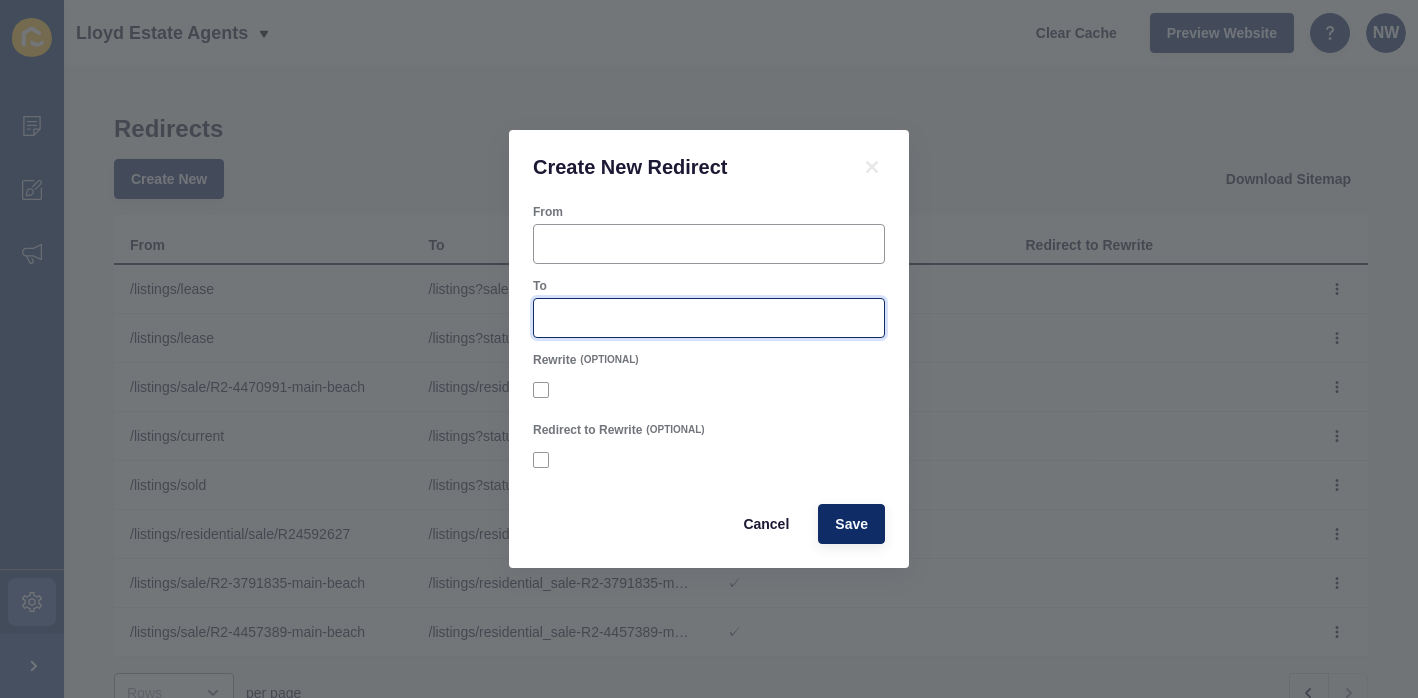 paste on "https://lloydestateagents.com/listings?status=available_under_contract&amp;saleOrRental=Sale&amp;viewType=gallery&amp;sortby=dateListed-desc" 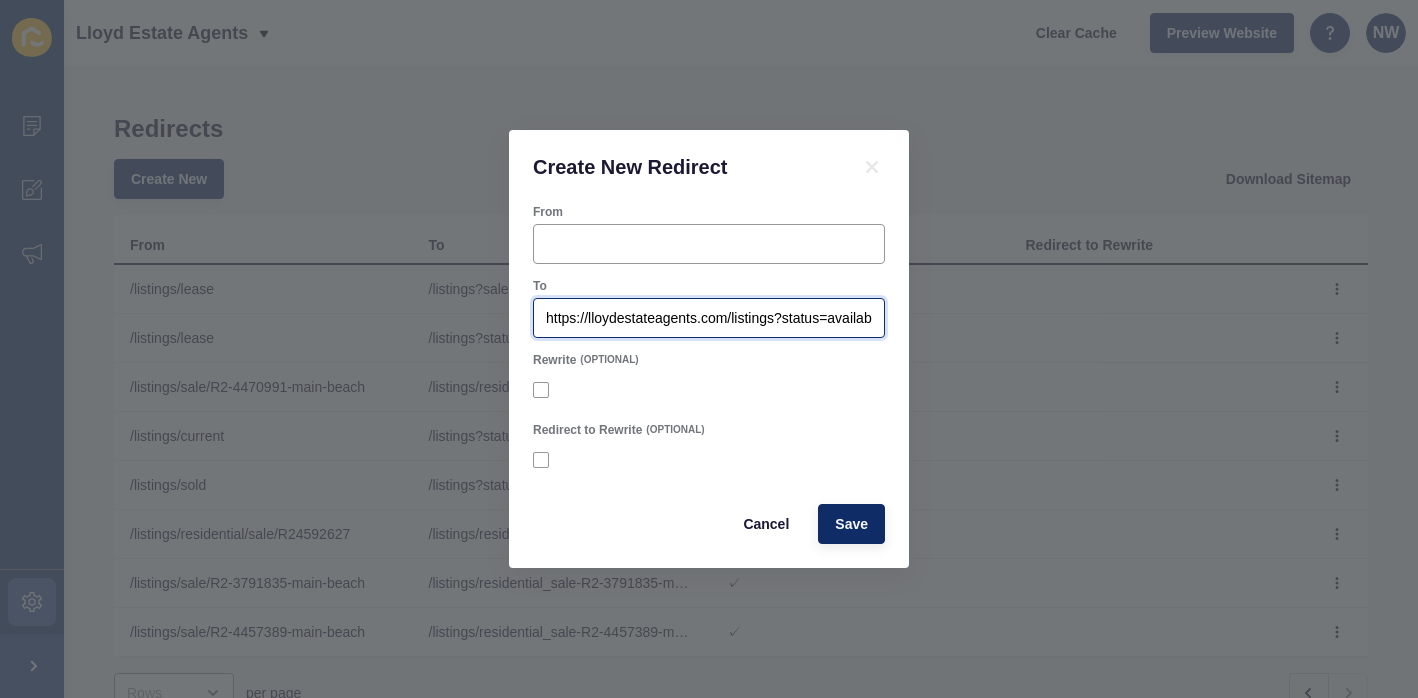 scroll, scrollTop: 0, scrollLeft: 607, axis: horizontal 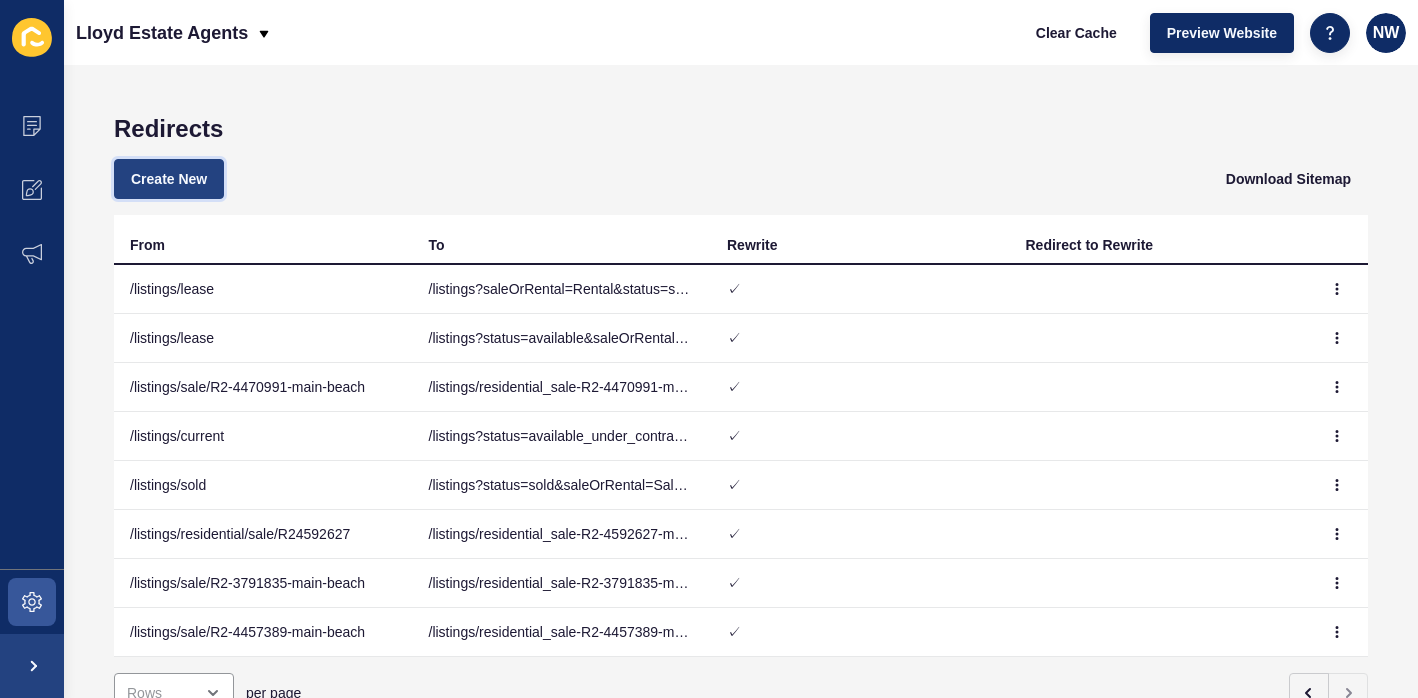 click on "Create New" at bounding box center [169, 179] 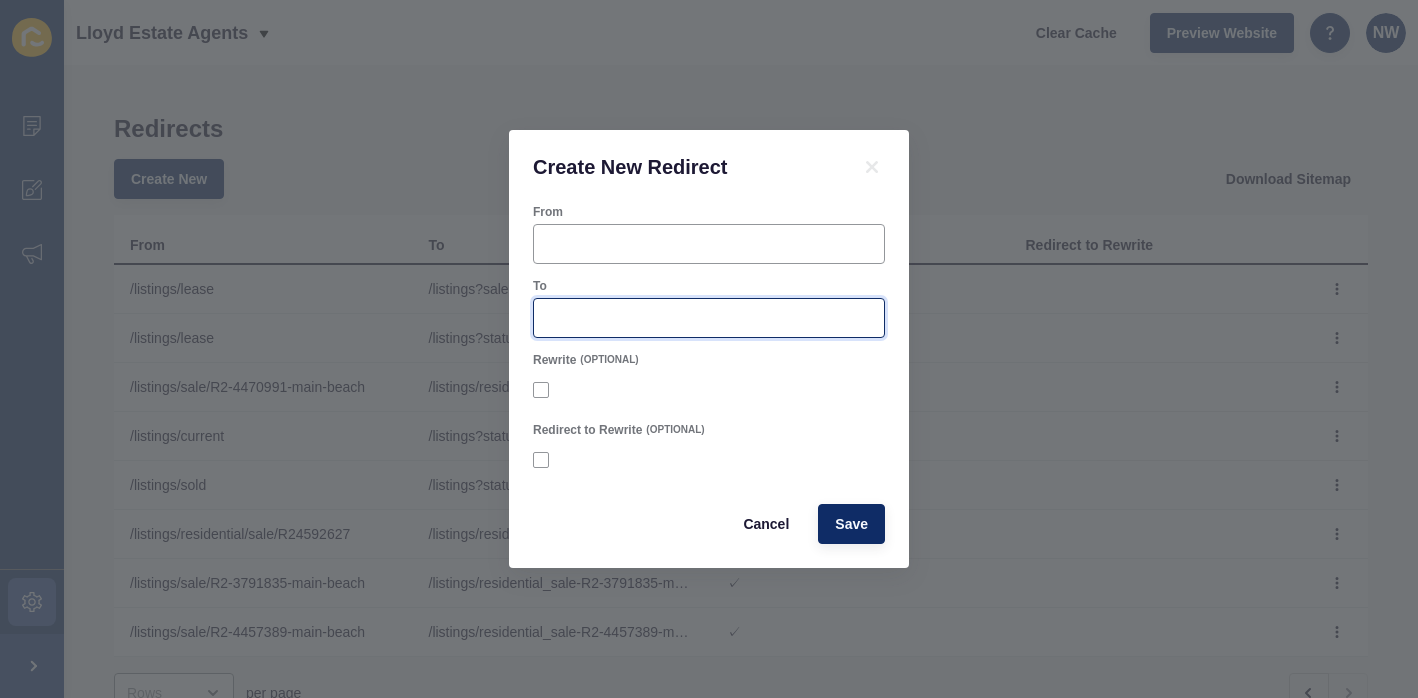 click on "To" at bounding box center (709, 318) 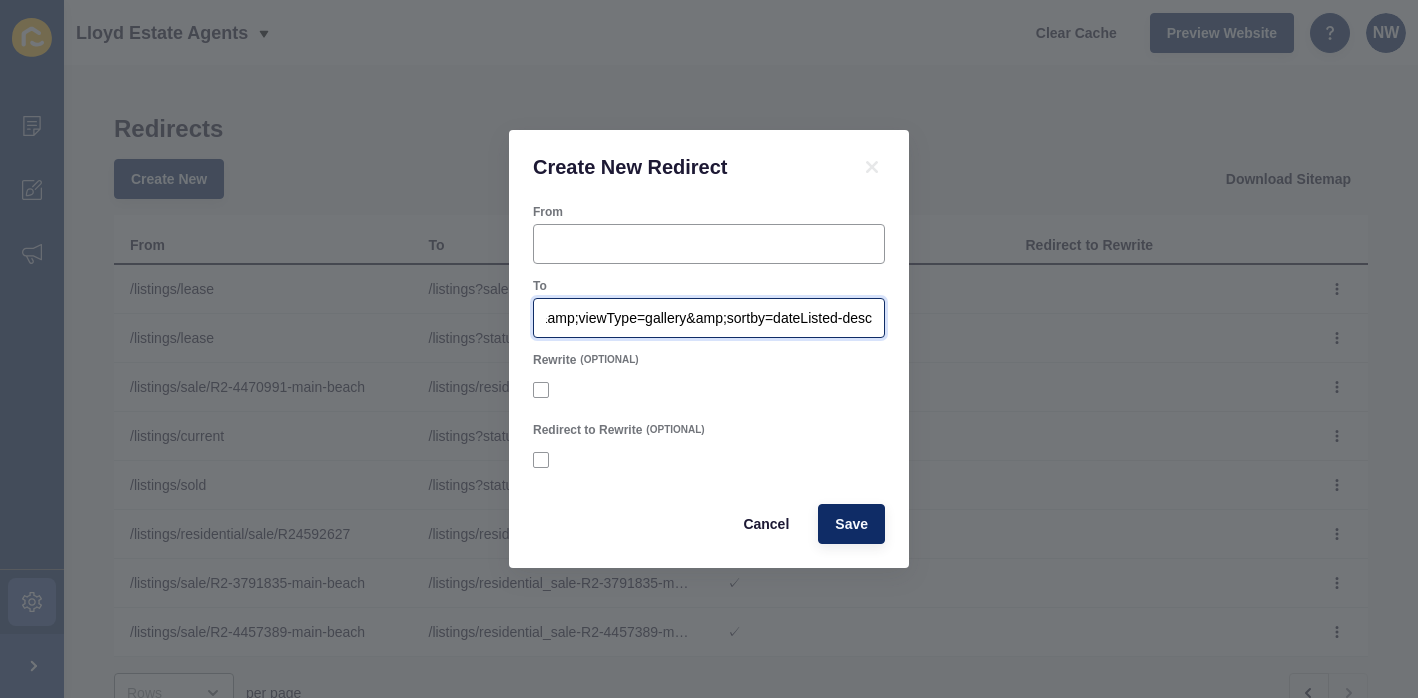 scroll, scrollTop: 0, scrollLeft: 0, axis: both 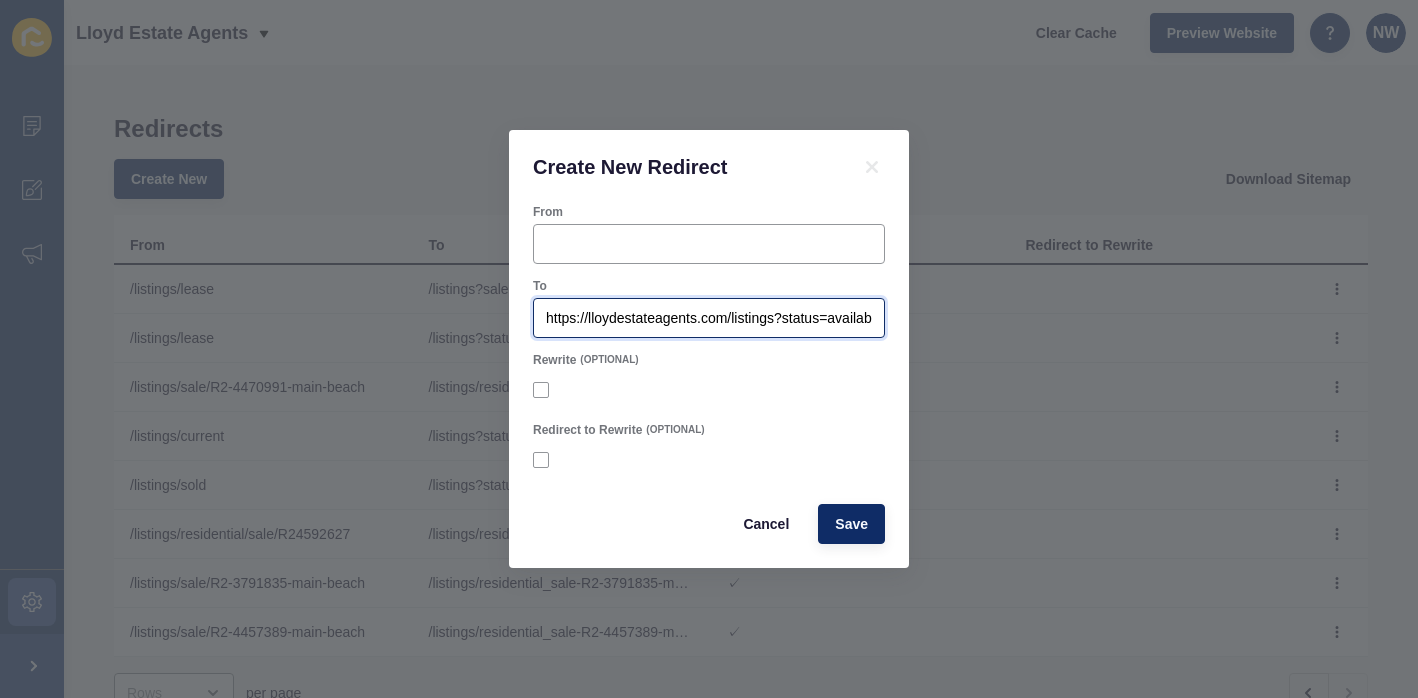 drag, startPoint x: 724, startPoint y: 317, endPoint x: 529, endPoint y: 306, distance: 195.31001 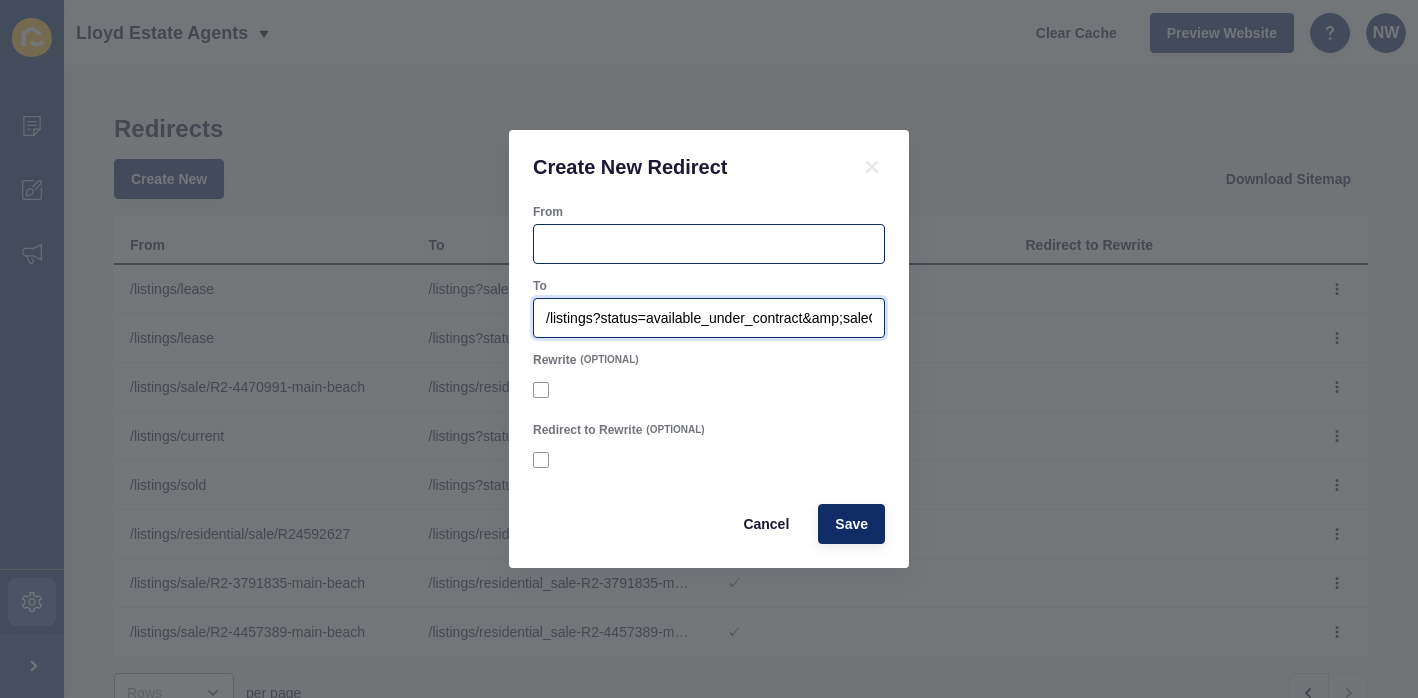 type on "/listings?status=available_under_contract&amp;saleOrRental=Sale&amp;viewType=gallery&amp;sortby=dateListed-desc" 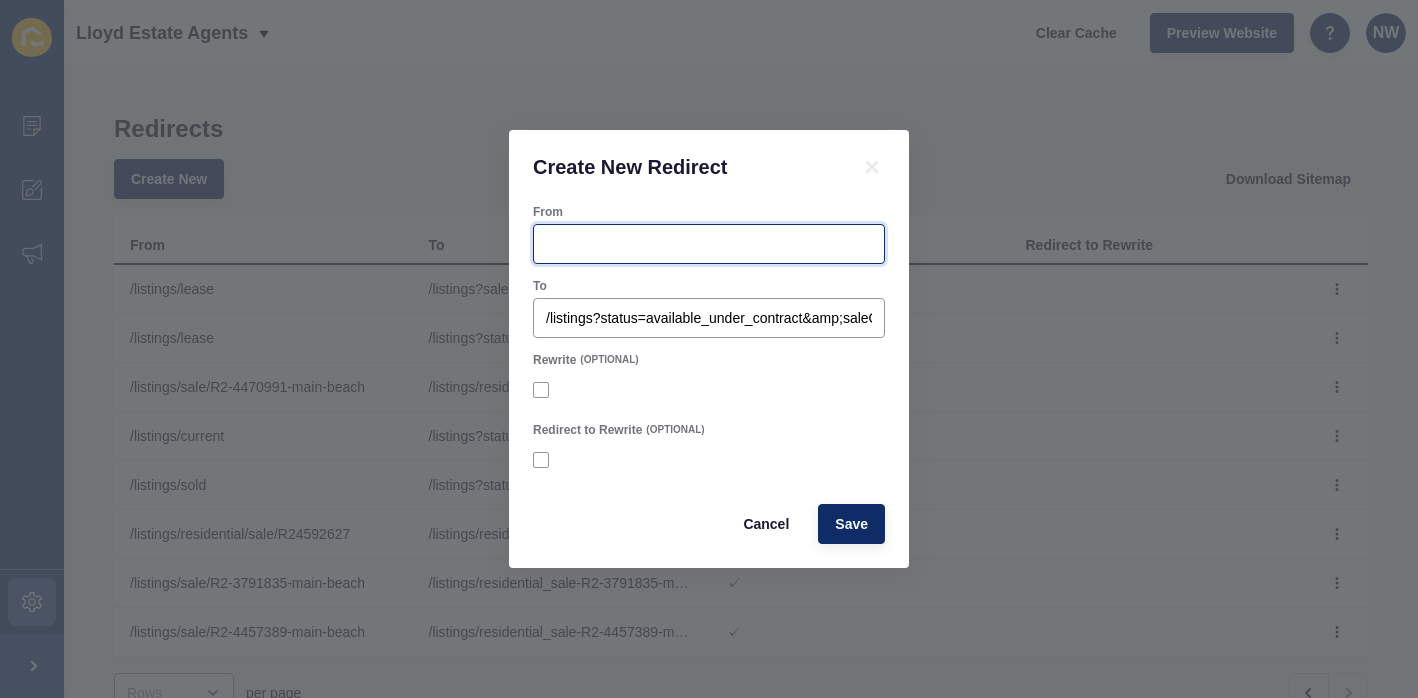 click on "From" at bounding box center [709, 244] 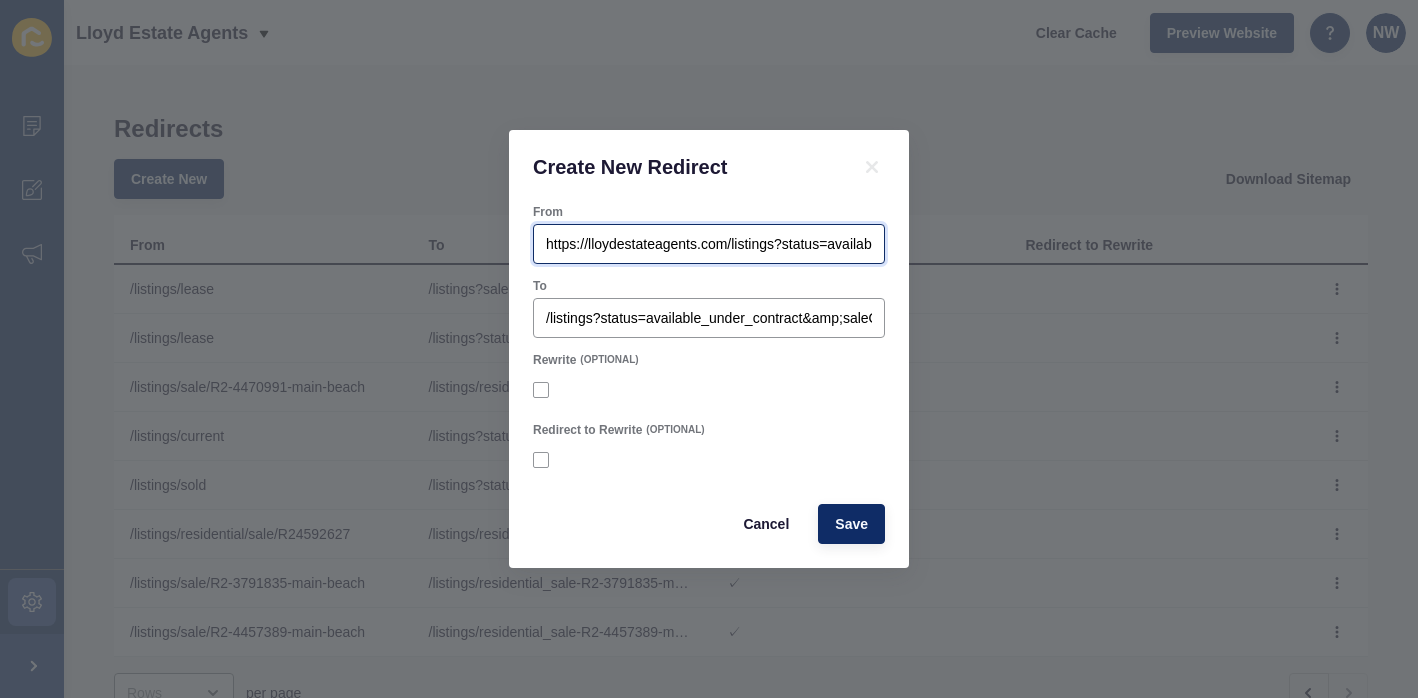 scroll, scrollTop: 0, scrollLeft: 607, axis: horizontal 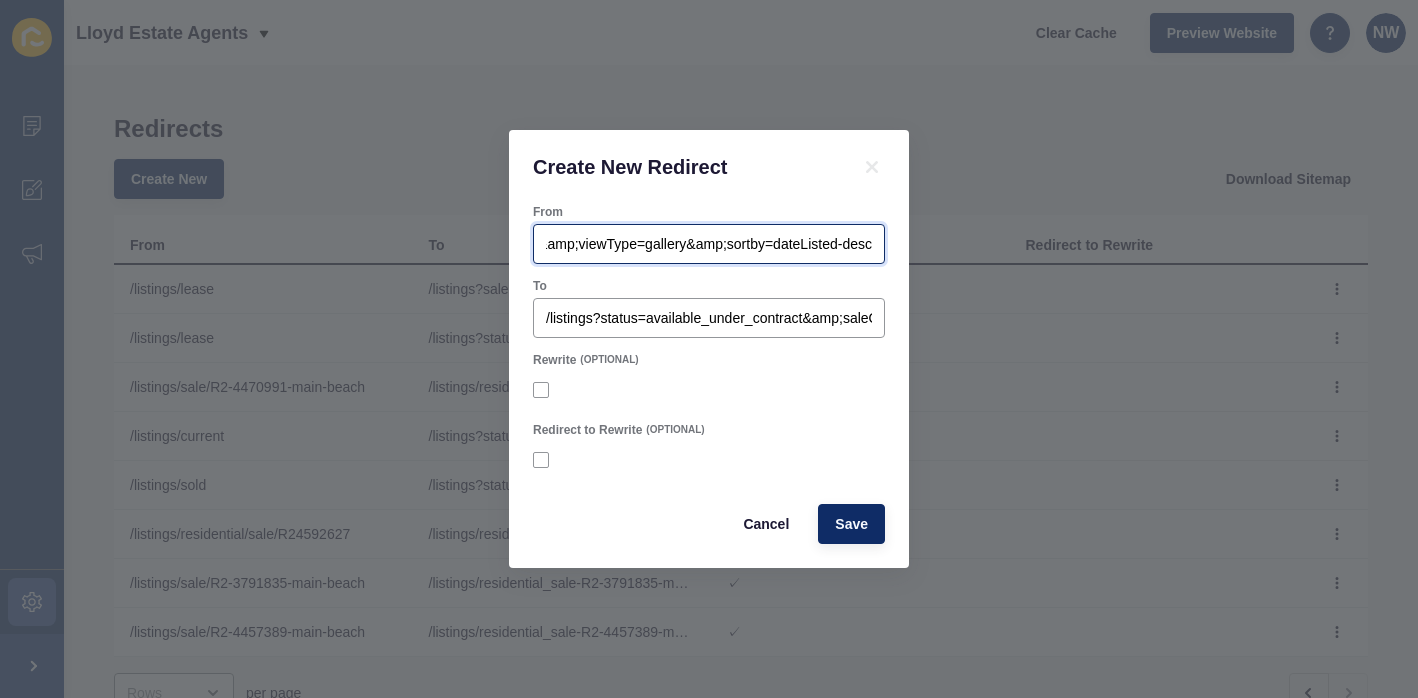 drag, startPoint x: 592, startPoint y: 243, endPoint x: 996, endPoint y: 235, distance: 404.0792 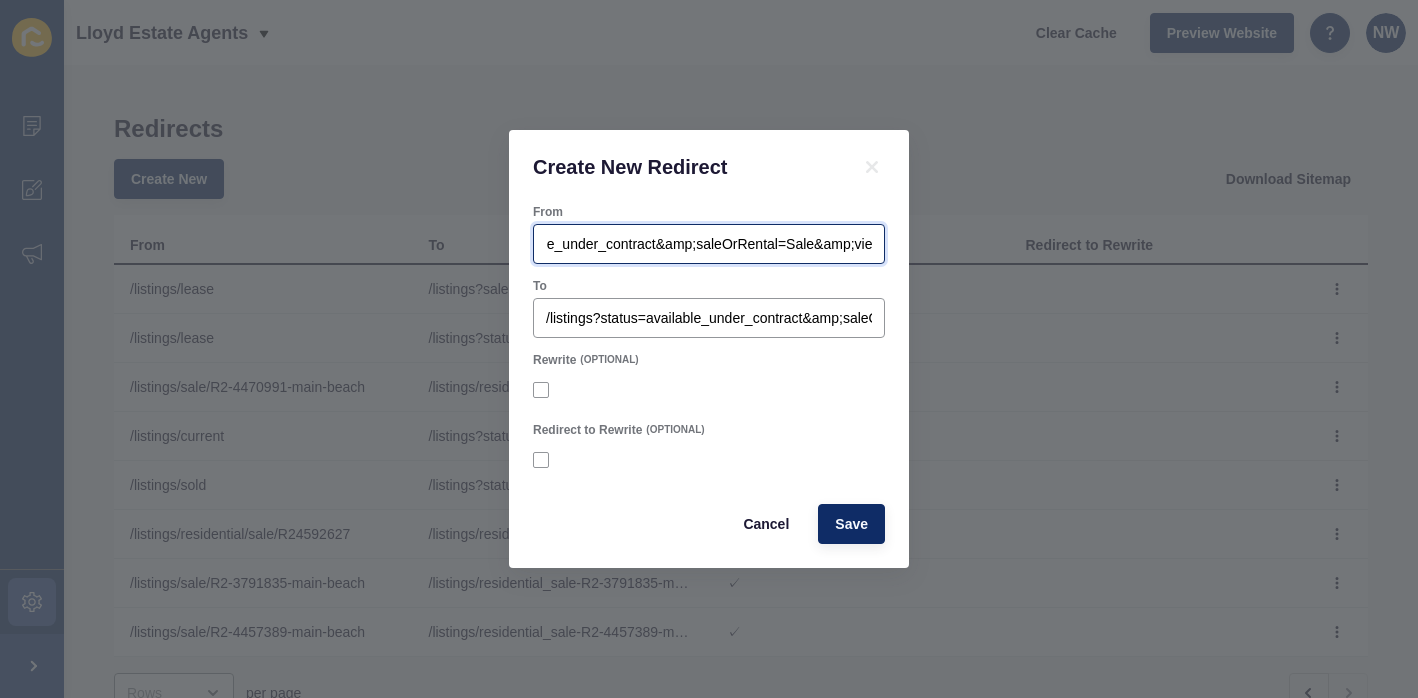 scroll, scrollTop: 0, scrollLeft: 328, axis: horizontal 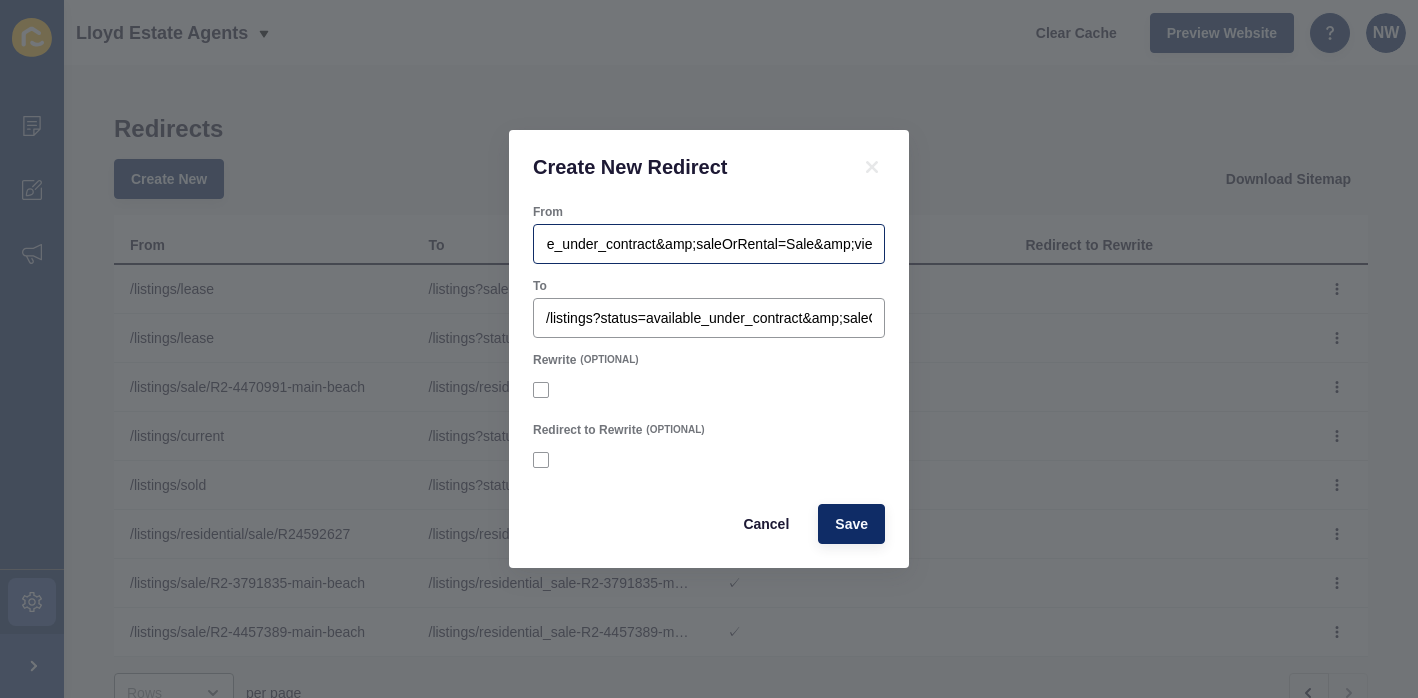 click on "https://lloydestateagents.com/listings?status=available_under_contract&amp;saleOrRental=Sale&amp;vie" at bounding box center [709, 244] 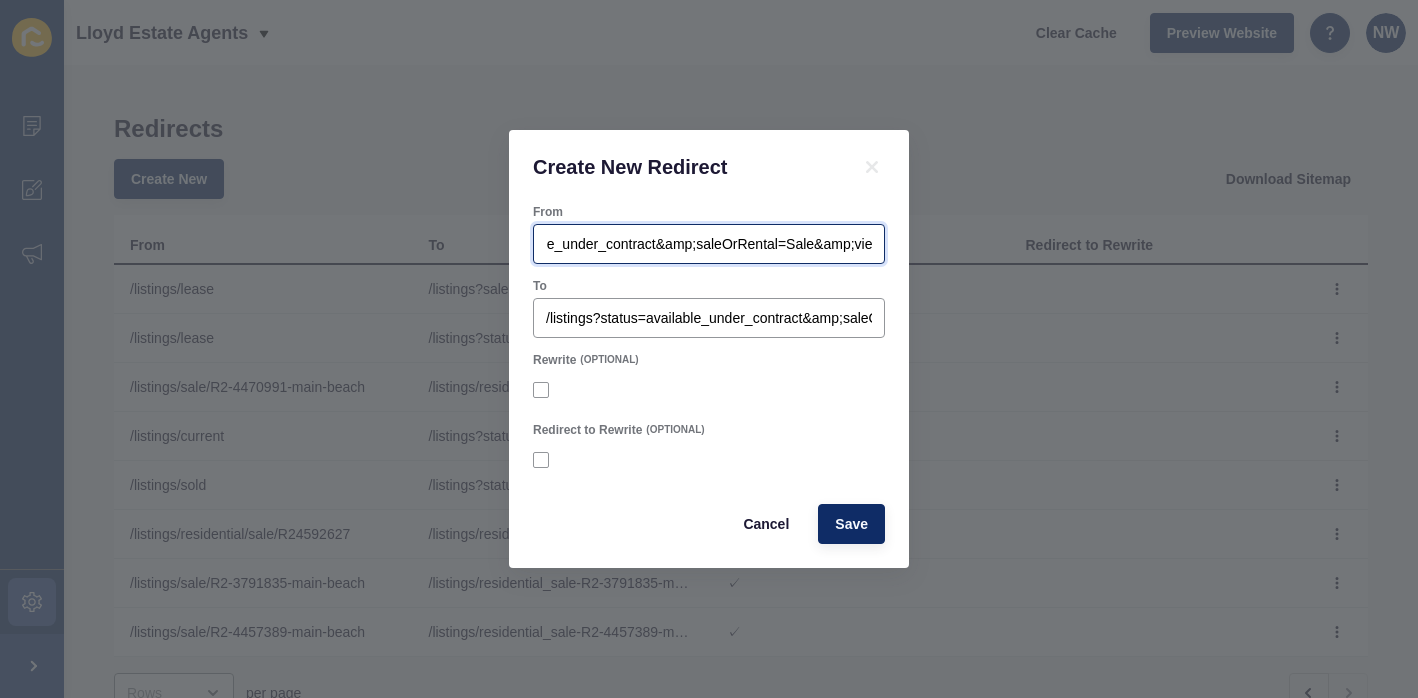 scroll, scrollTop: 0, scrollLeft: 0, axis: both 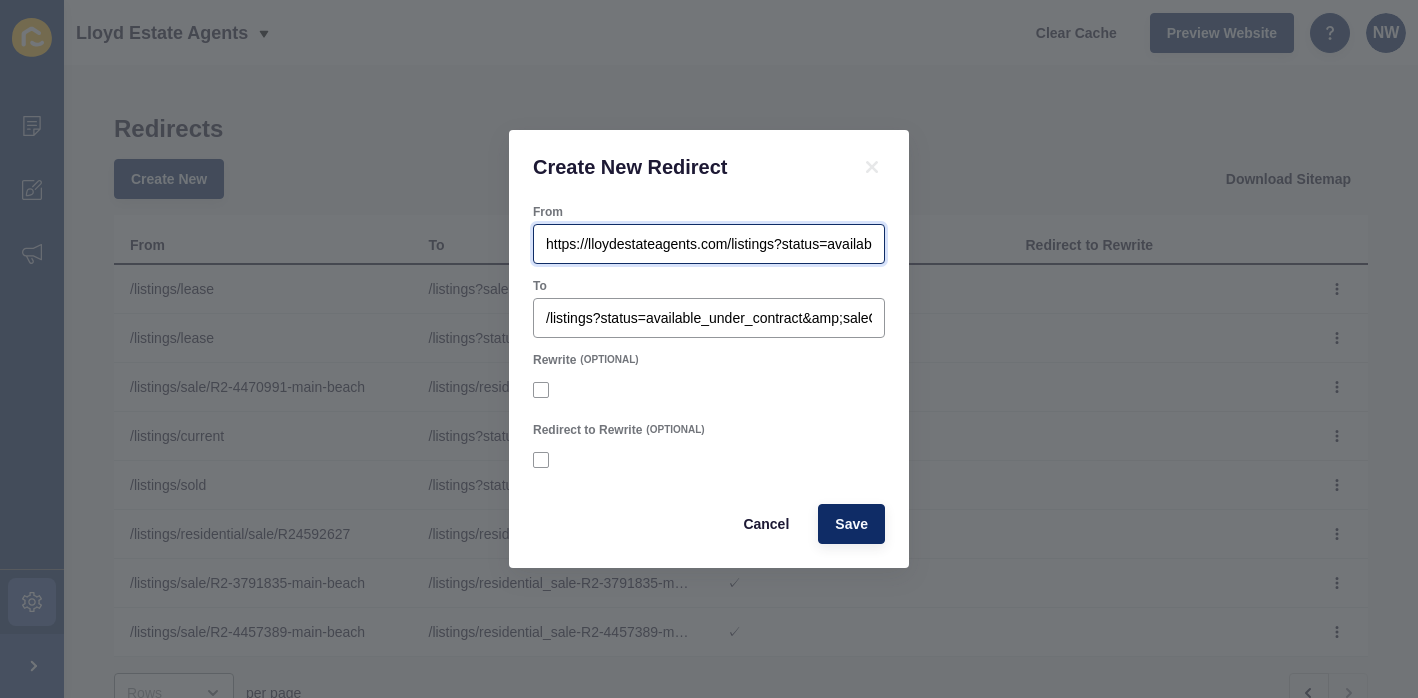 click on "https://lloydestateagents.com/listings?status=available_under_contract&amp;saleOrRental=Sale&amp;vie" at bounding box center [709, 244] 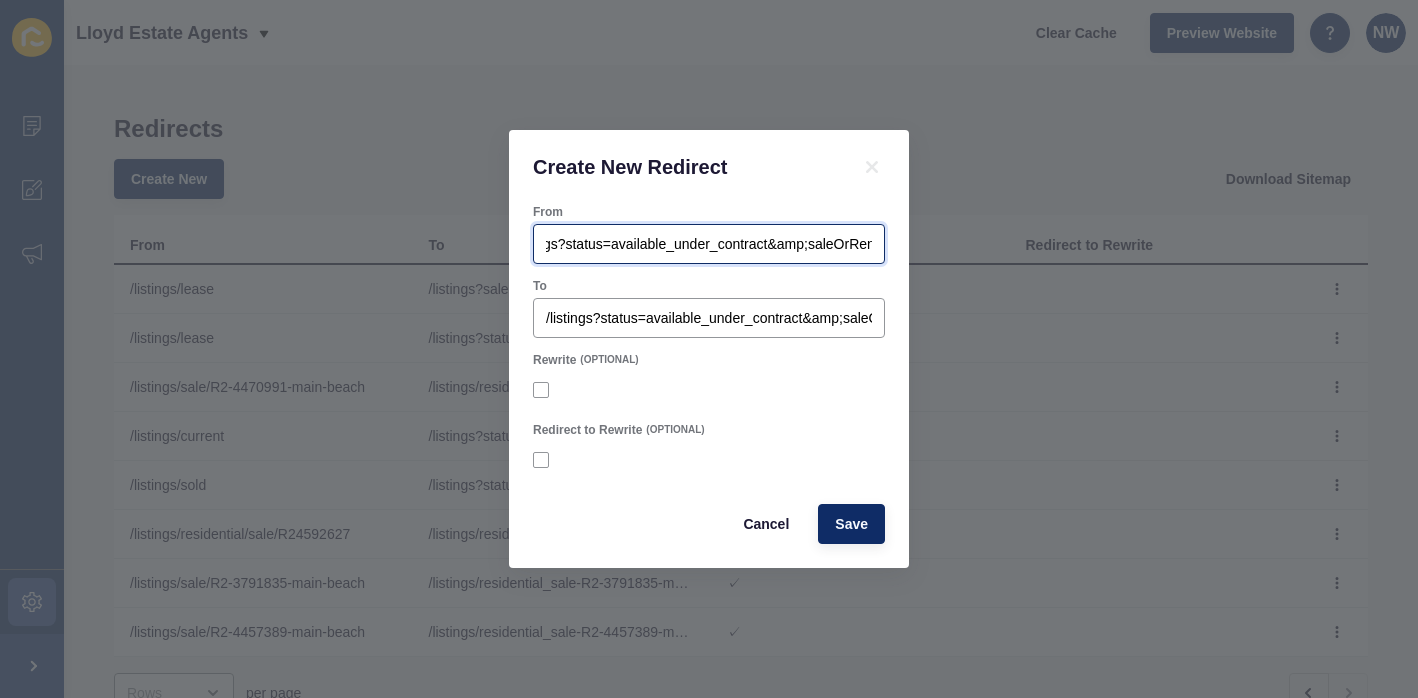 scroll, scrollTop: 0, scrollLeft: 147, axis: horizontal 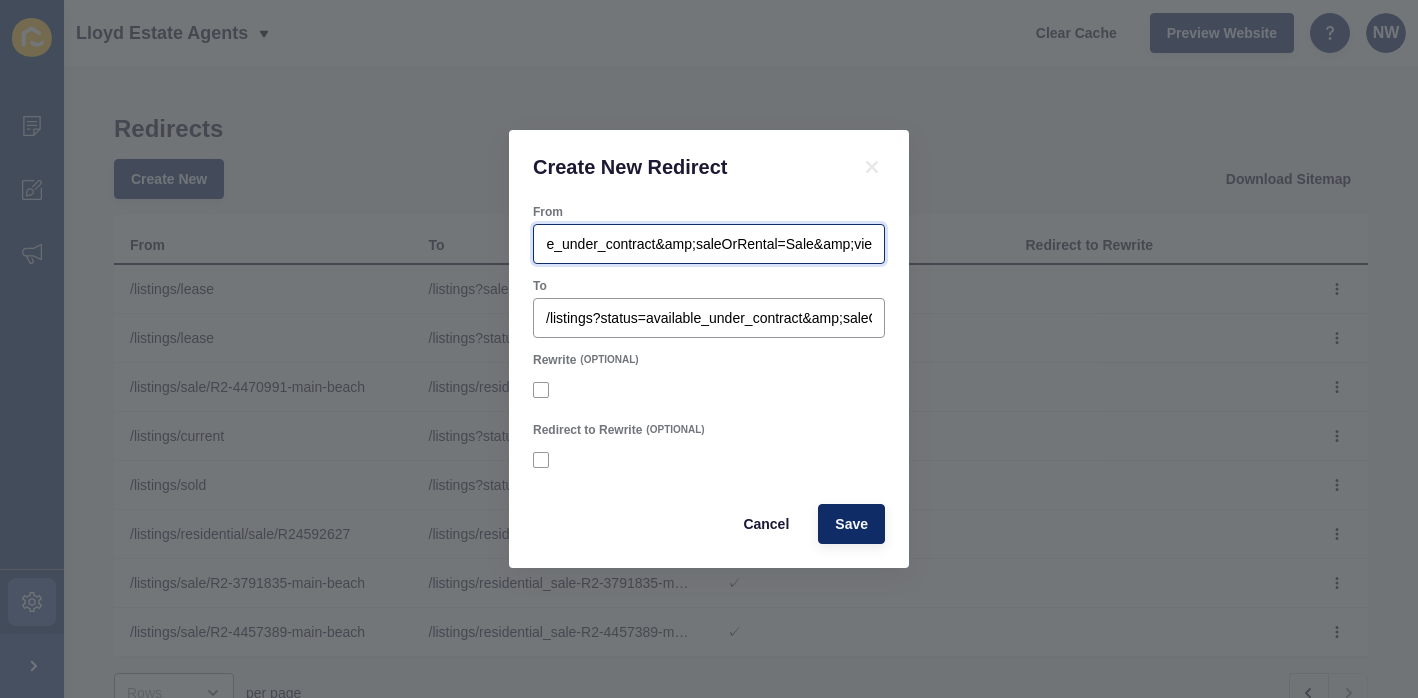 drag, startPoint x: 593, startPoint y: 246, endPoint x: 959, endPoint y: 265, distance: 366.49283 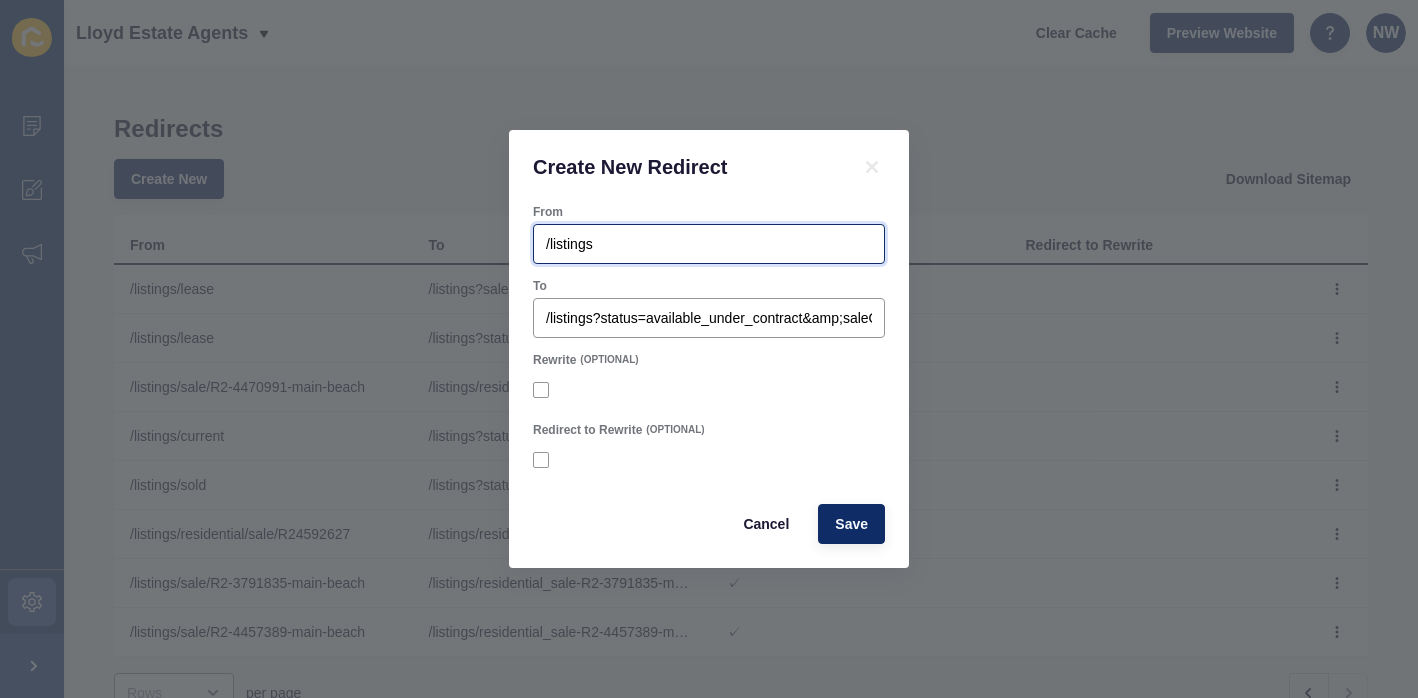 scroll, scrollTop: 0, scrollLeft: 0, axis: both 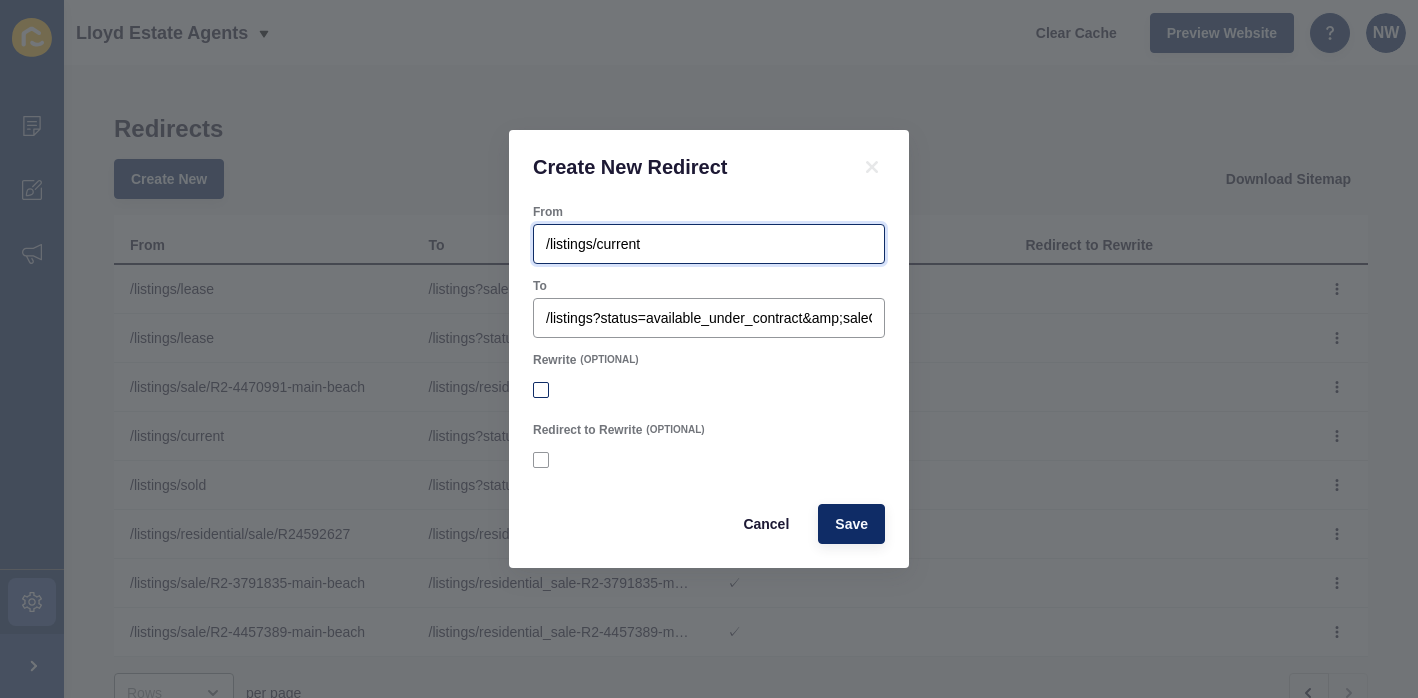 type on "/listings/current" 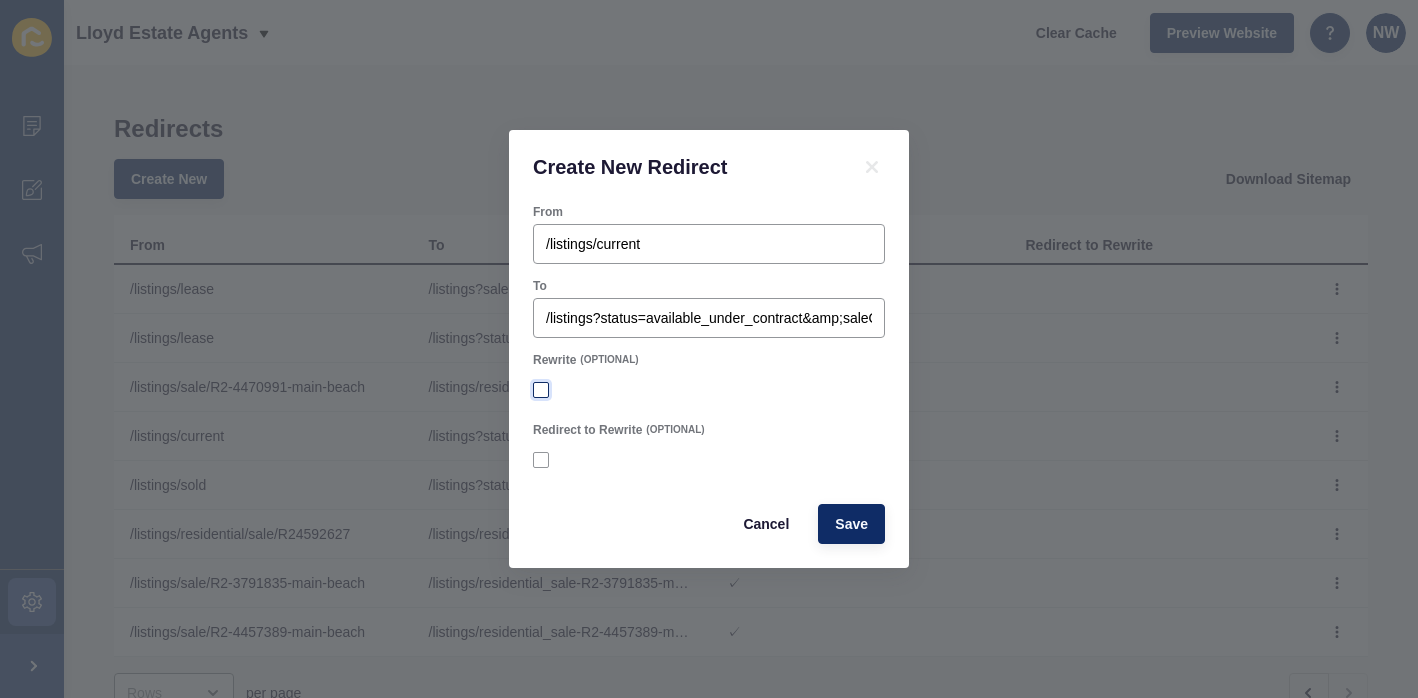 click at bounding box center [541, 390] 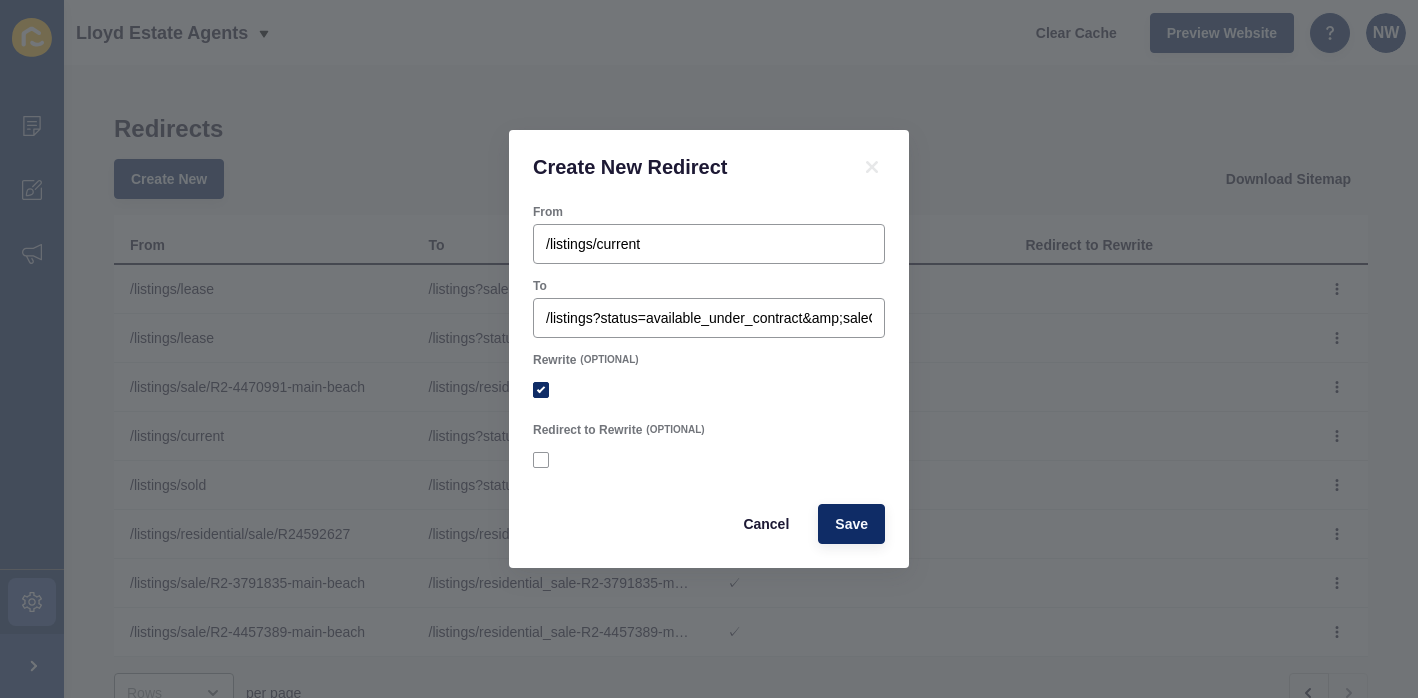 checkbox on "true" 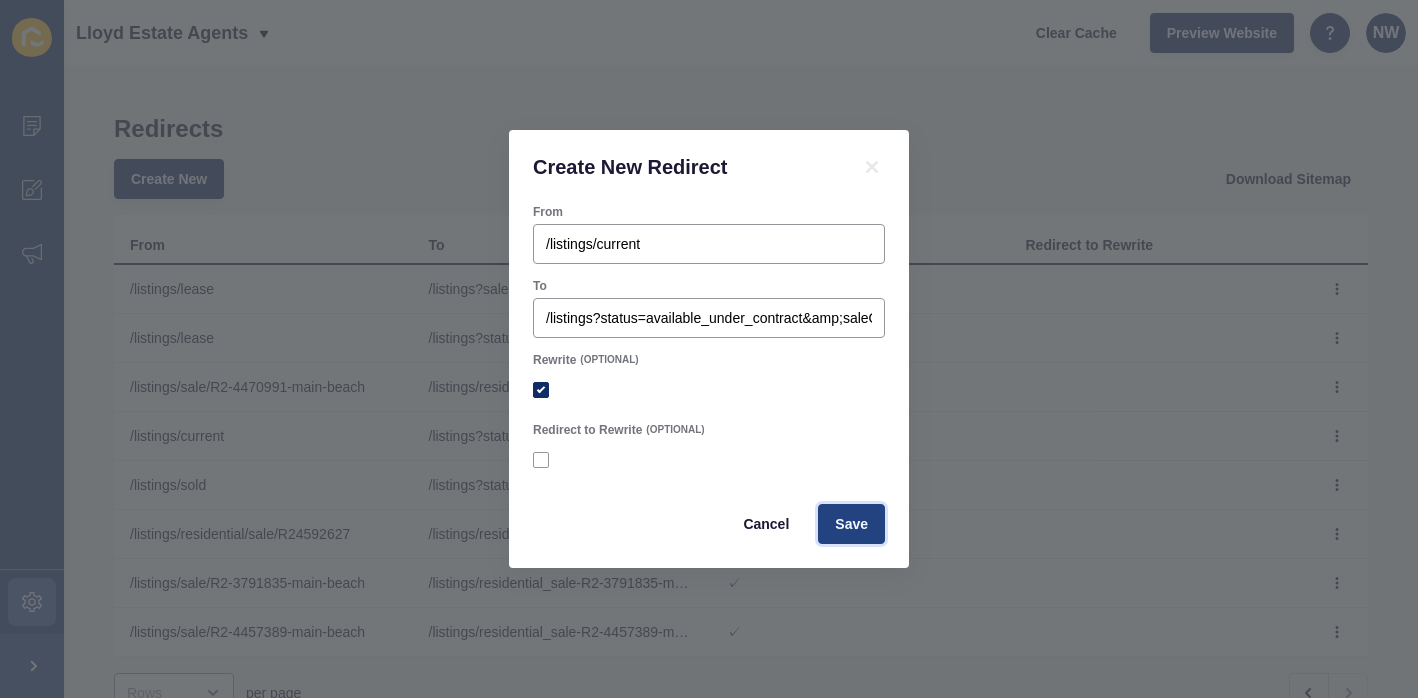 click on "Save" at bounding box center [851, 524] 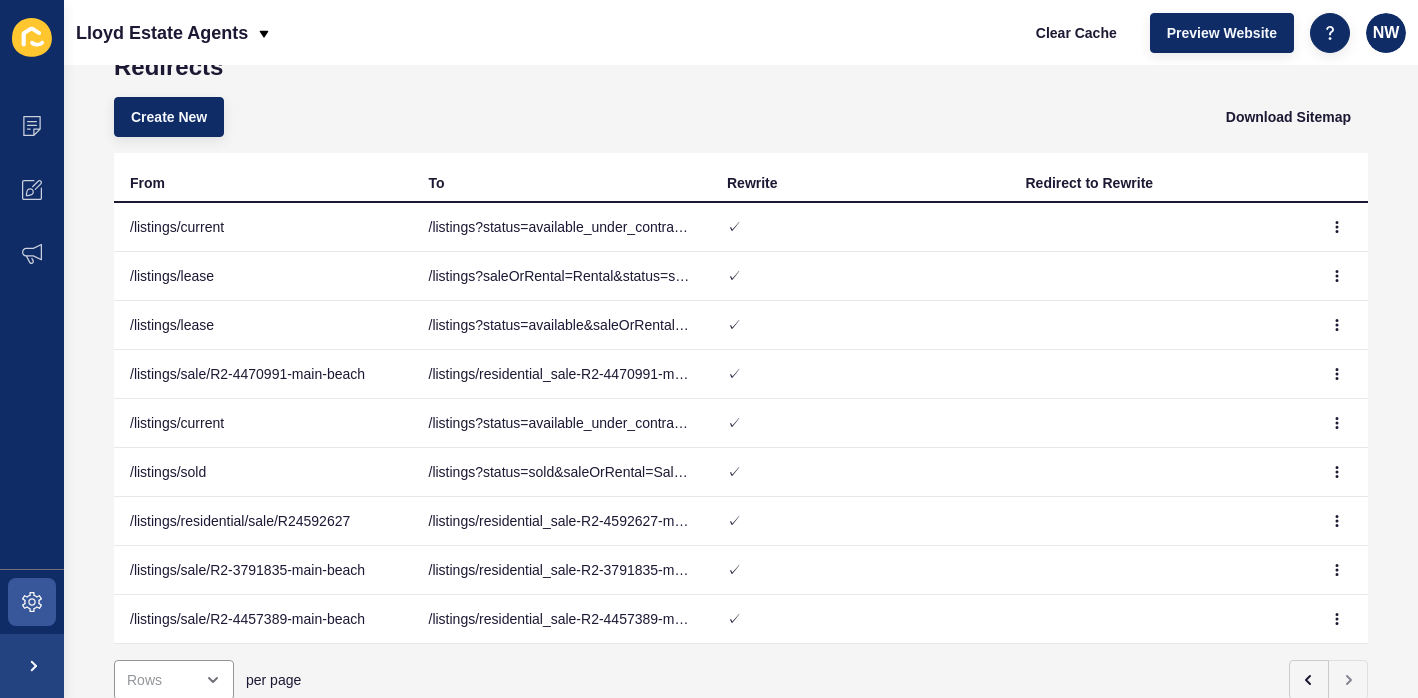 scroll, scrollTop: 0, scrollLeft: 0, axis: both 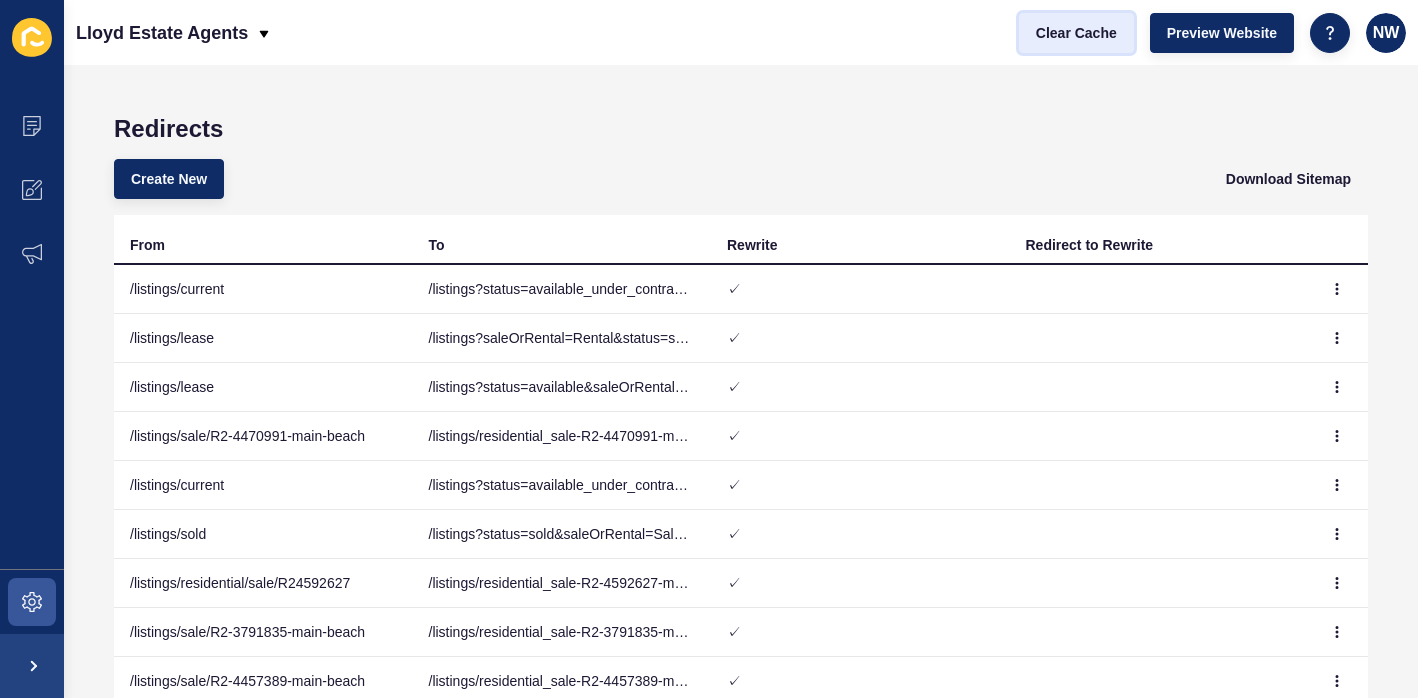 click on "Clear Cache" at bounding box center (1076, 33) 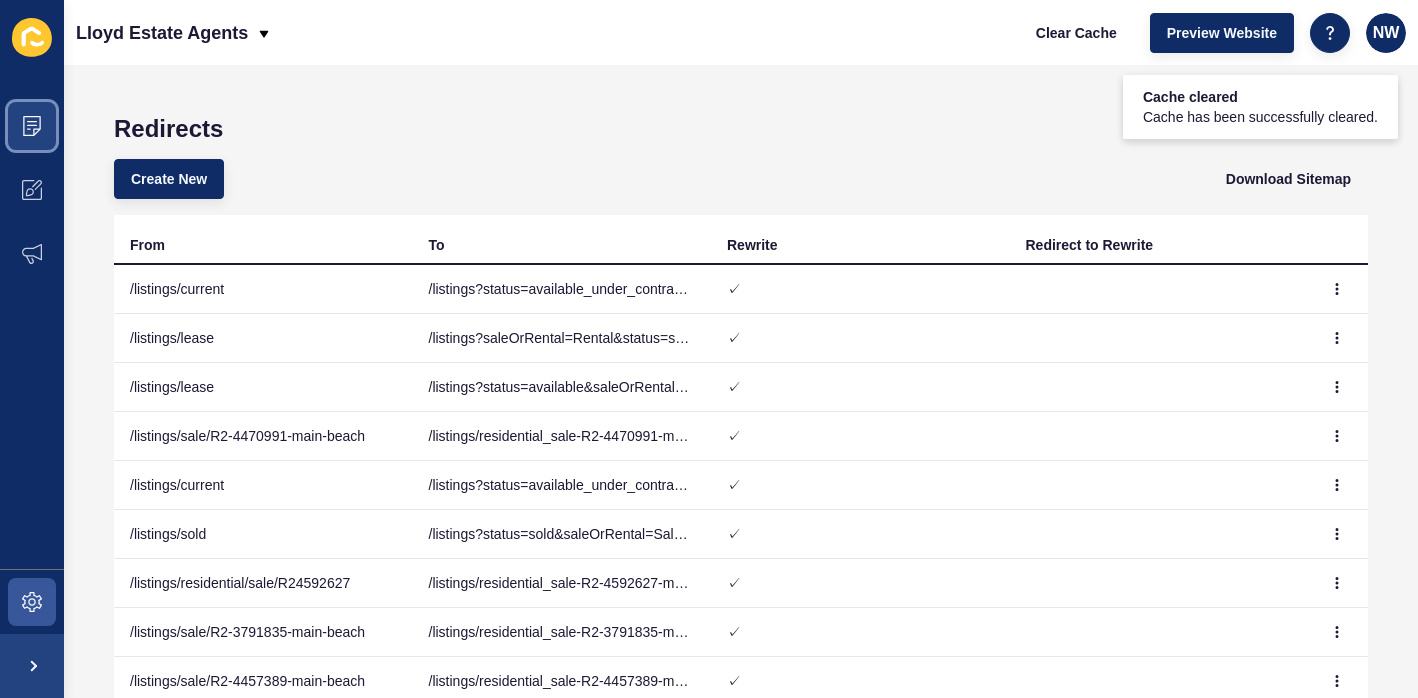click at bounding box center (32, 126) 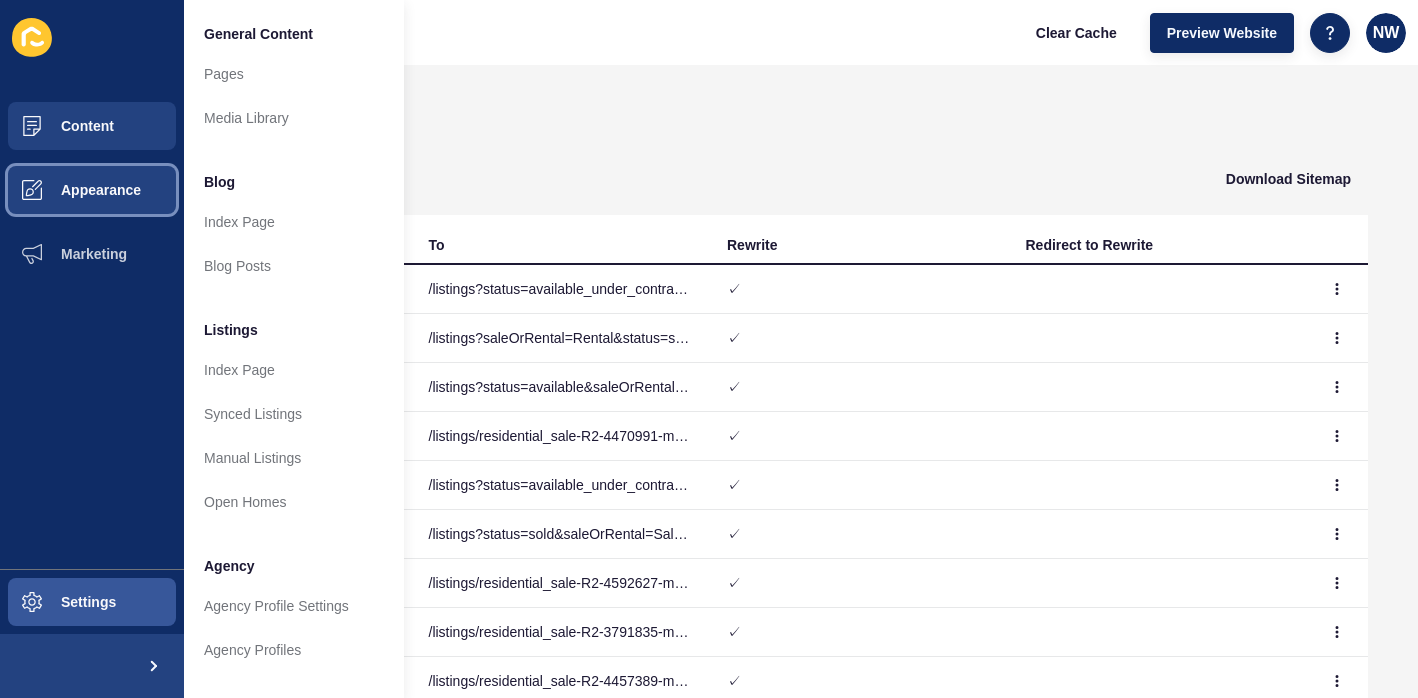 click on "Appearance" at bounding box center (92, 190) 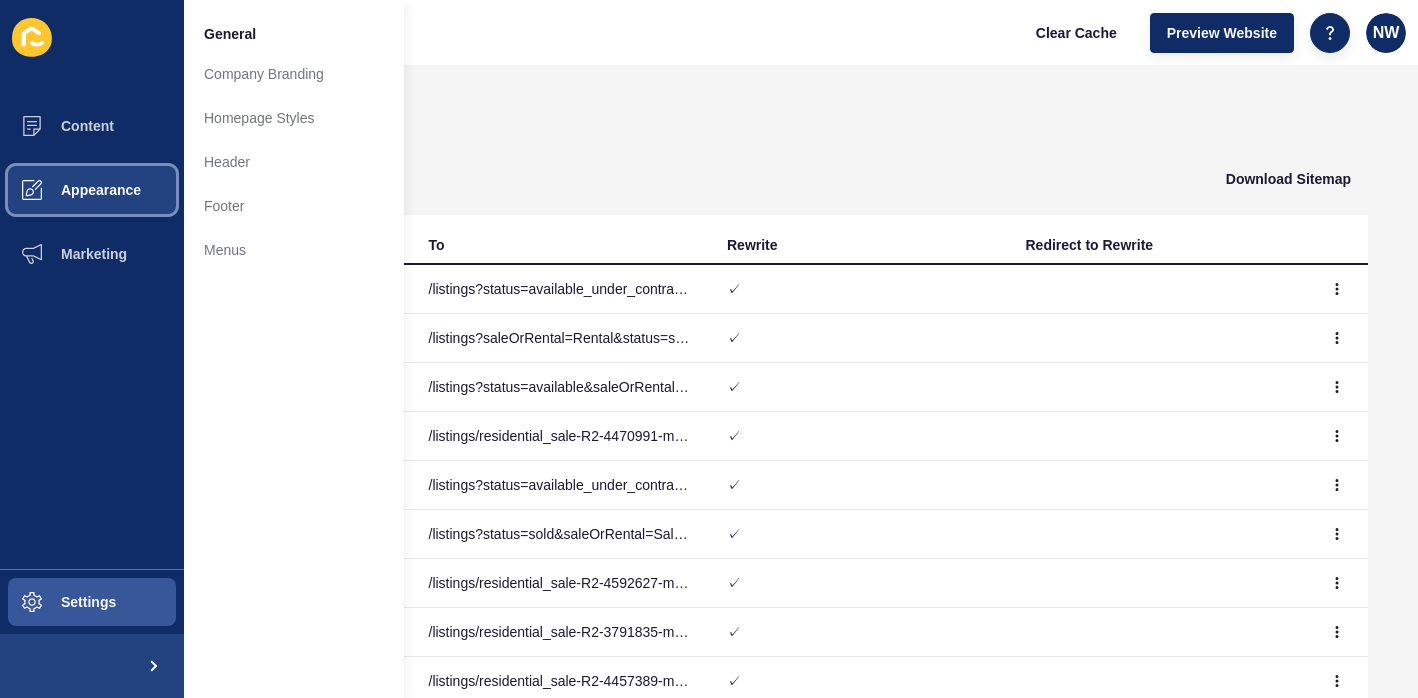 click on "Appearance" at bounding box center (92, 190) 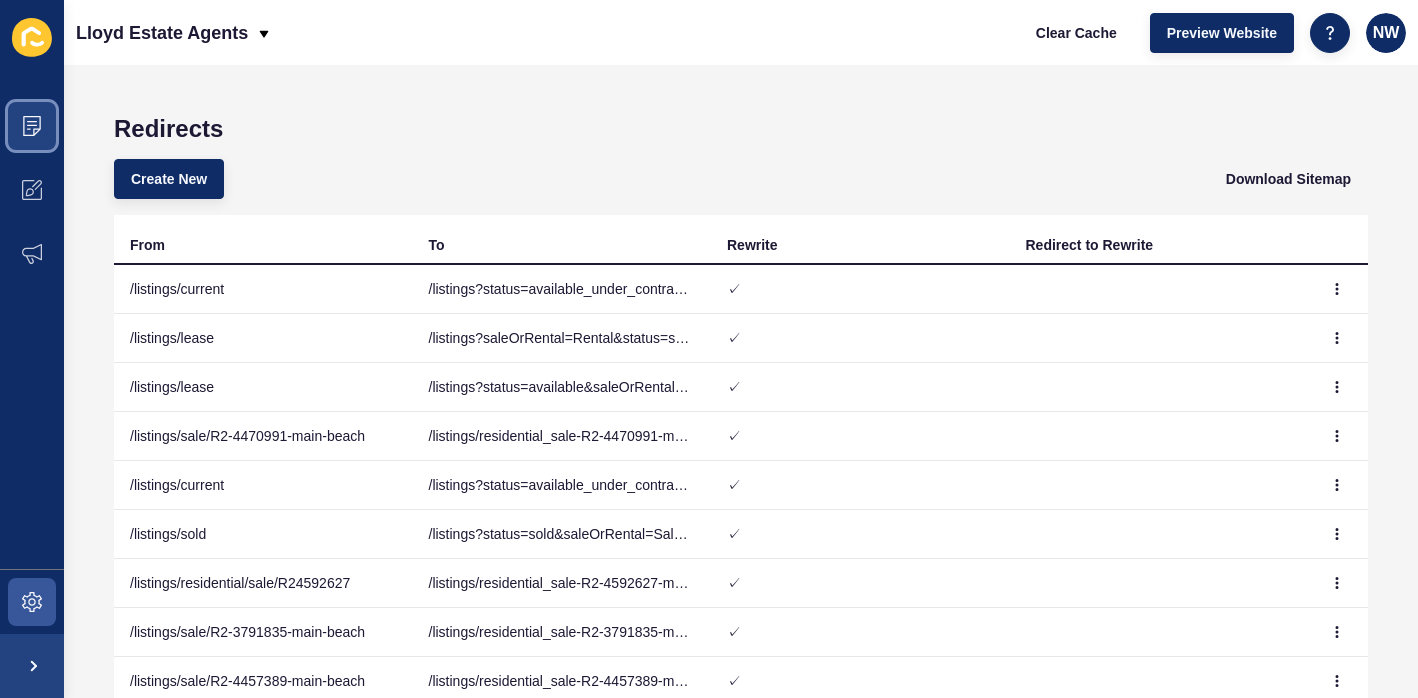 click at bounding box center (32, 126) 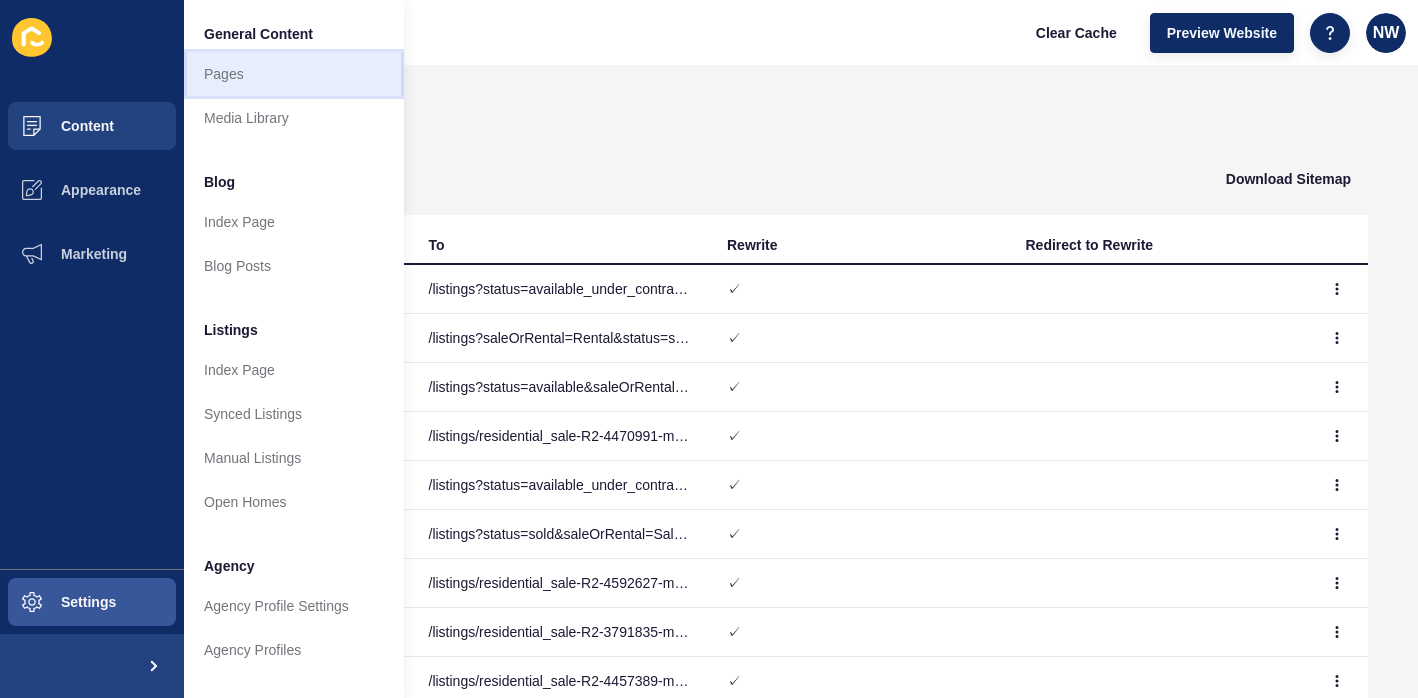 click on "Pages" at bounding box center (294, 74) 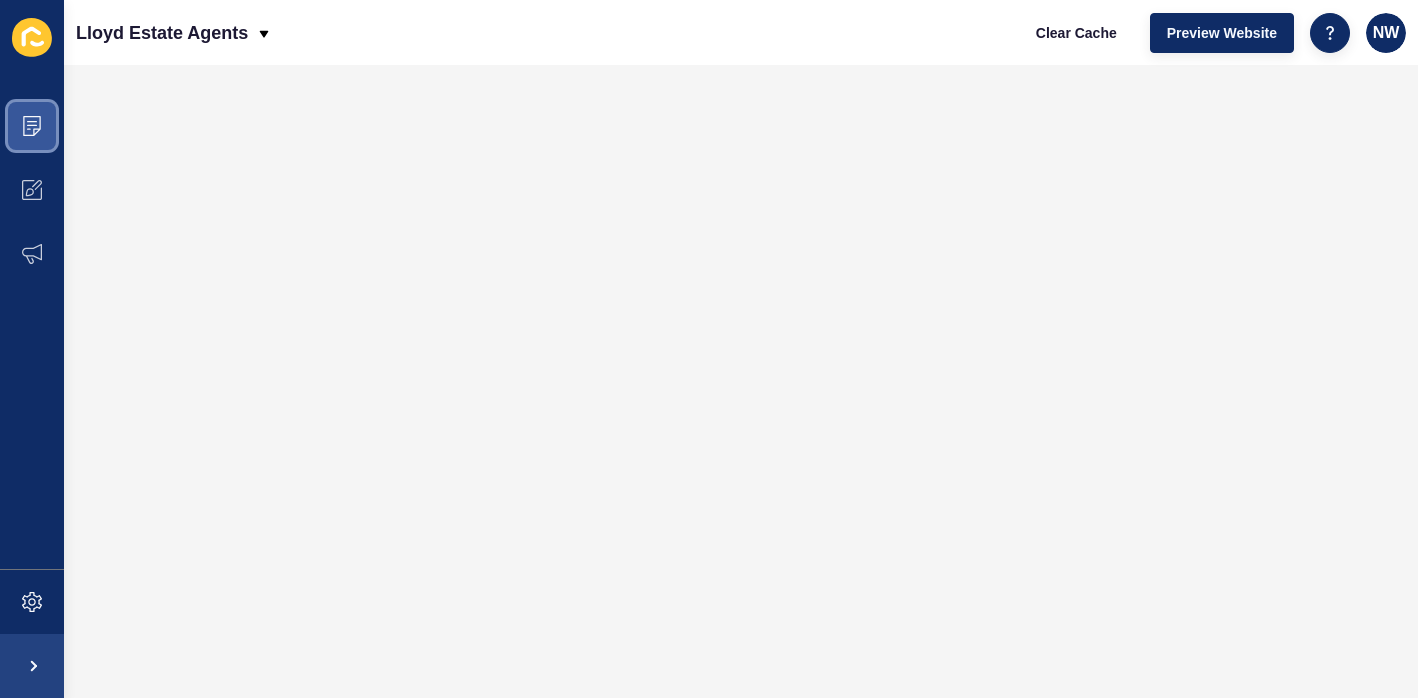 click at bounding box center [32, 126] 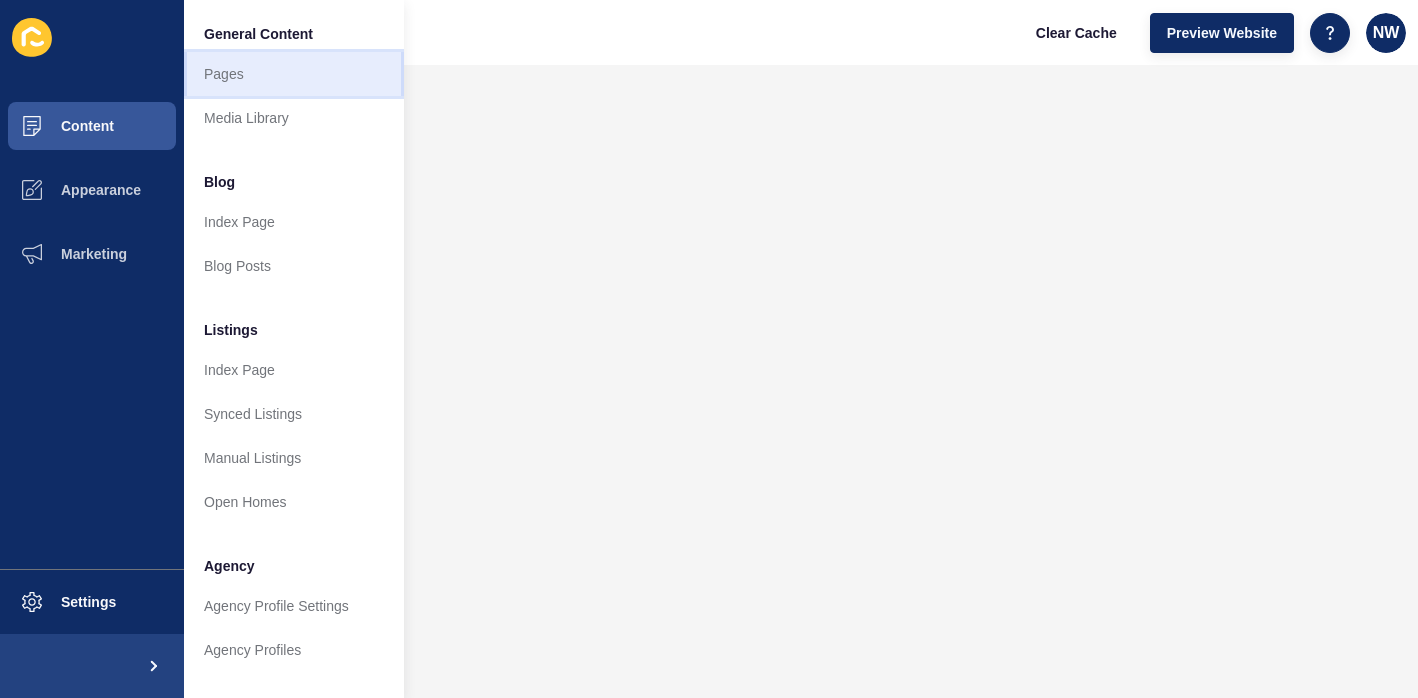 click on "Pages" at bounding box center [294, 74] 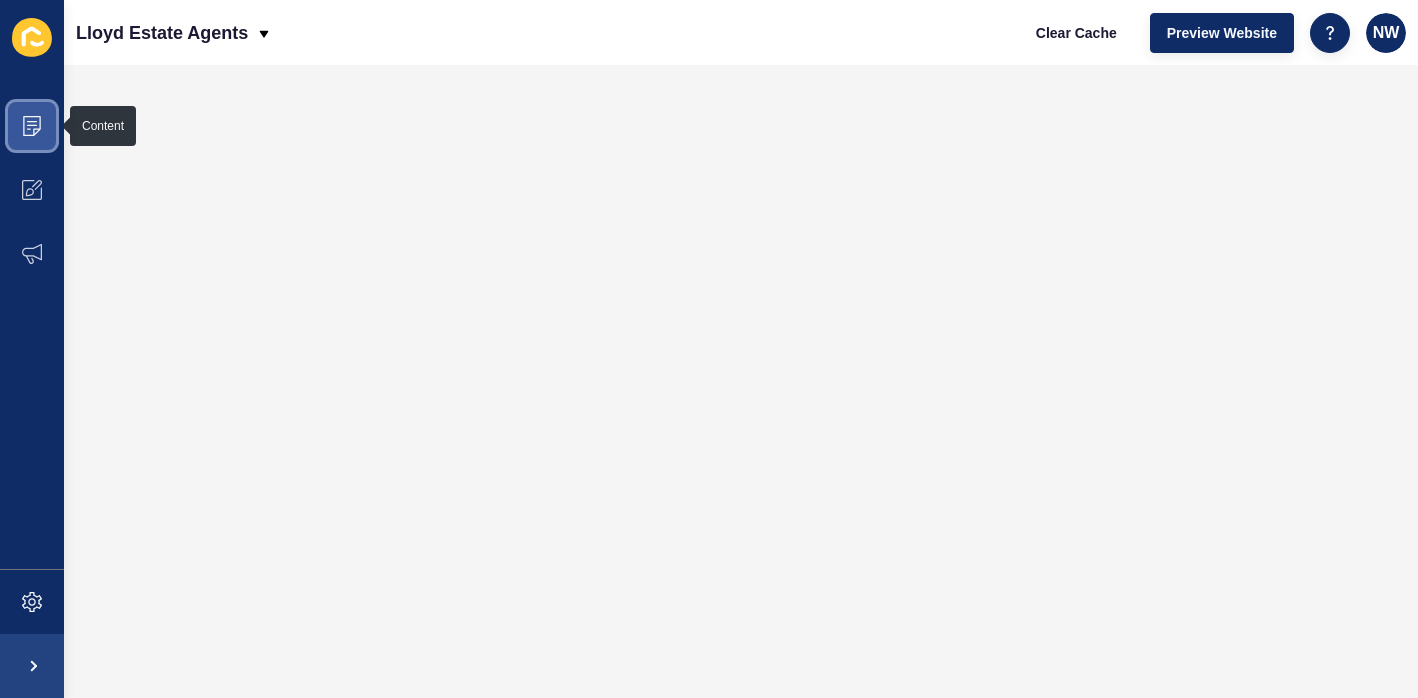 click at bounding box center [32, 126] 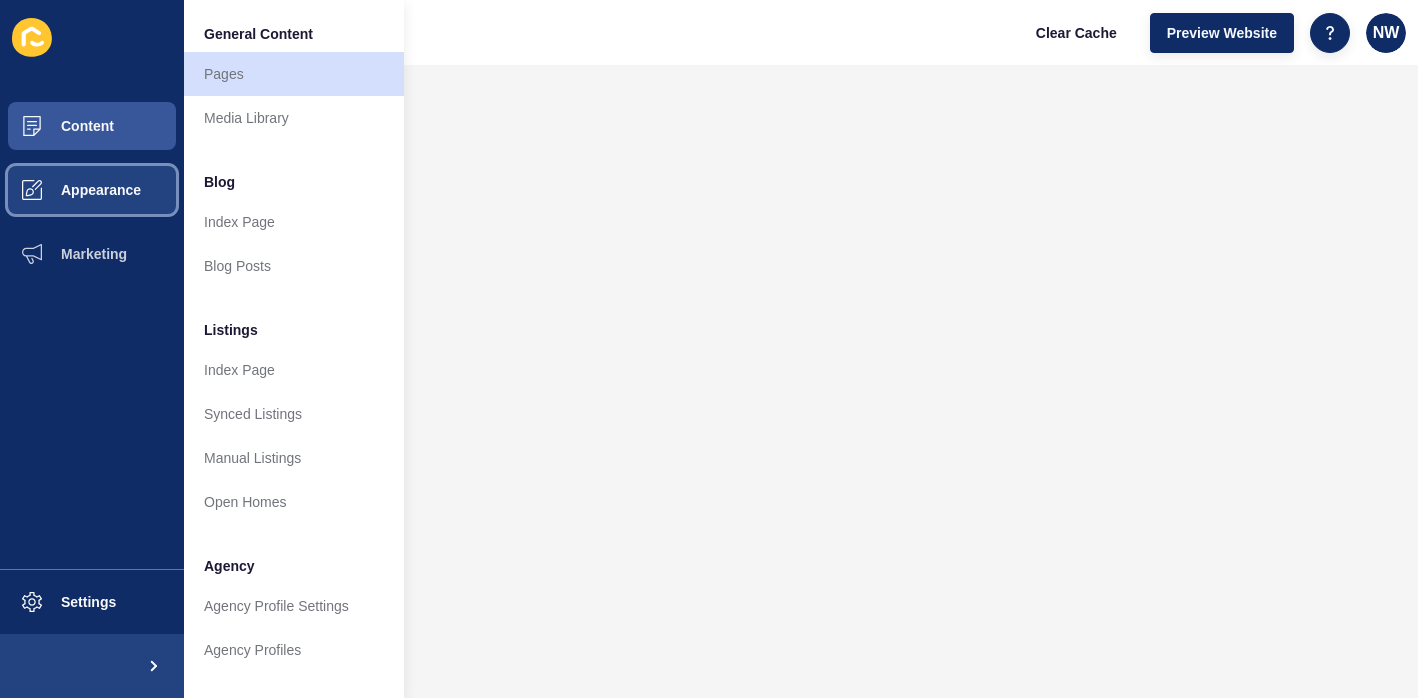 click on "Appearance" at bounding box center [92, 190] 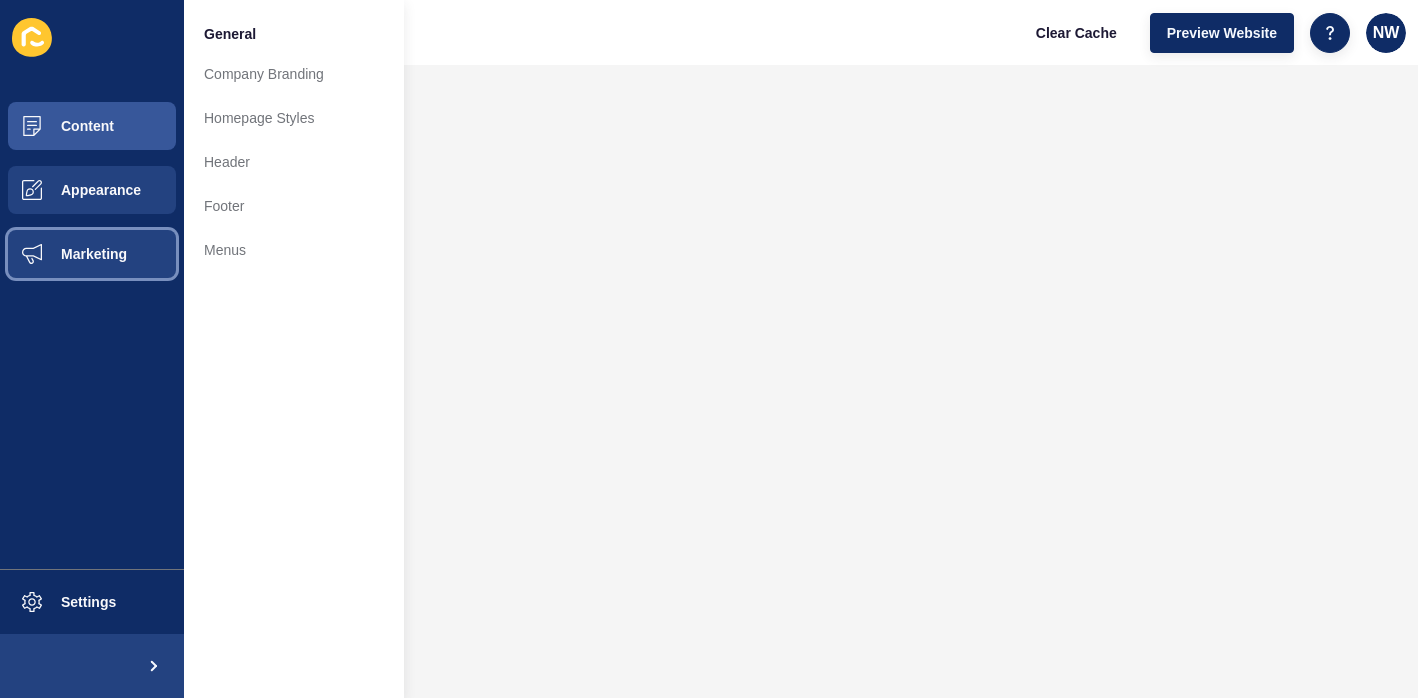click on "Marketing" at bounding box center (62, 254) 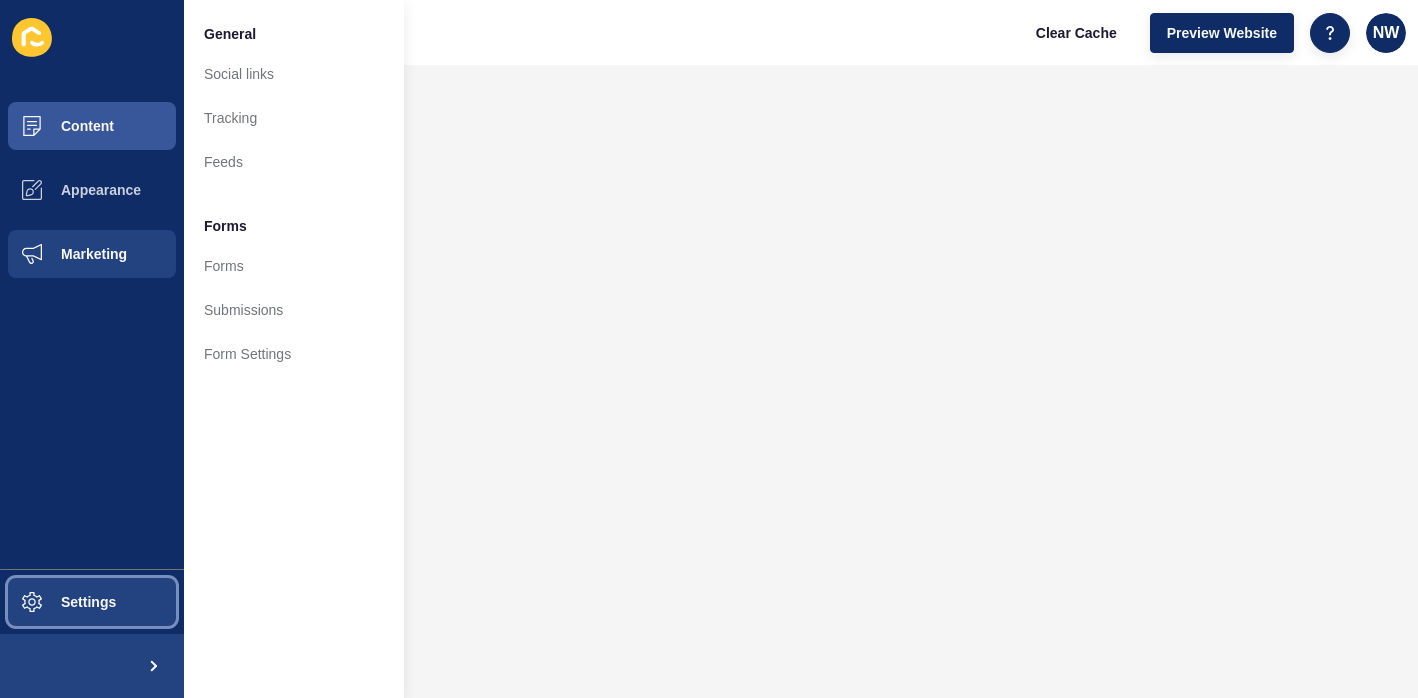 click on "Settings" at bounding box center (56, 602) 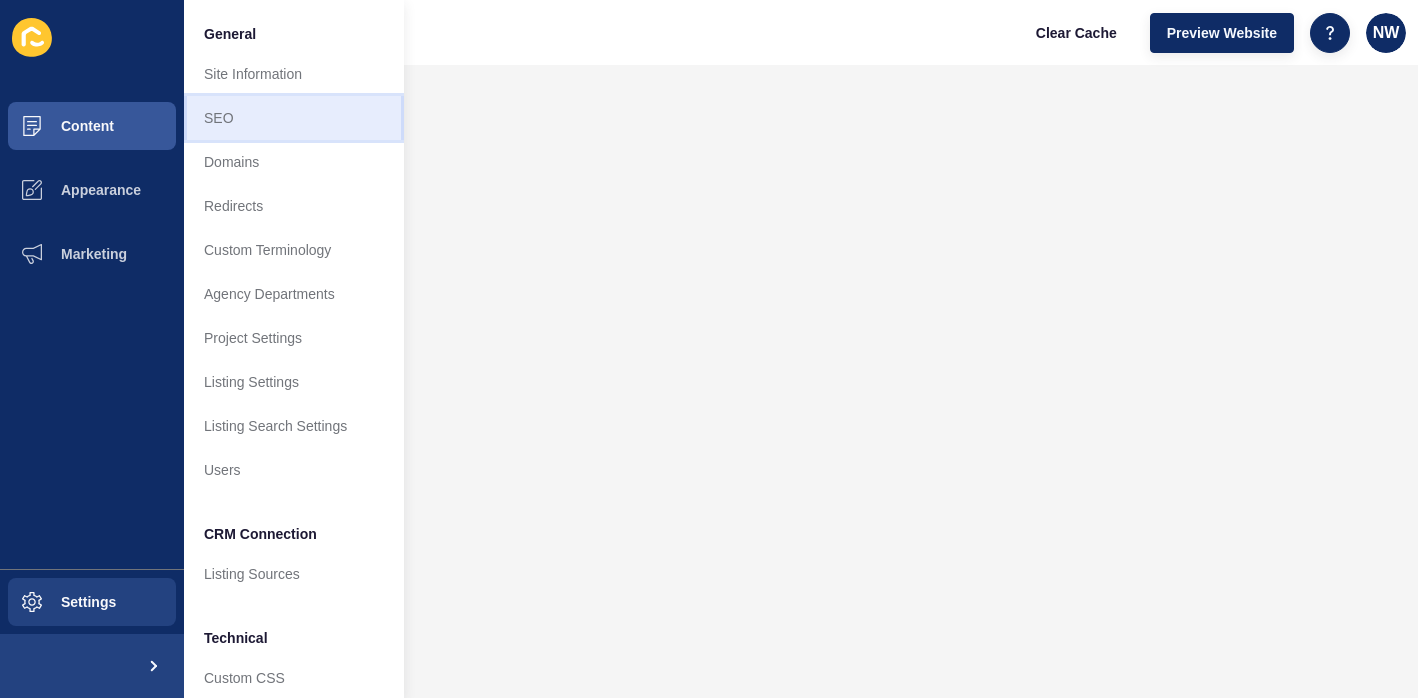 click on "SEO" at bounding box center [294, 118] 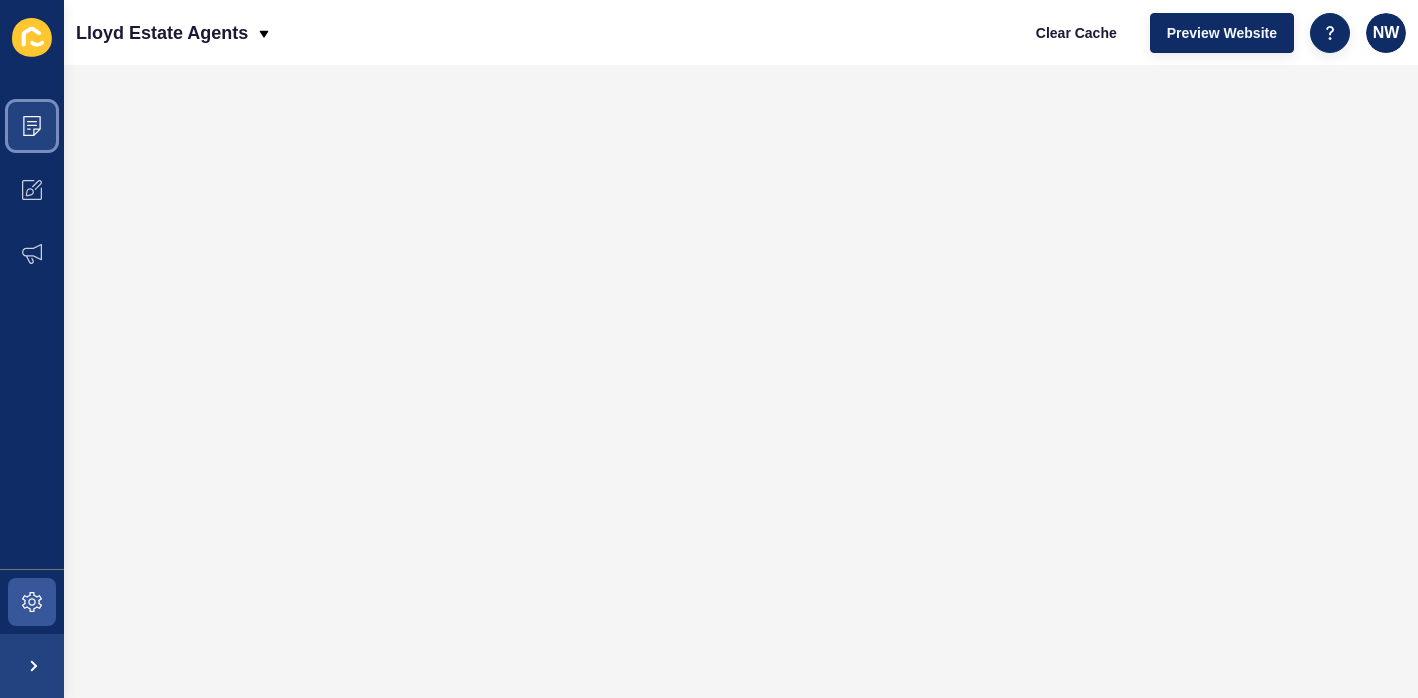 click at bounding box center (32, 126) 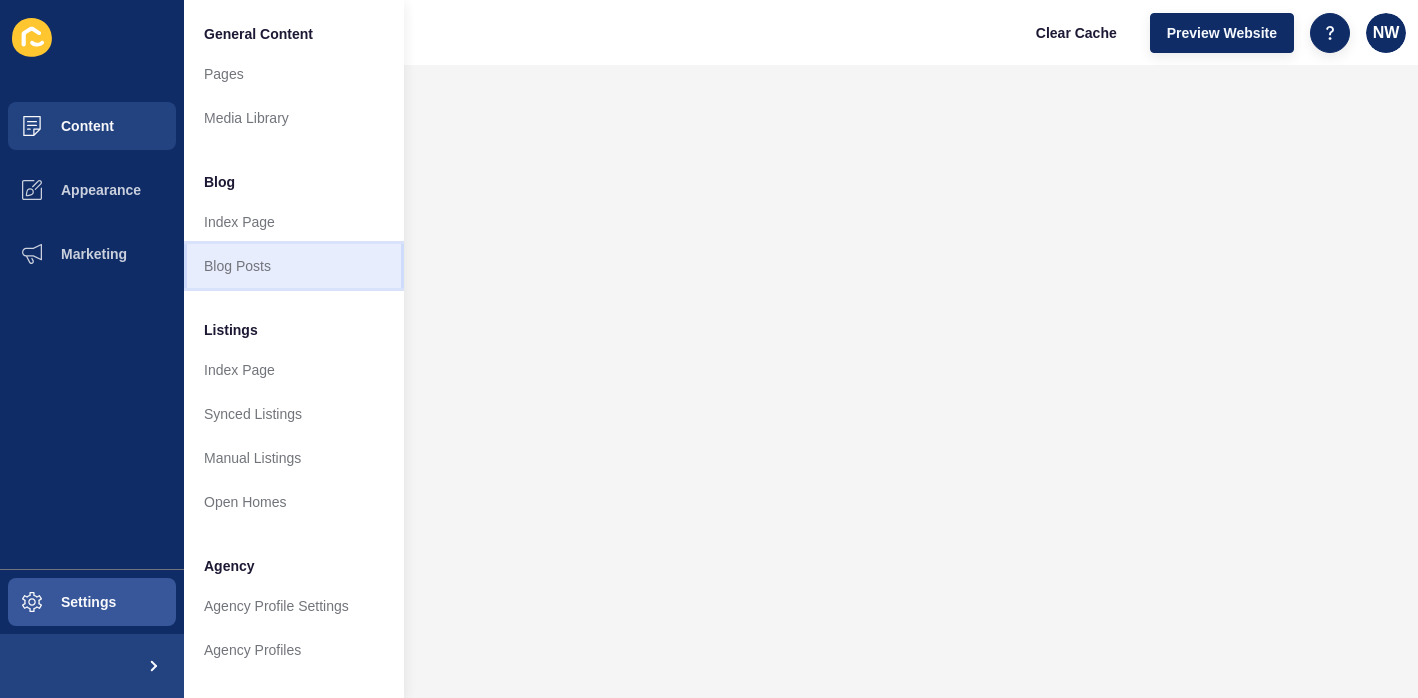 click on "Blog Posts" at bounding box center (294, 266) 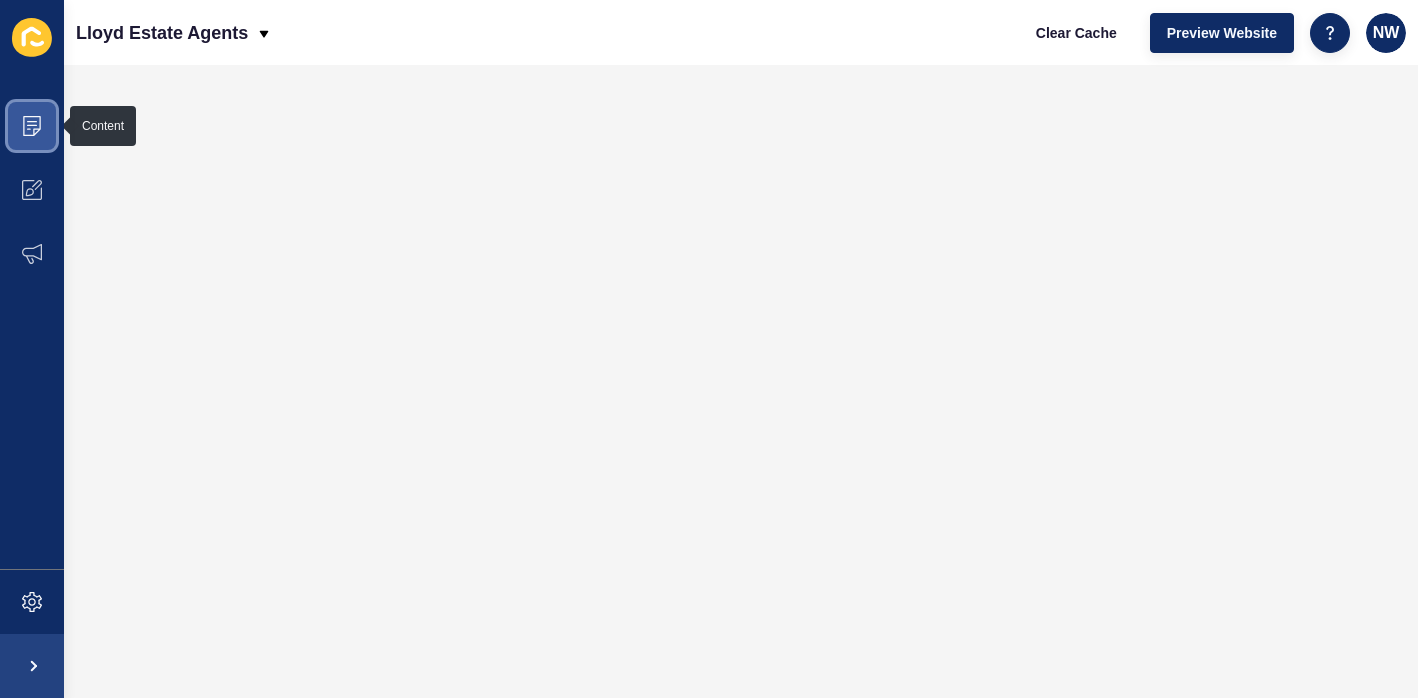 click at bounding box center (32, 126) 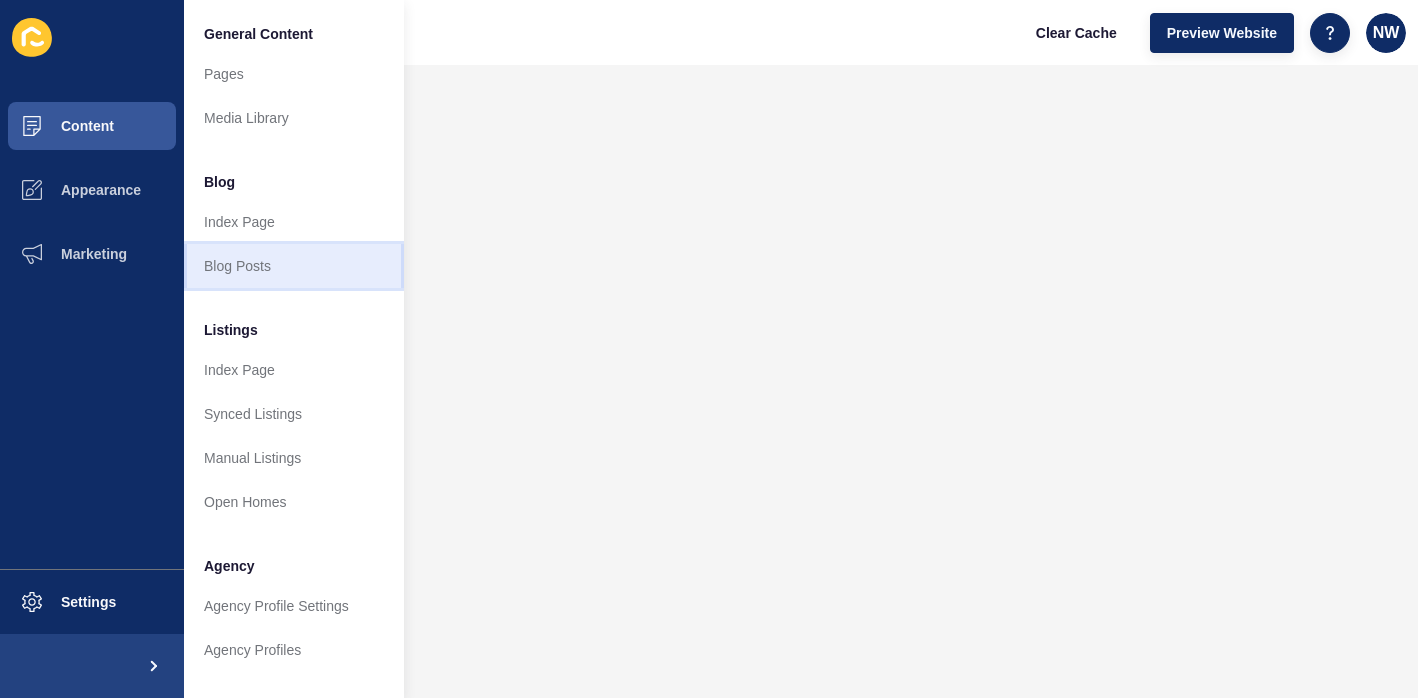 click on "Blog Posts" at bounding box center [294, 266] 